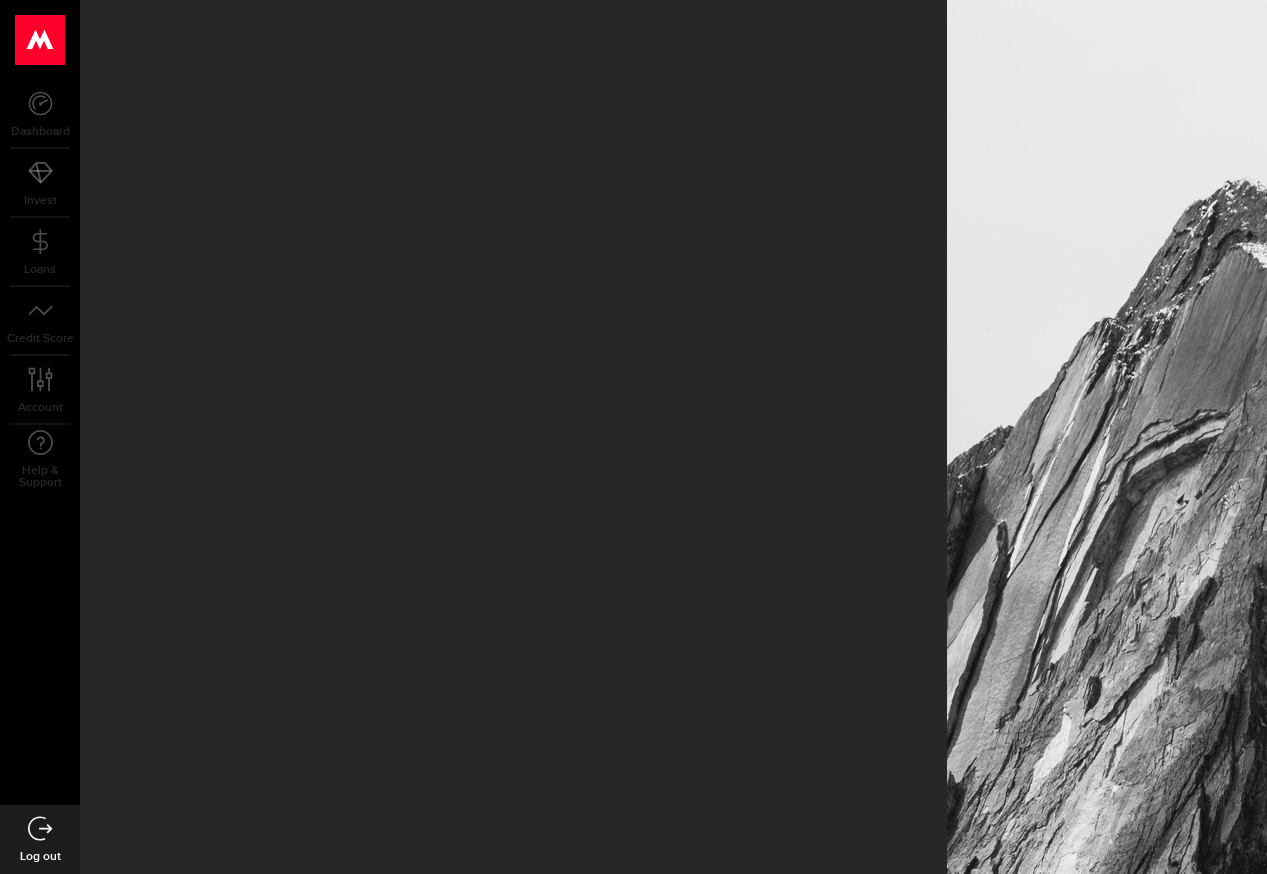 scroll, scrollTop: 0, scrollLeft: 0, axis: both 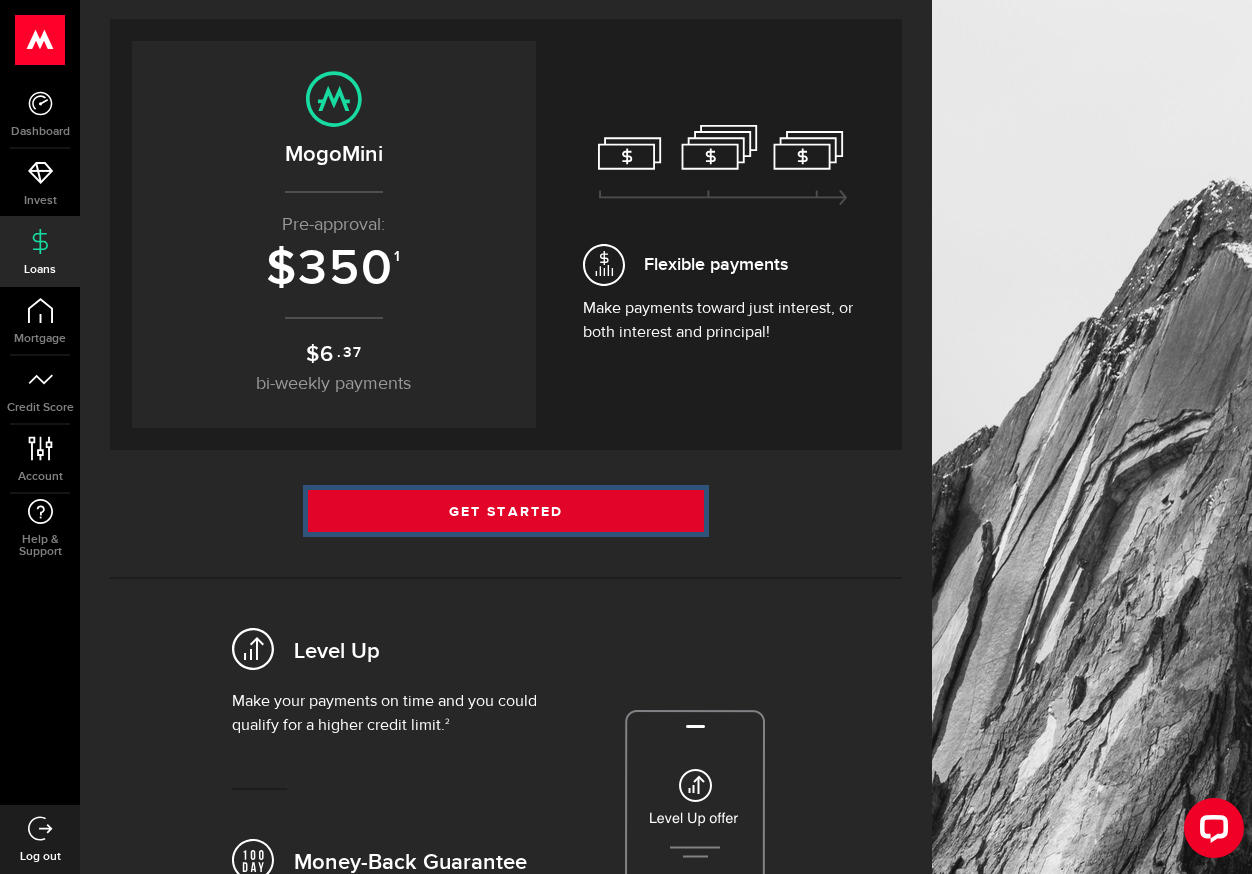 click on "Get Started" at bounding box center (506, 511) 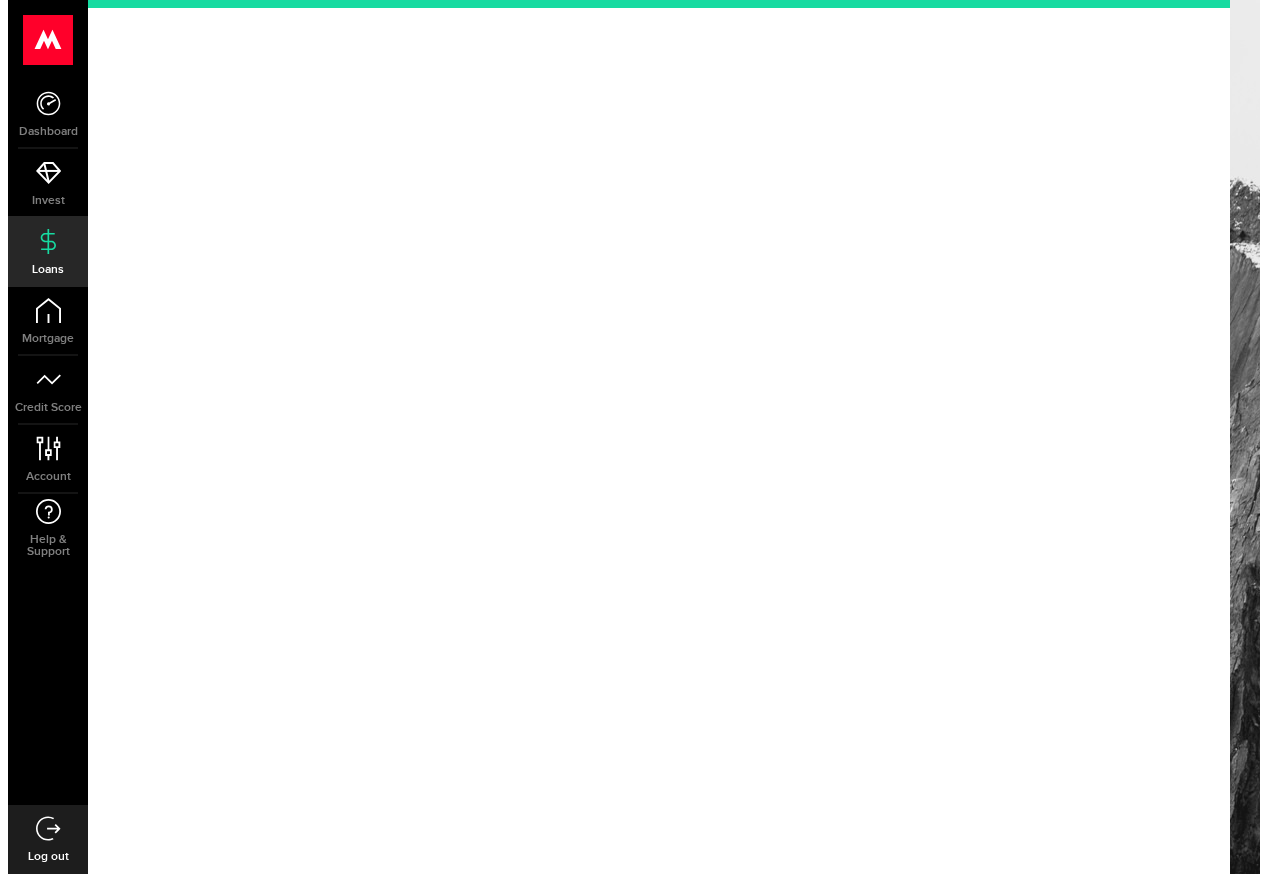 scroll, scrollTop: 0, scrollLeft: 0, axis: both 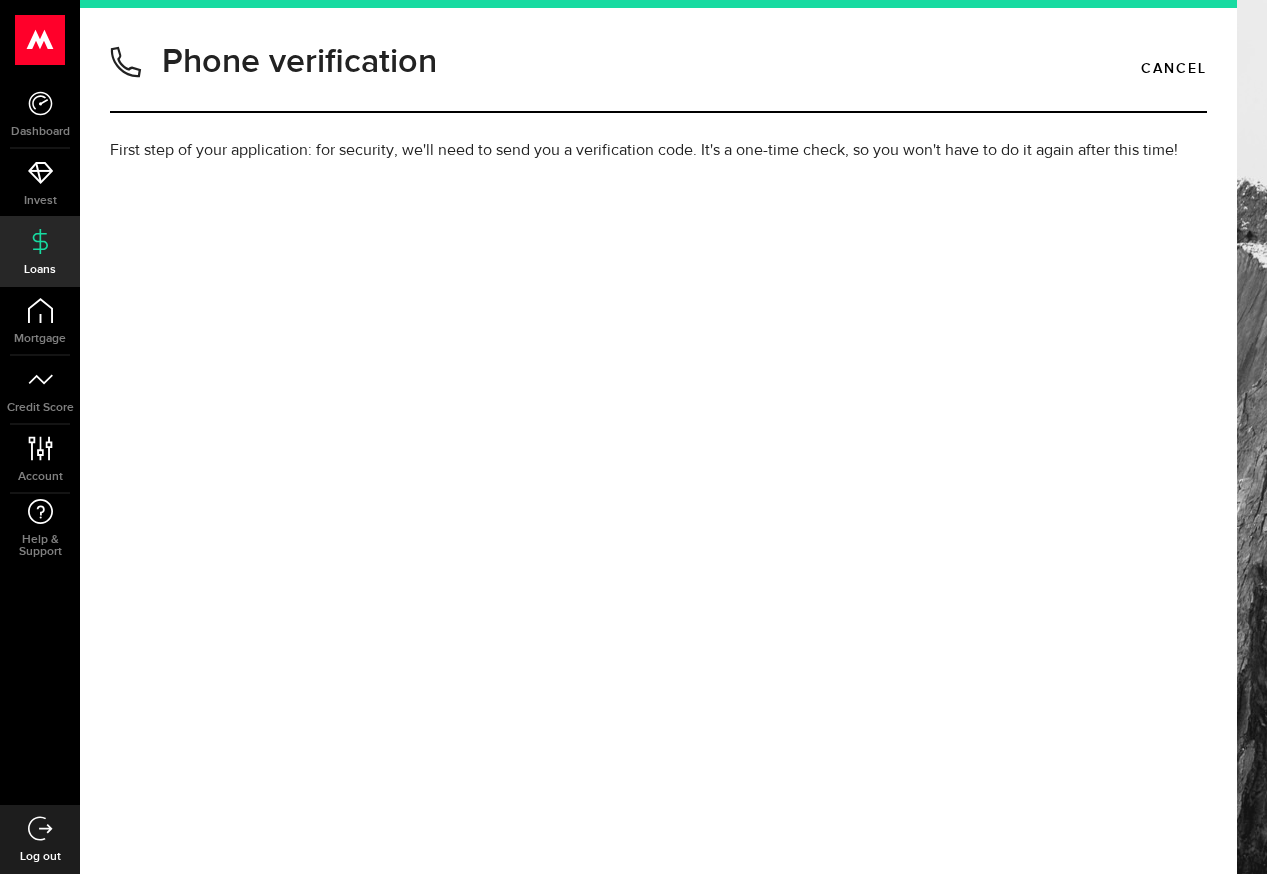 type on "5193731235" 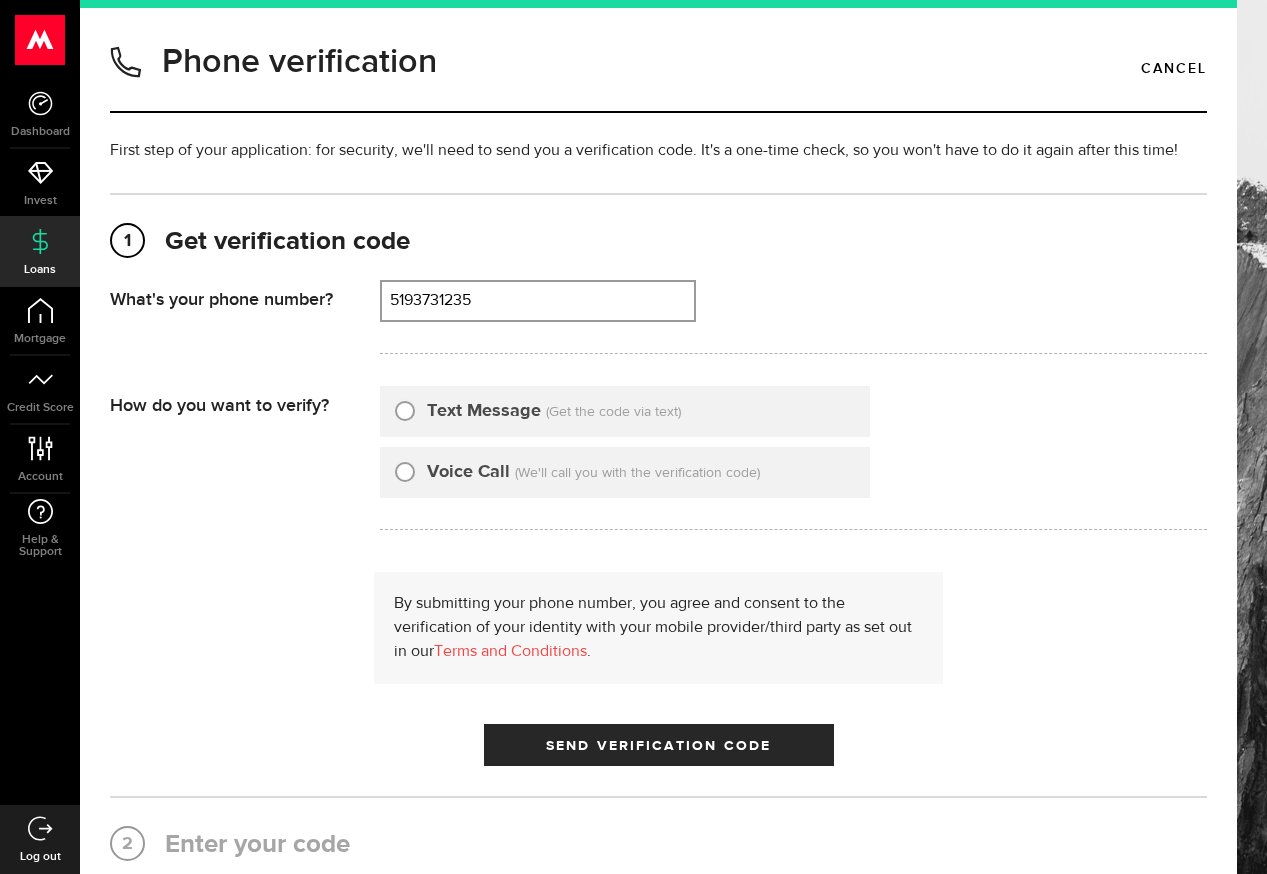 click on "Text Message" at bounding box center [484, 411] 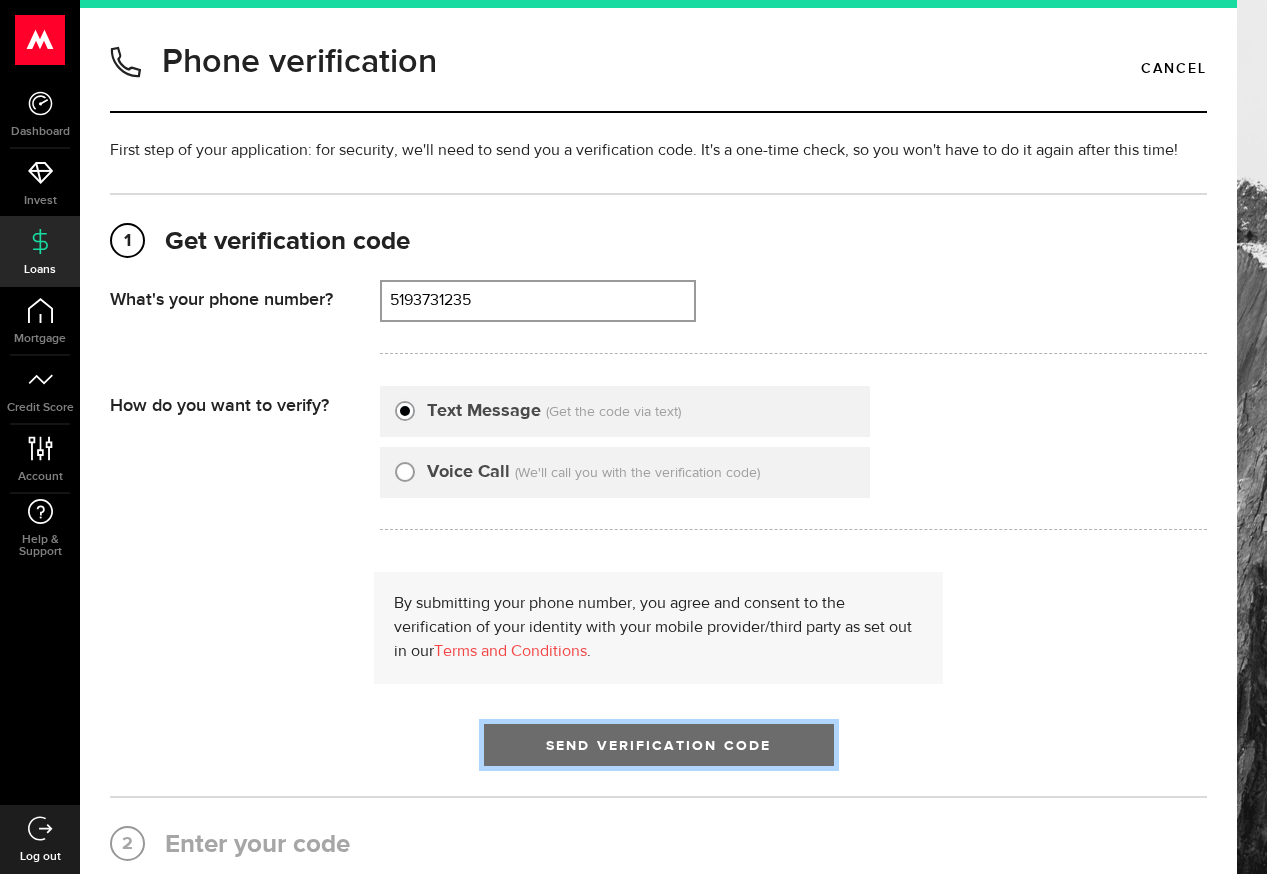 click on "Send Verification Code" at bounding box center (658, 746) 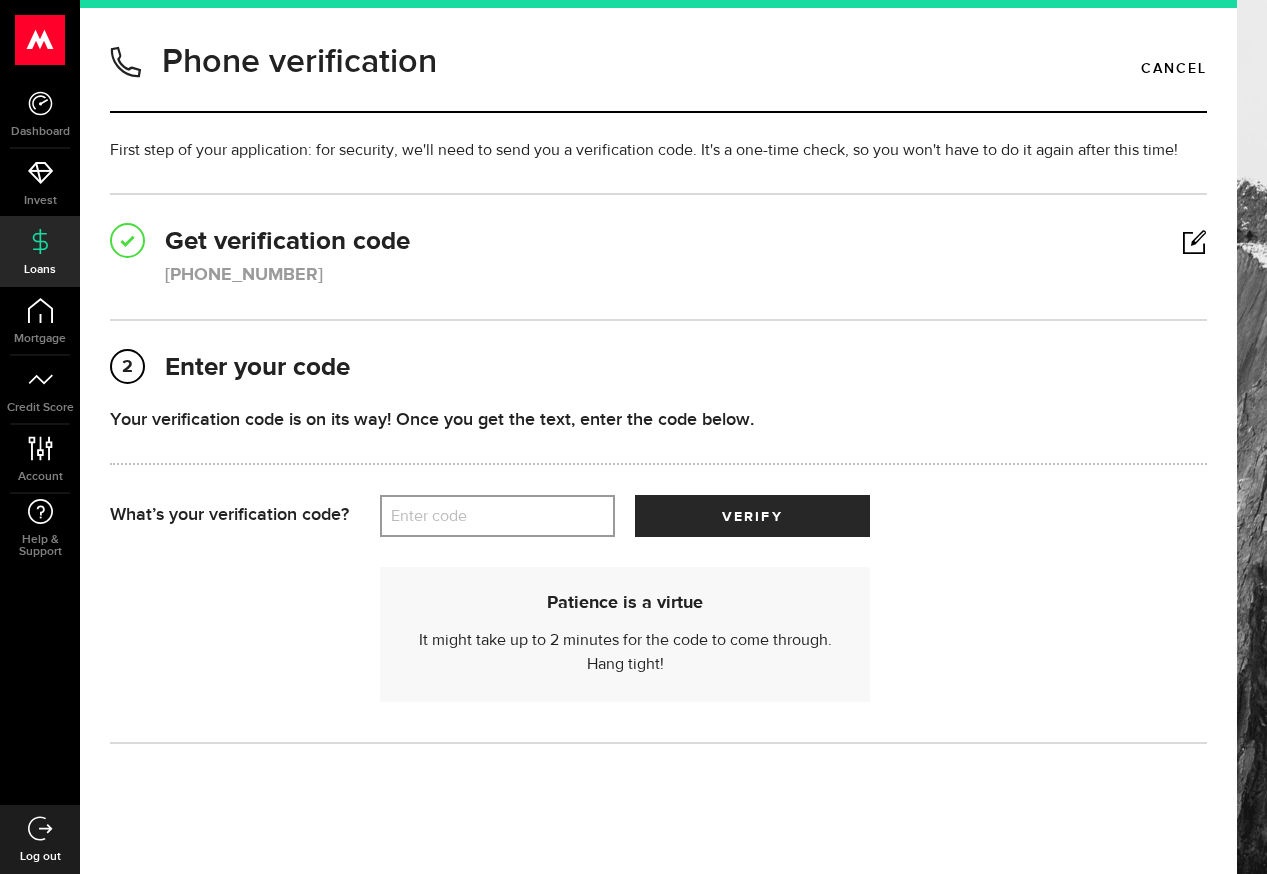 click on "Enter code" at bounding box center (497, 516) 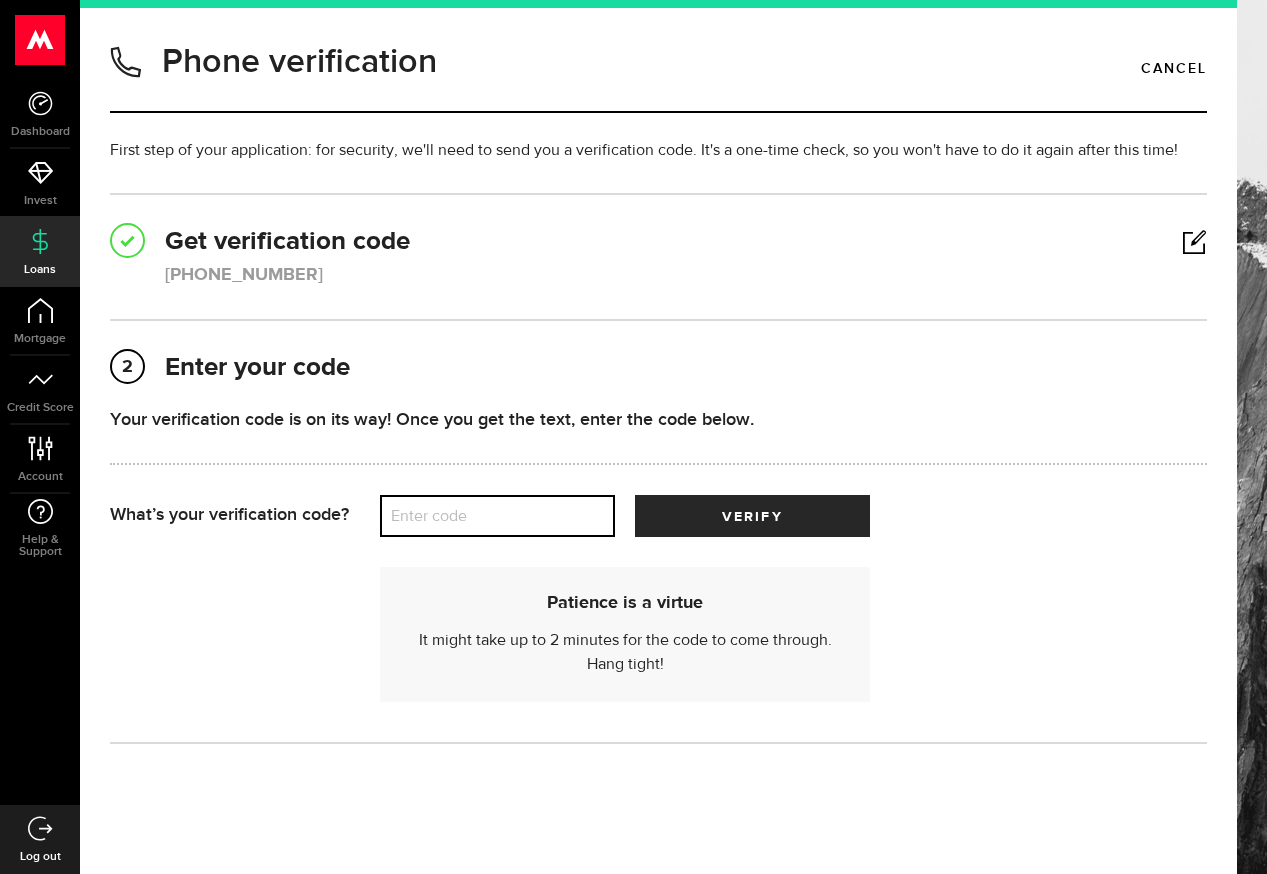 click on "Enter code" at bounding box center (497, 516) 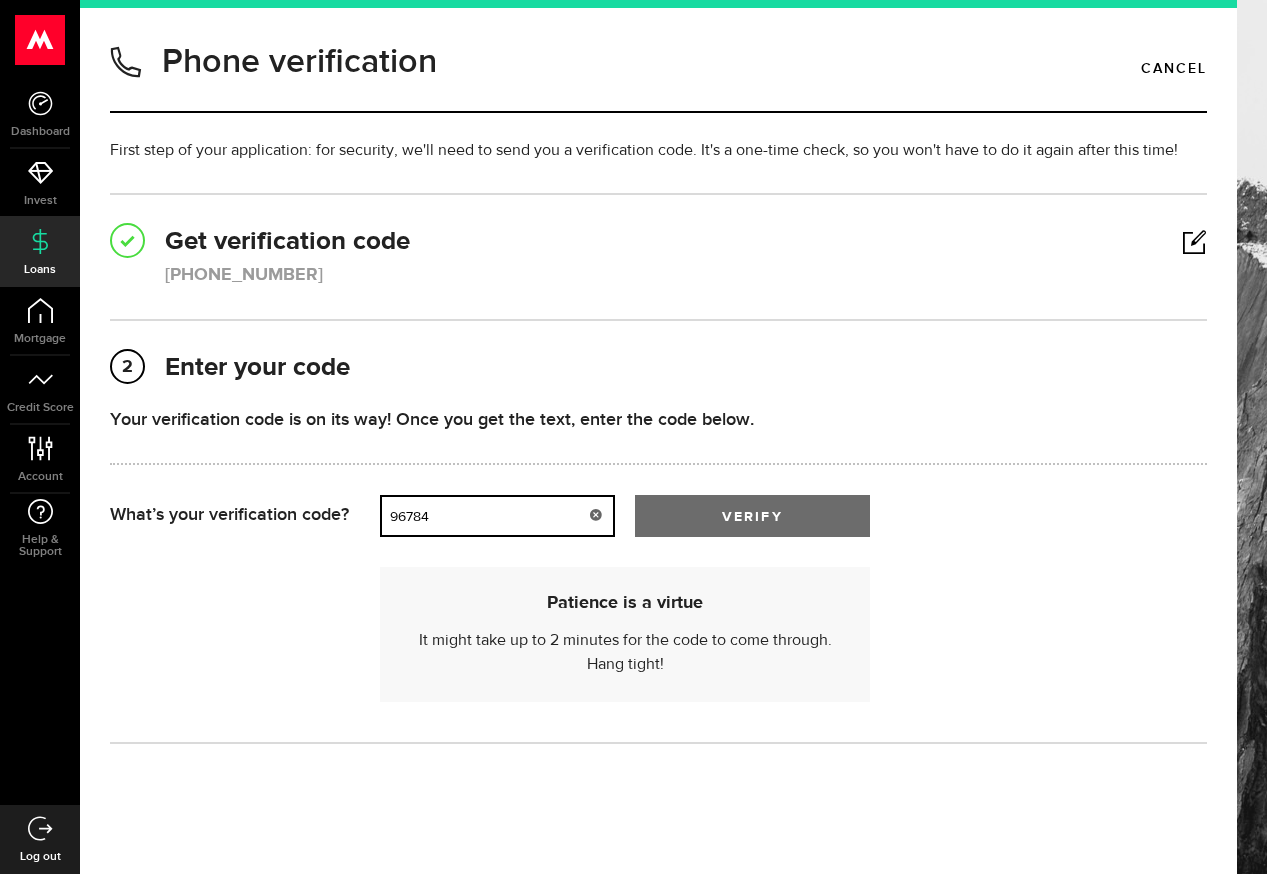 type on "96784" 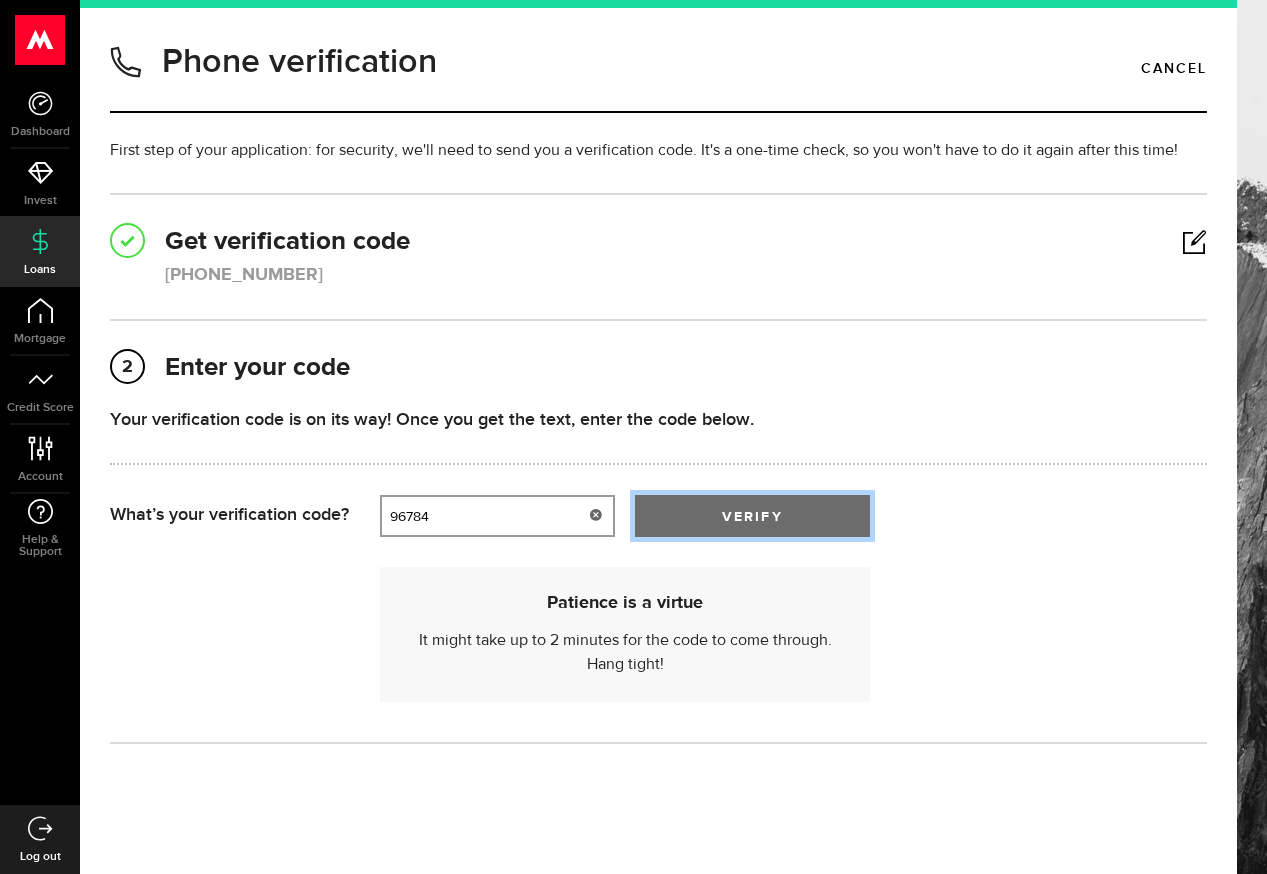 click on "verify" at bounding box center (752, 517) 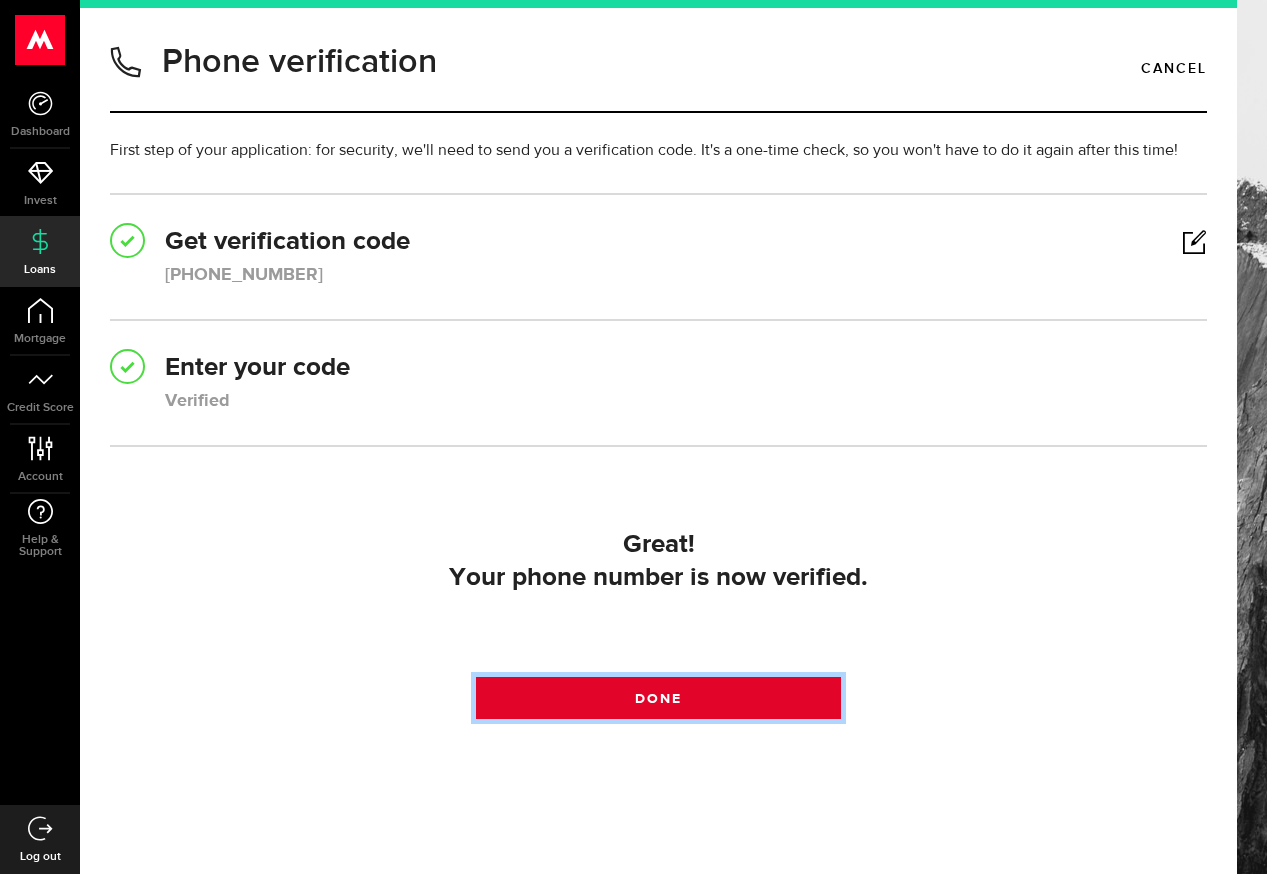 click on "Done" at bounding box center (659, 698) 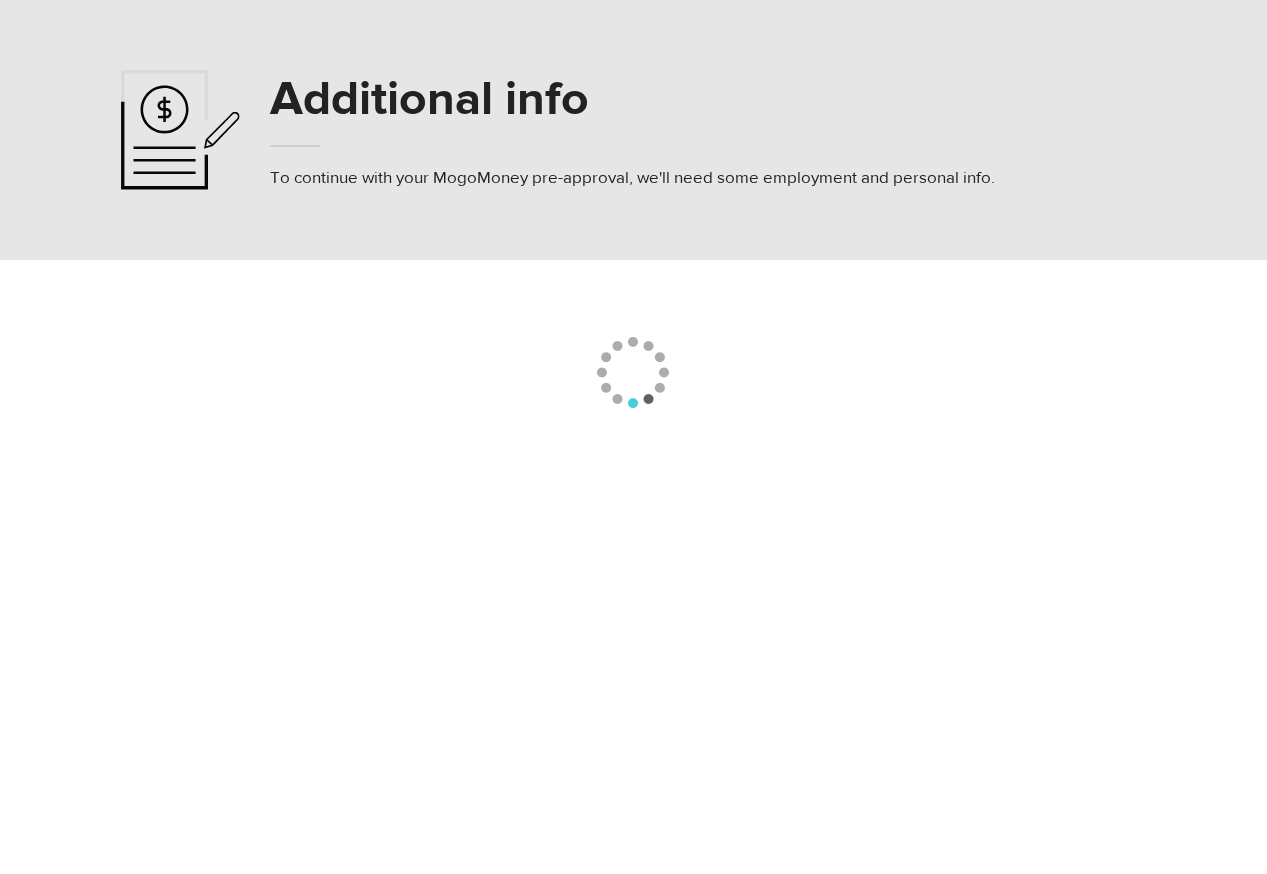 scroll, scrollTop: 0, scrollLeft: 0, axis: both 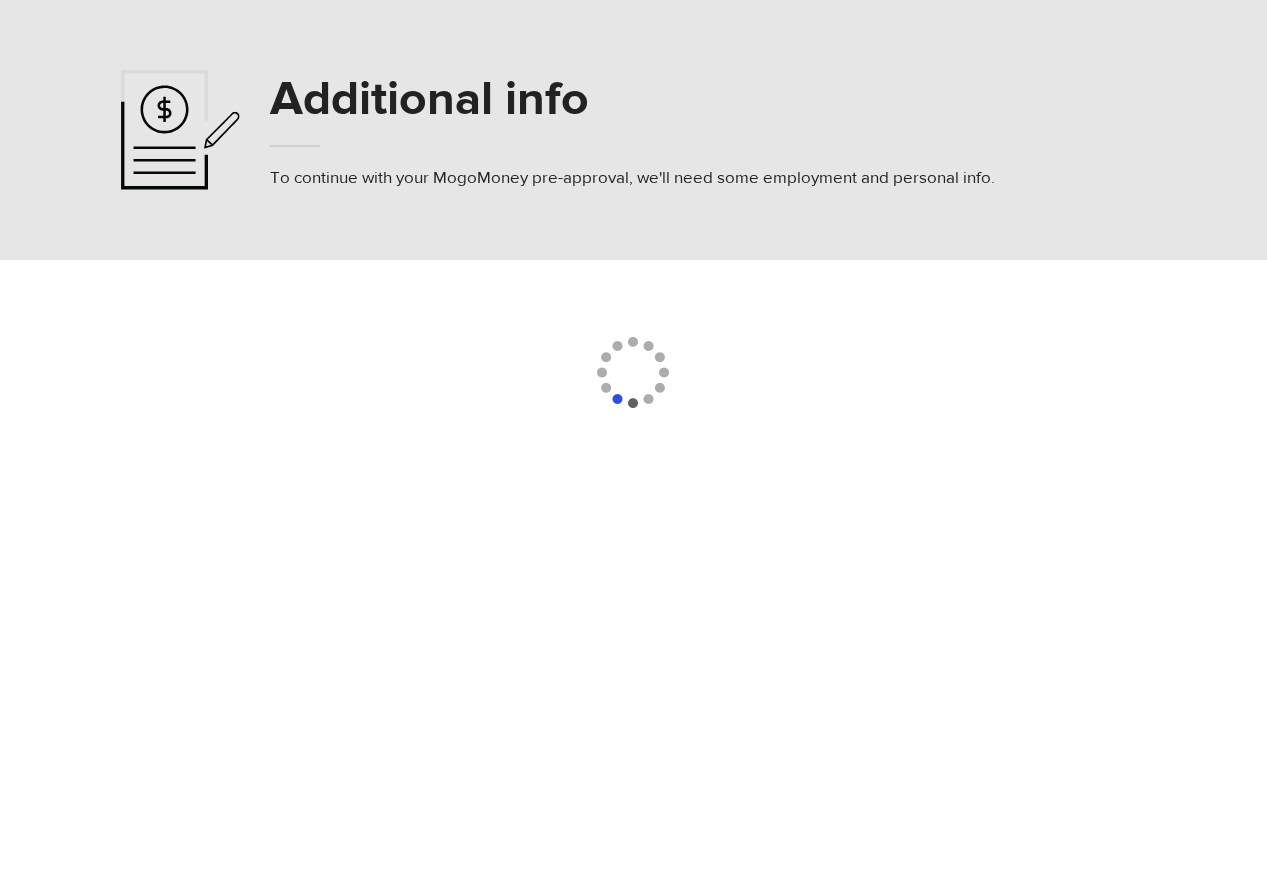 select 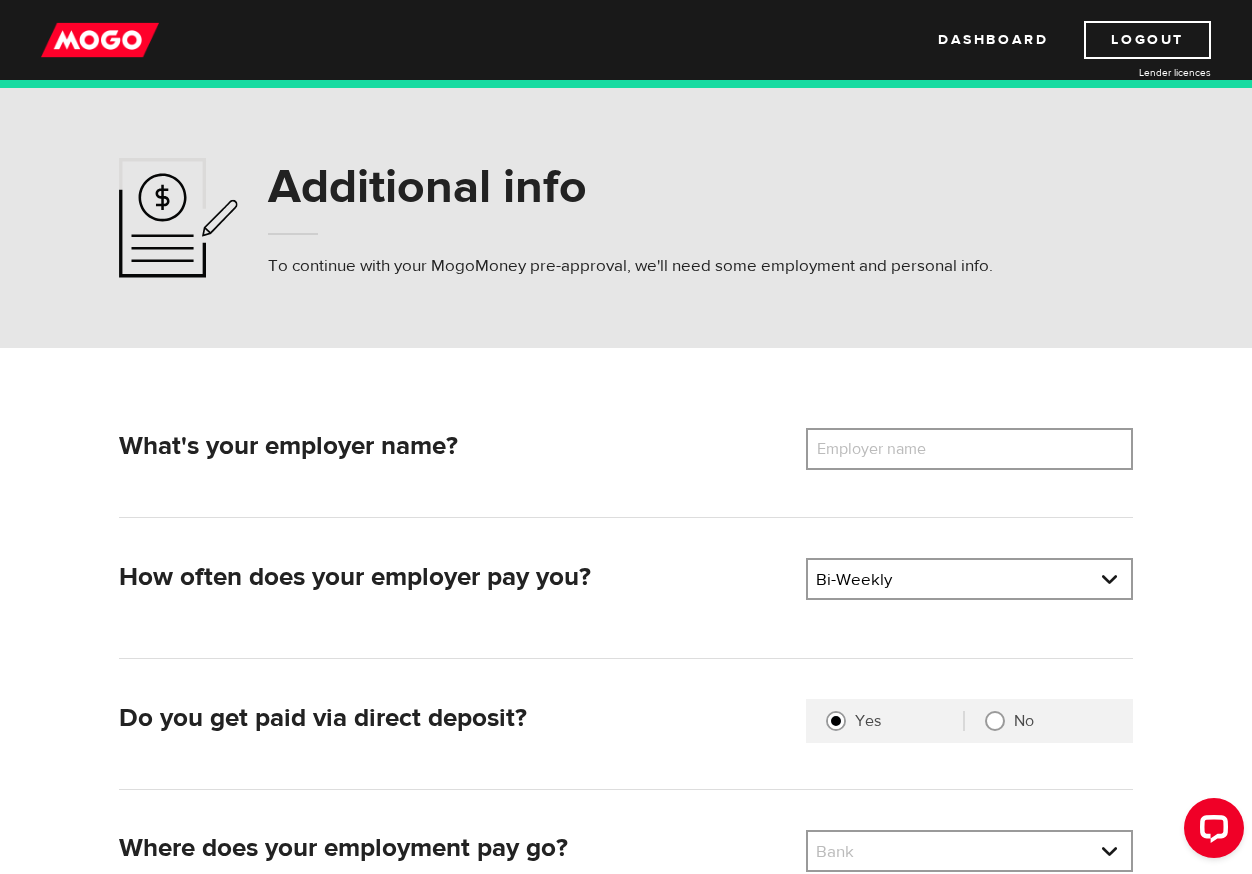 scroll, scrollTop: 0, scrollLeft: 0, axis: both 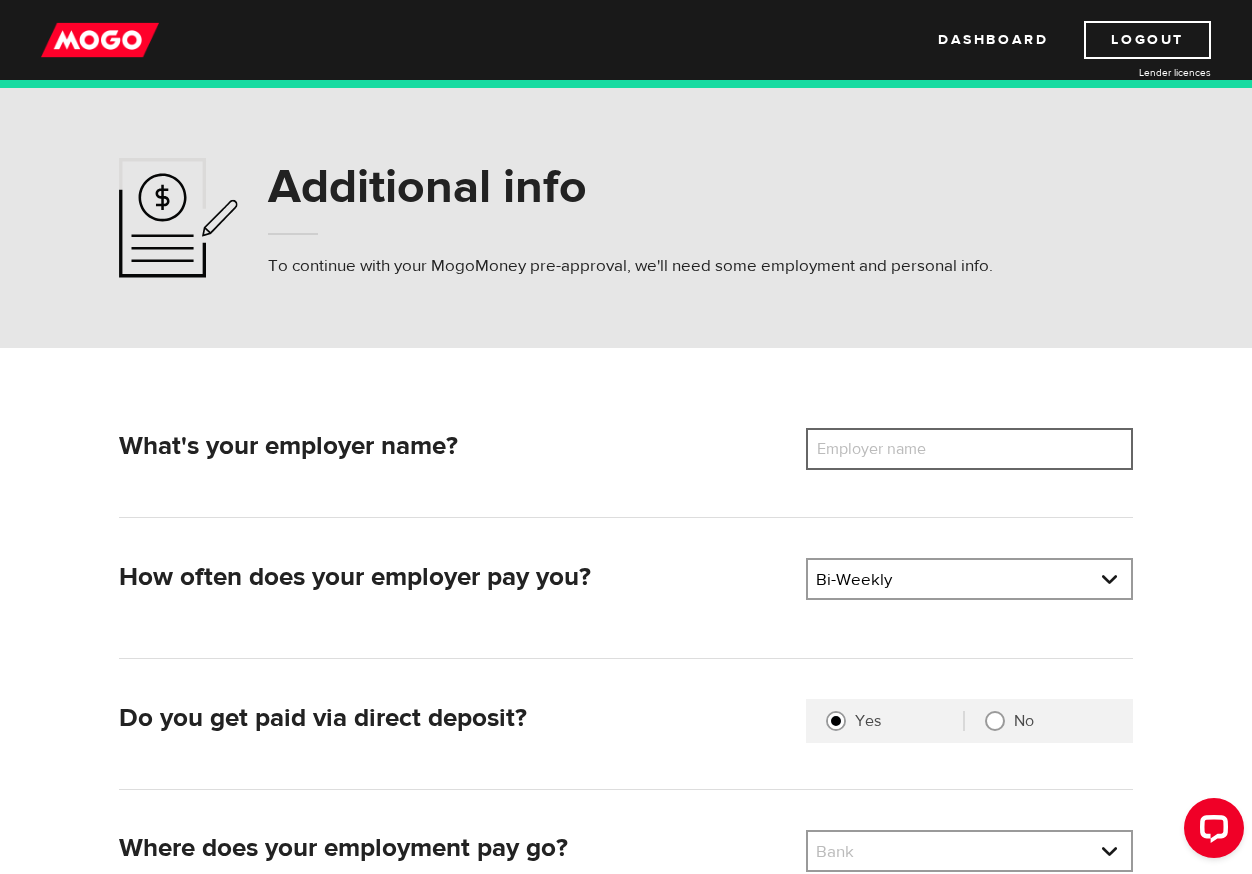 click on "Employer name" at bounding box center (969, 449) 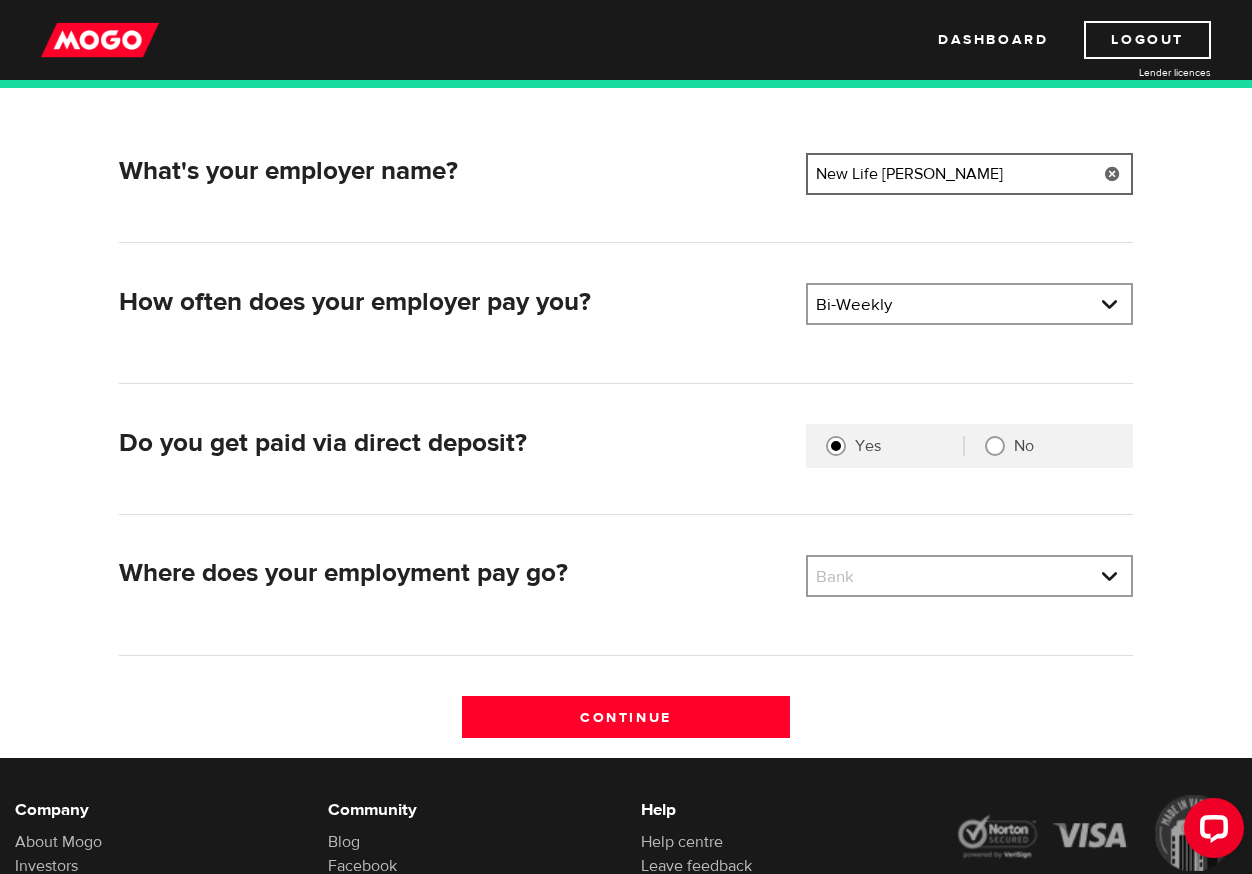 scroll, scrollTop: 300, scrollLeft: 0, axis: vertical 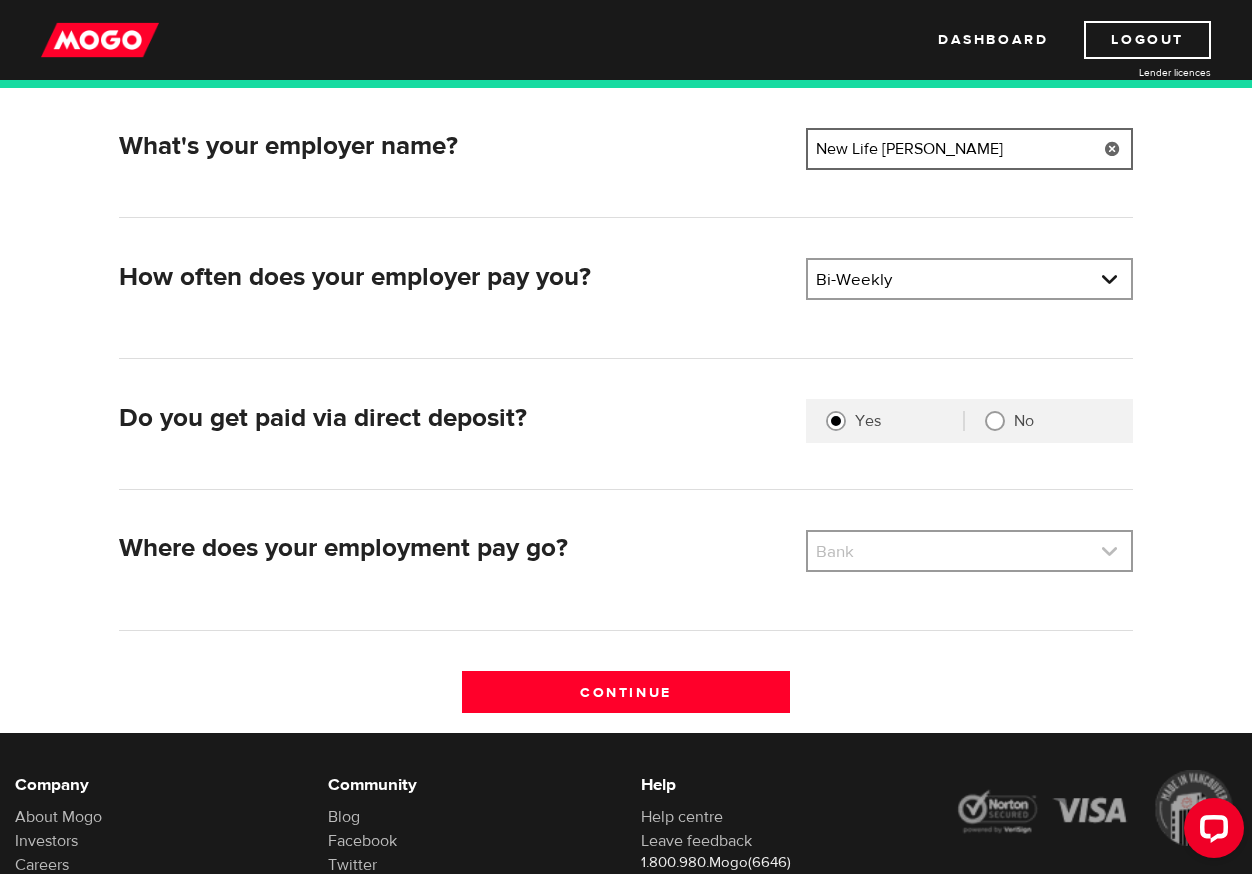 type on "New Life Mills" 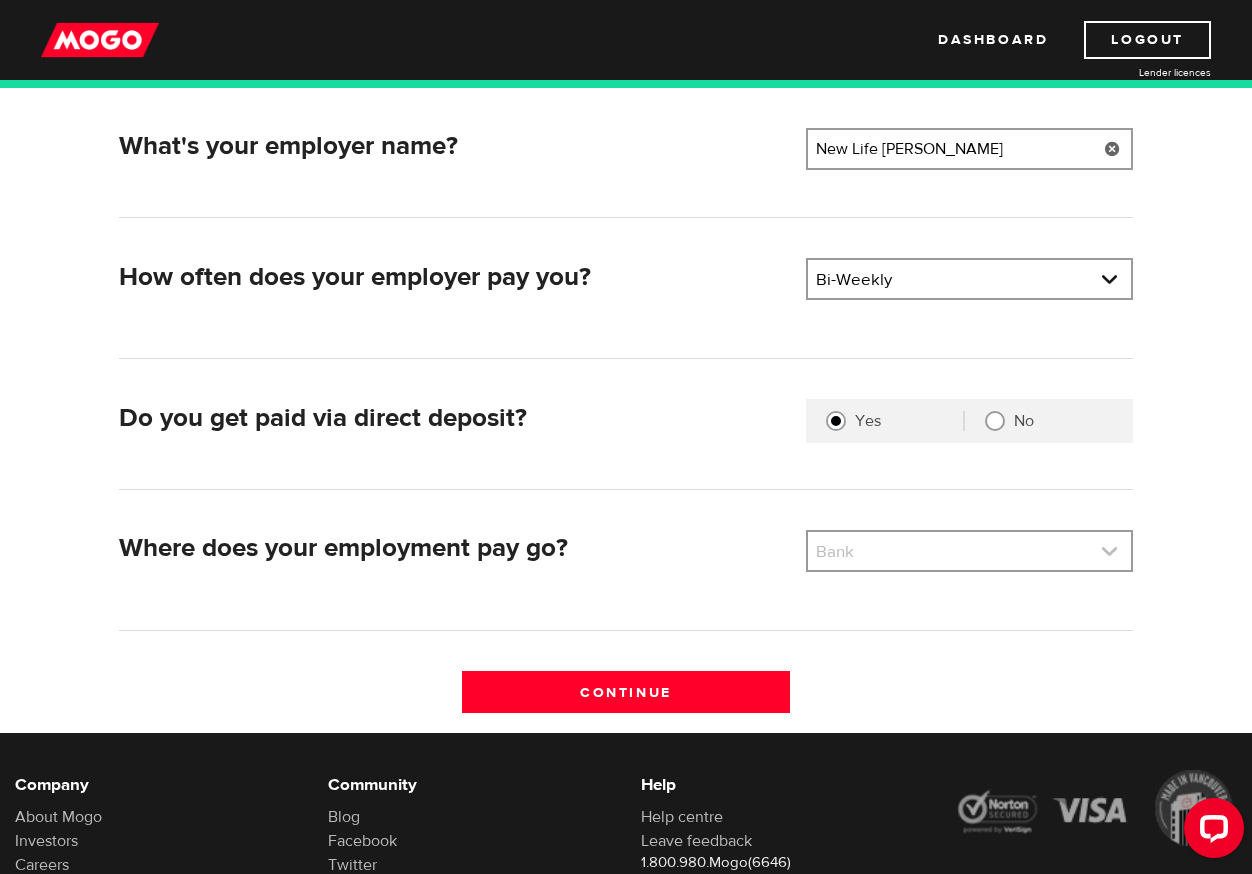 click at bounding box center (969, 551) 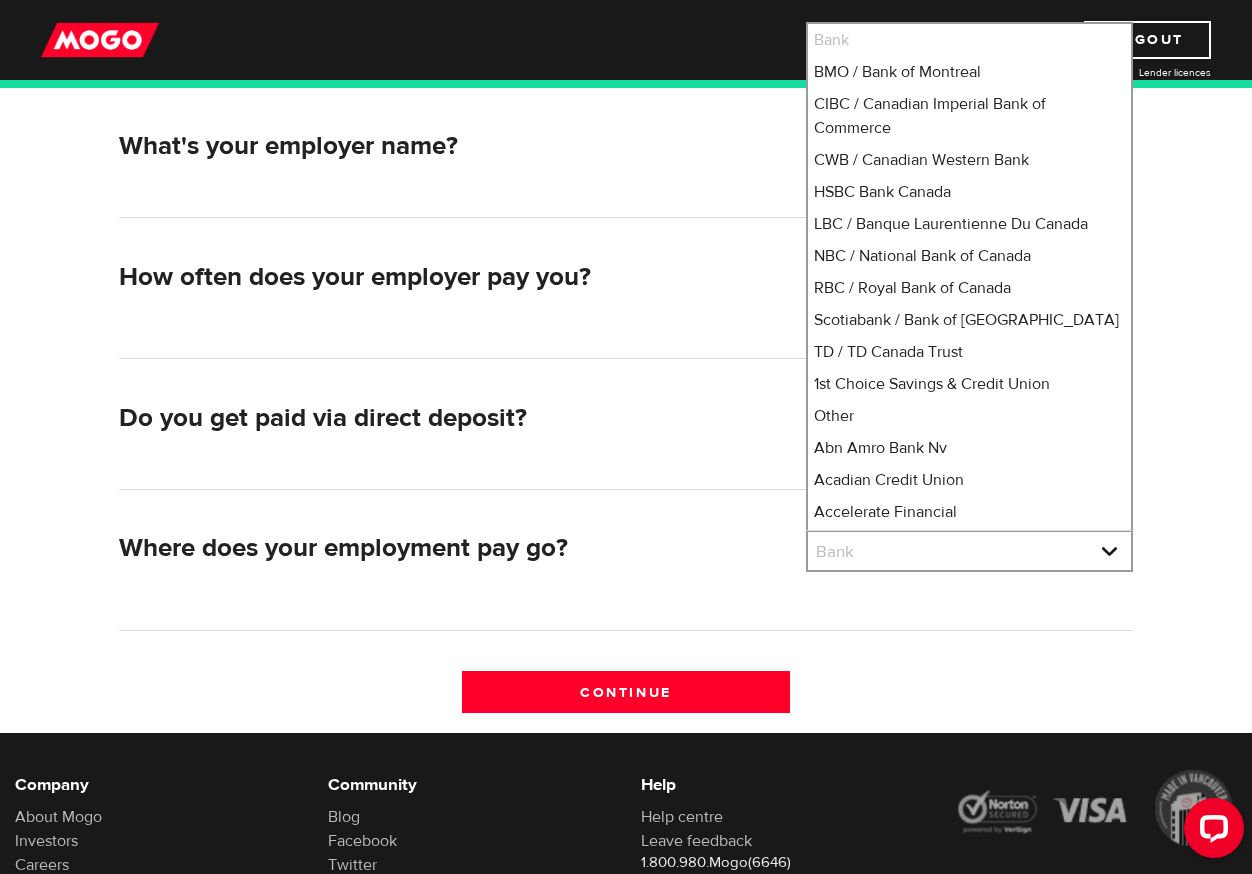 scroll, scrollTop: 318, scrollLeft: 0, axis: vertical 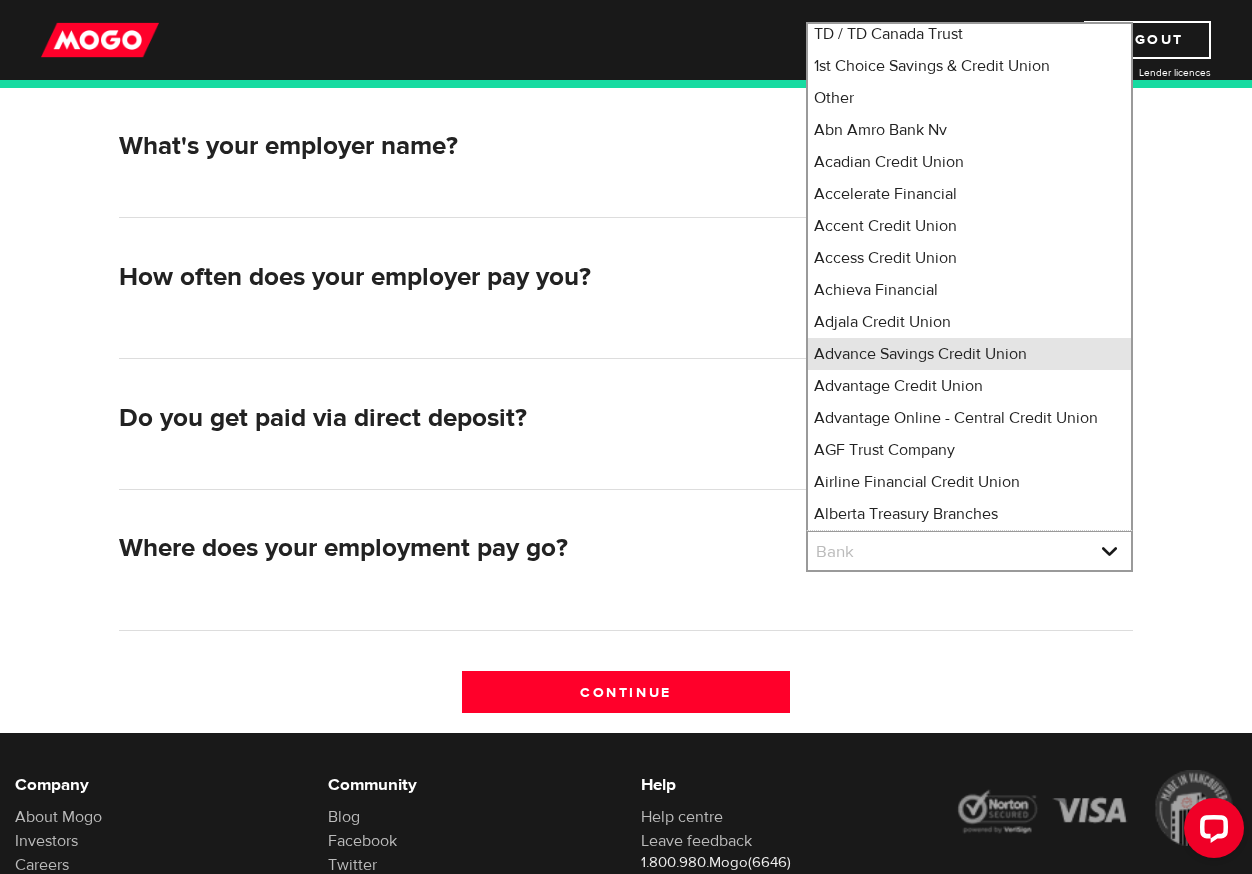 type 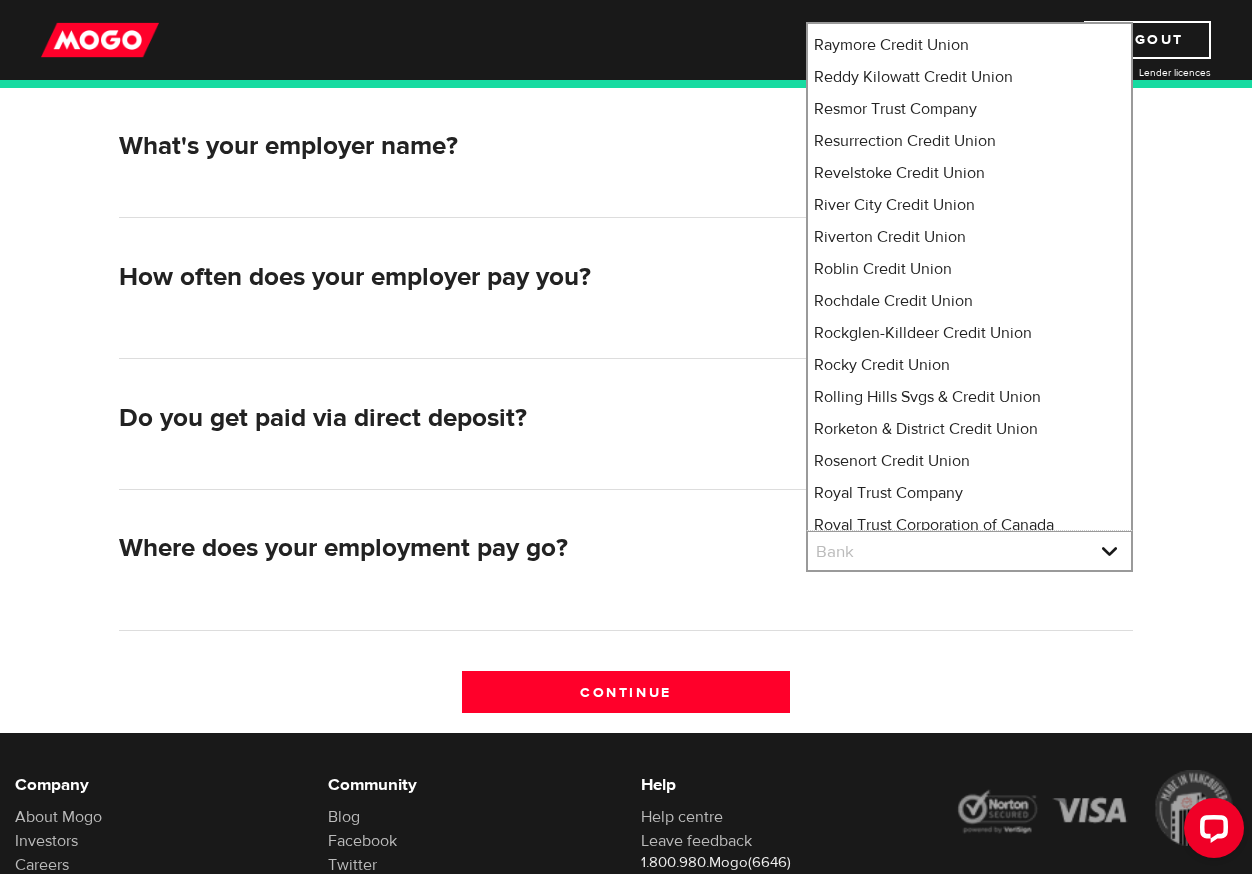 type 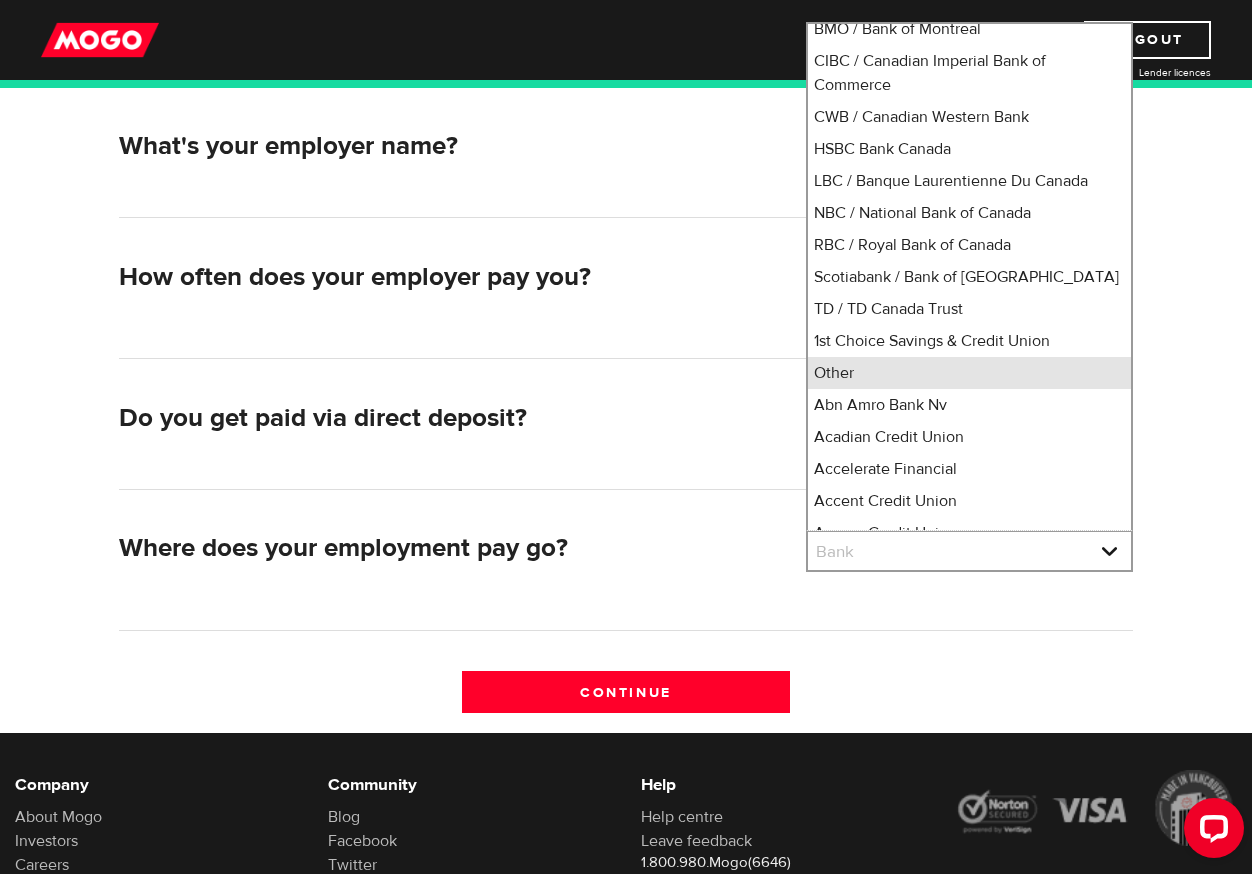 type 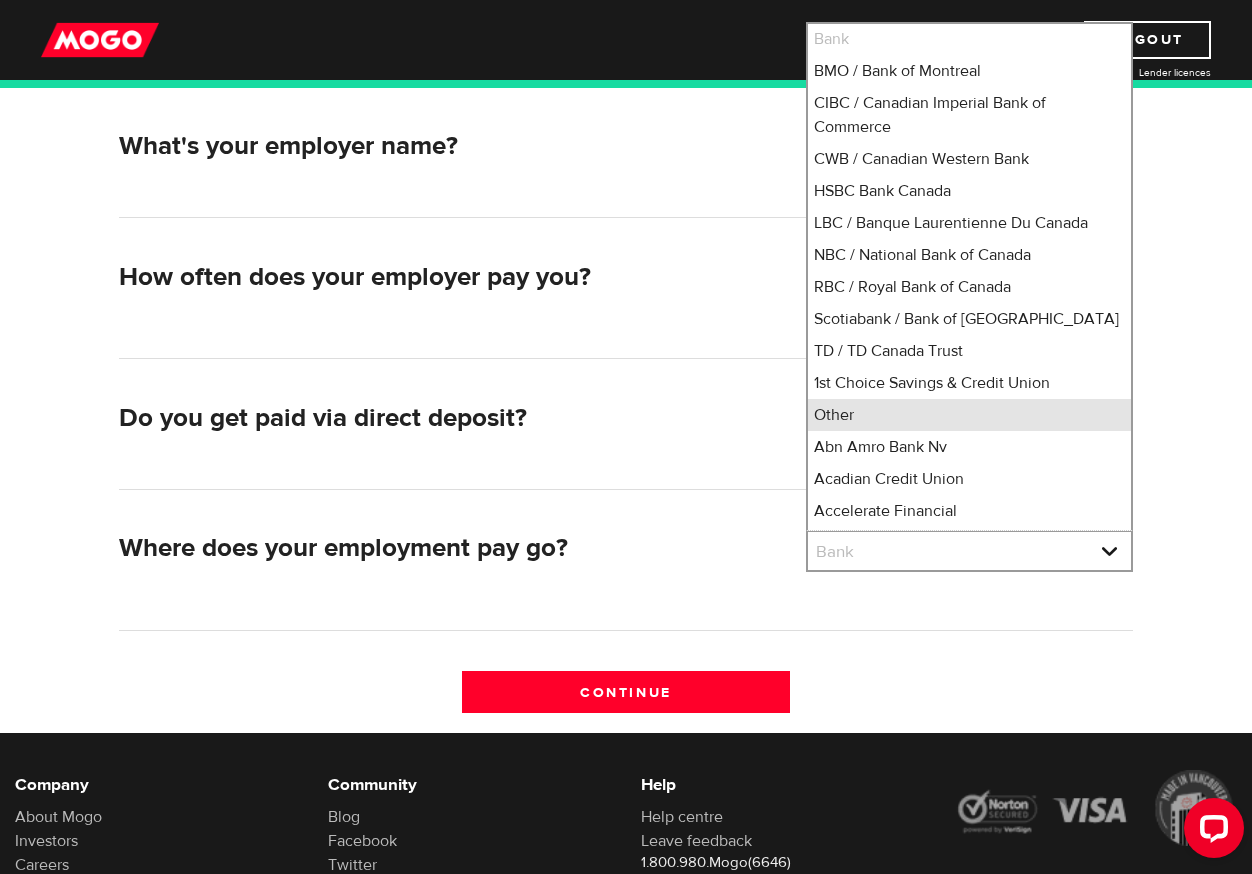 scroll, scrollTop: 0, scrollLeft: 0, axis: both 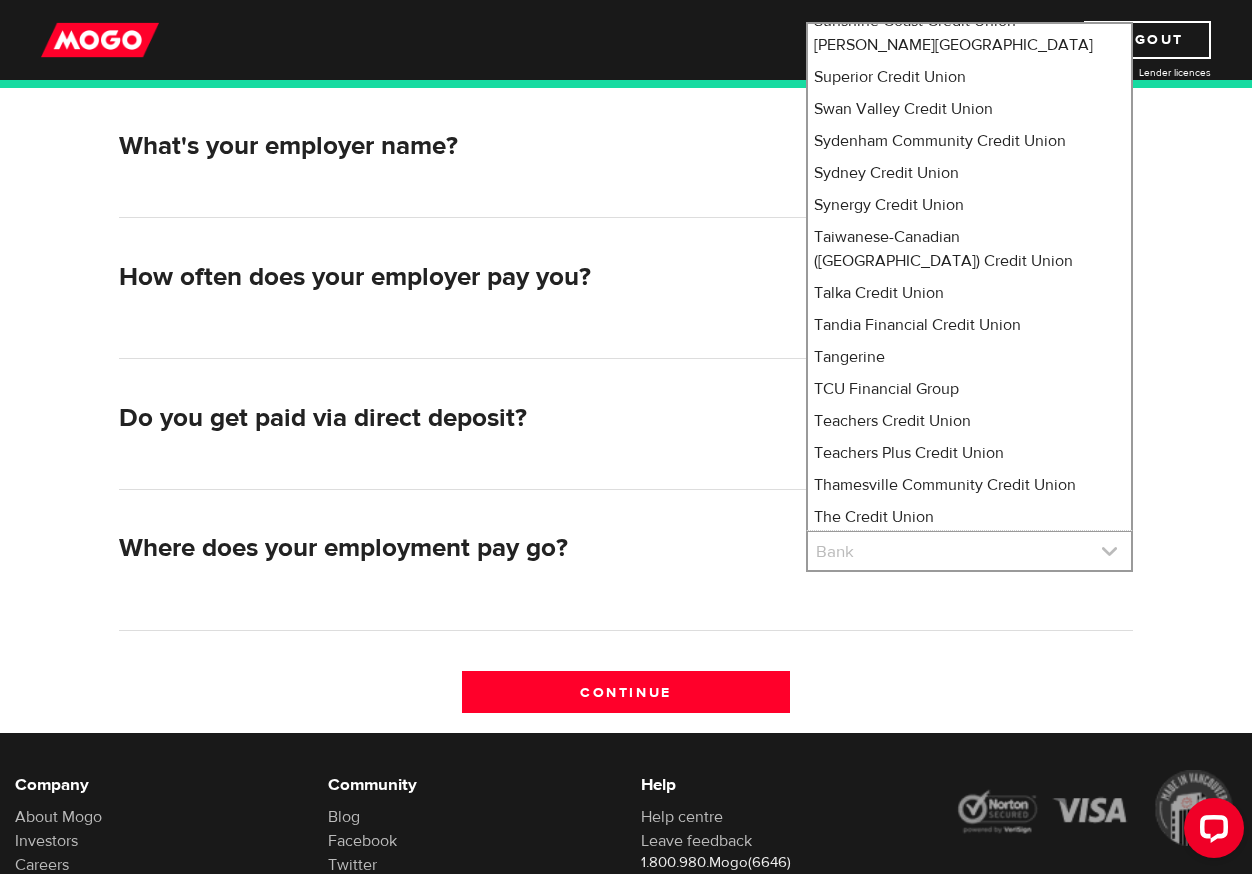 click at bounding box center (969, 551) 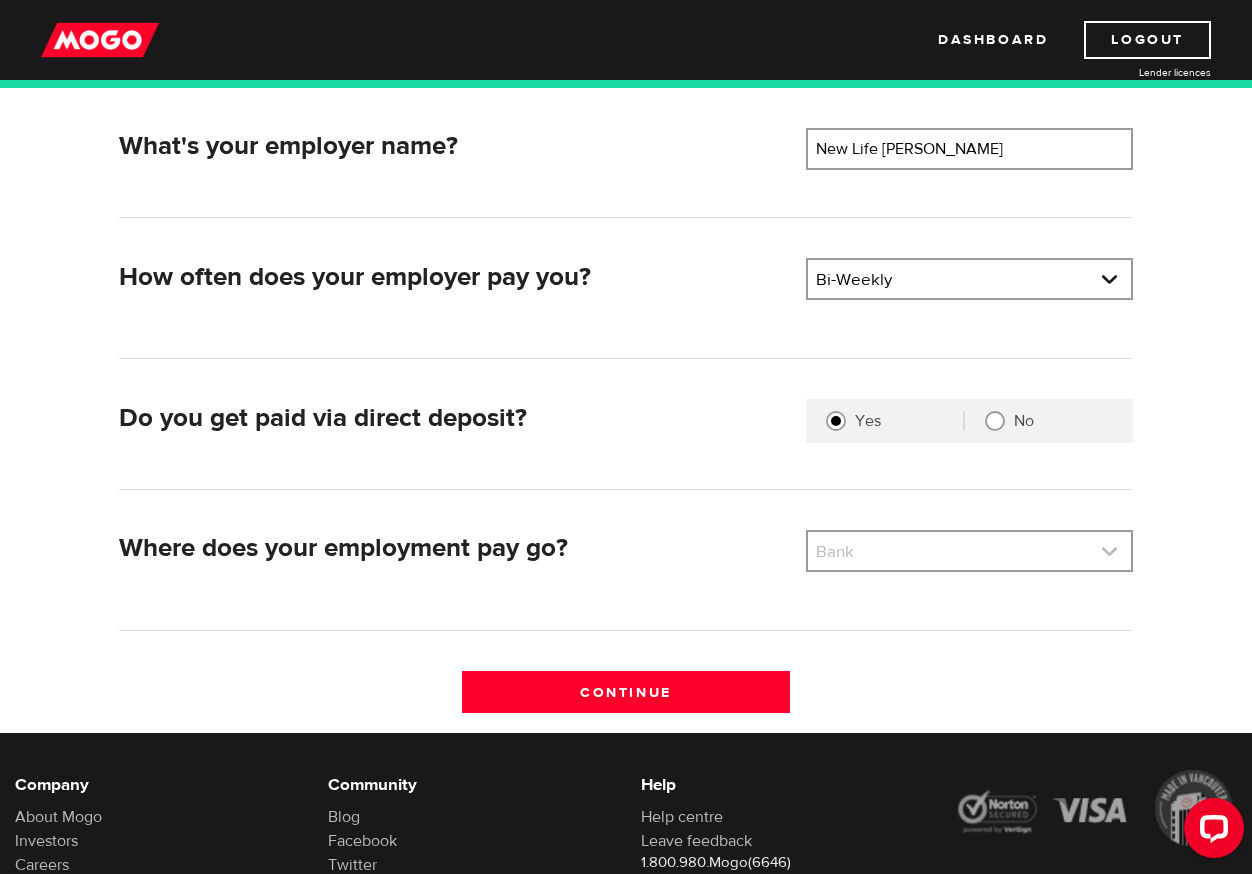 click at bounding box center (969, 551) 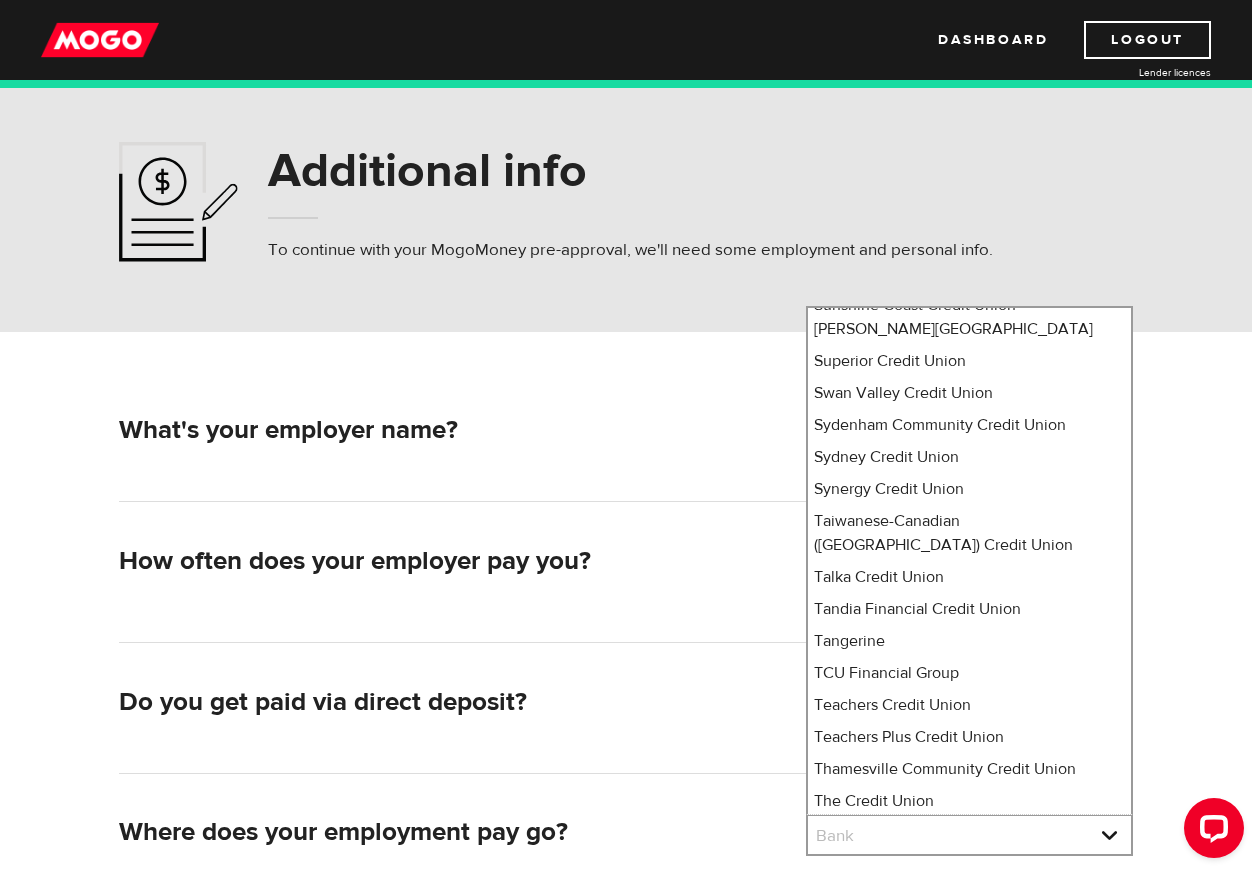 scroll, scrollTop: 0, scrollLeft: 0, axis: both 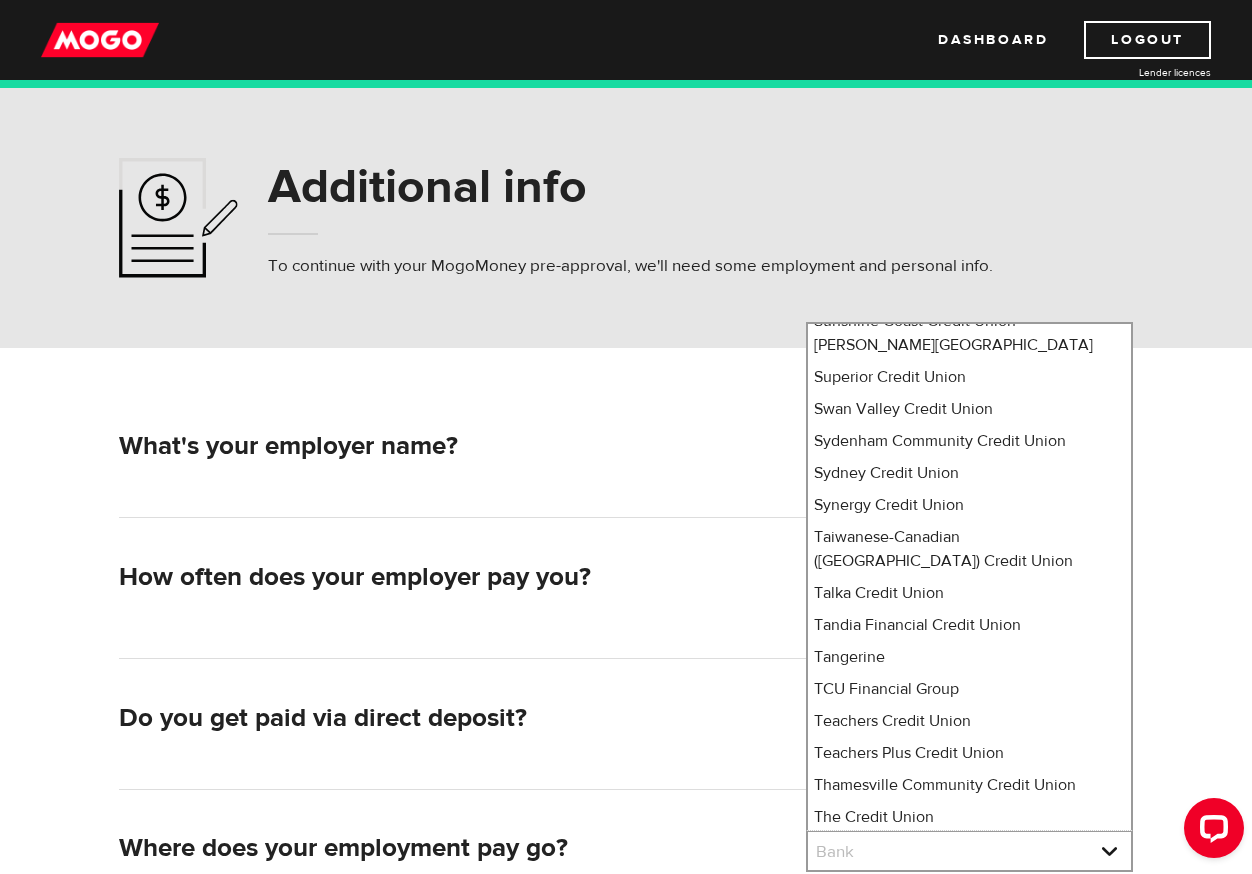 click on "Scotiabank / Bank of [GEOGRAPHIC_DATA]" at bounding box center (969, -14159) 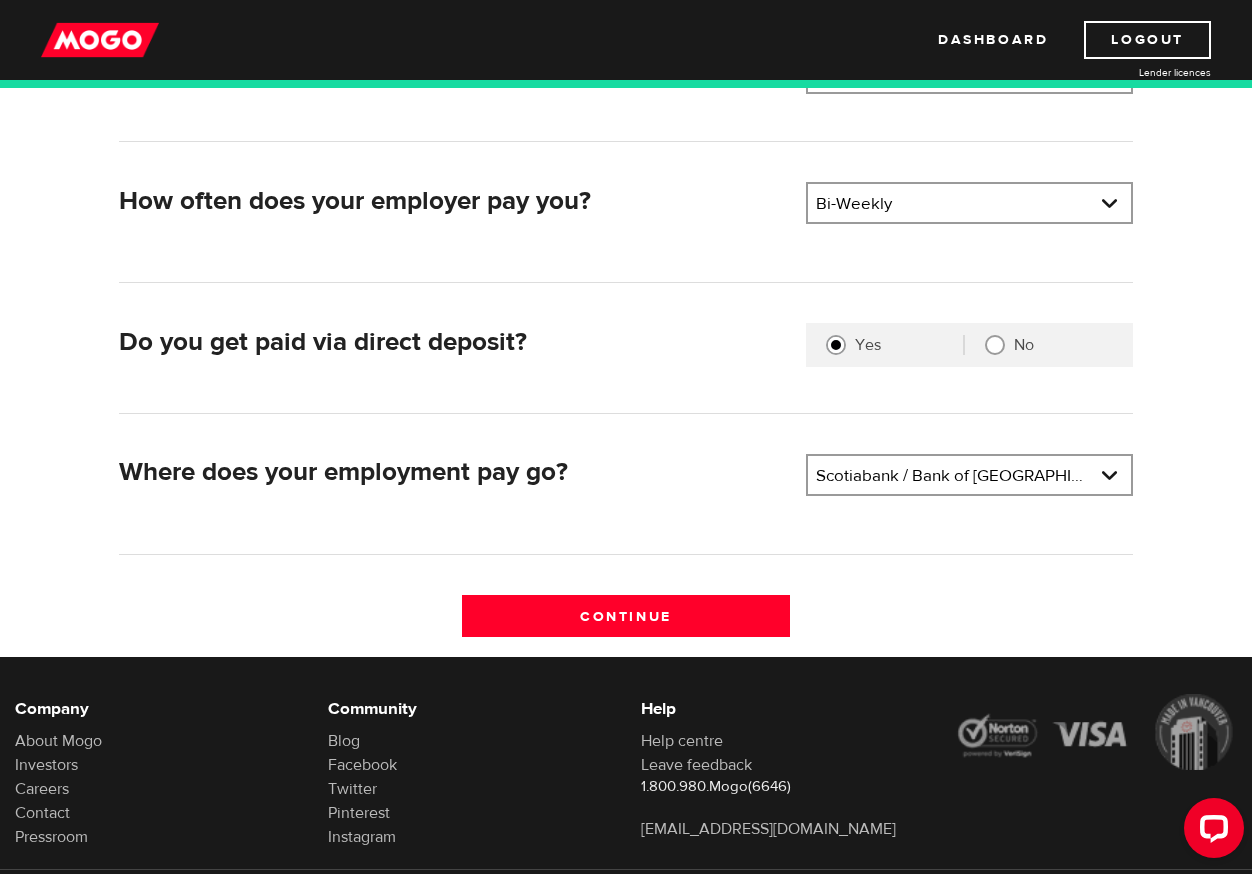 scroll, scrollTop: 400, scrollLeft: 0, axis: vertical 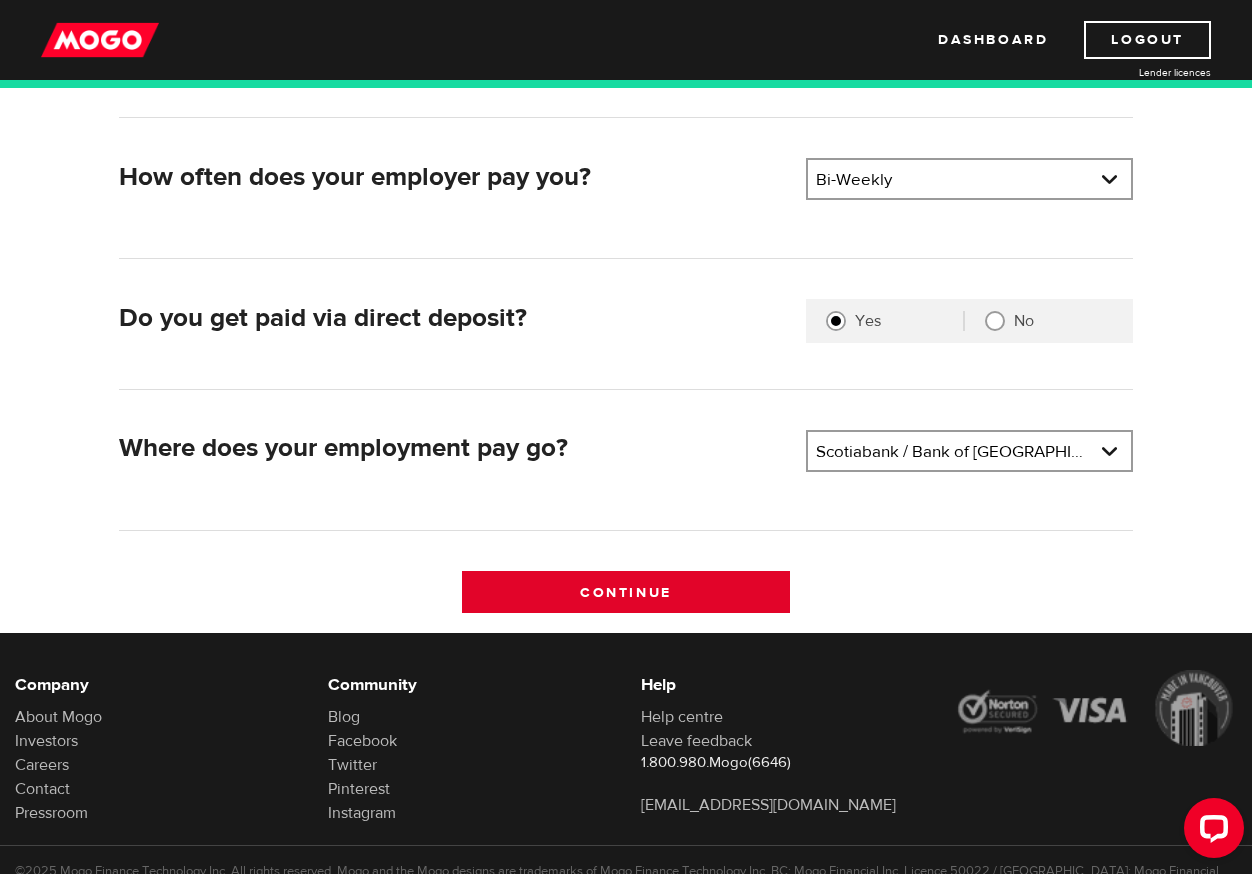 click on "Continue" at bounding box center [625, 592] 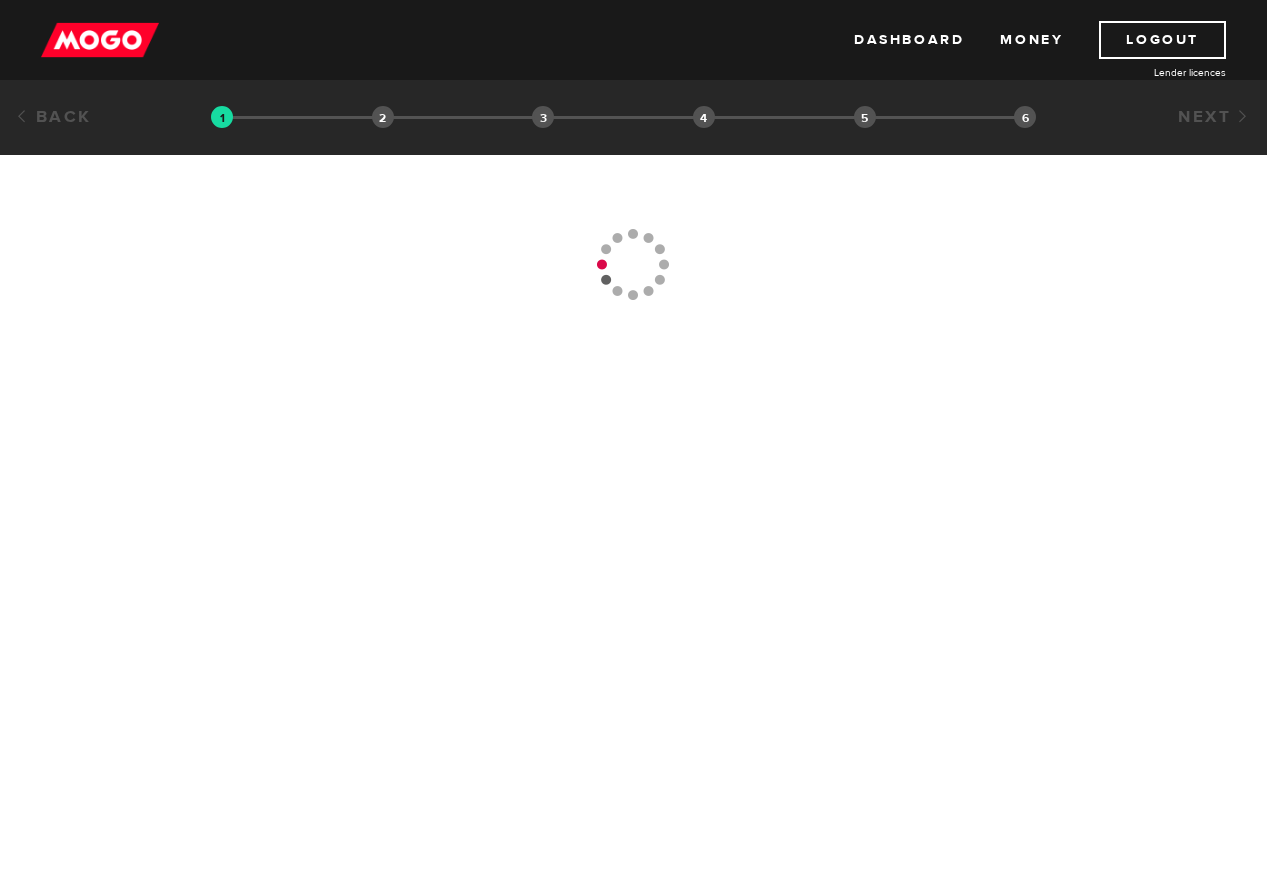 scroll, scrollTop: 0, scrollLeft: 0, axis: both 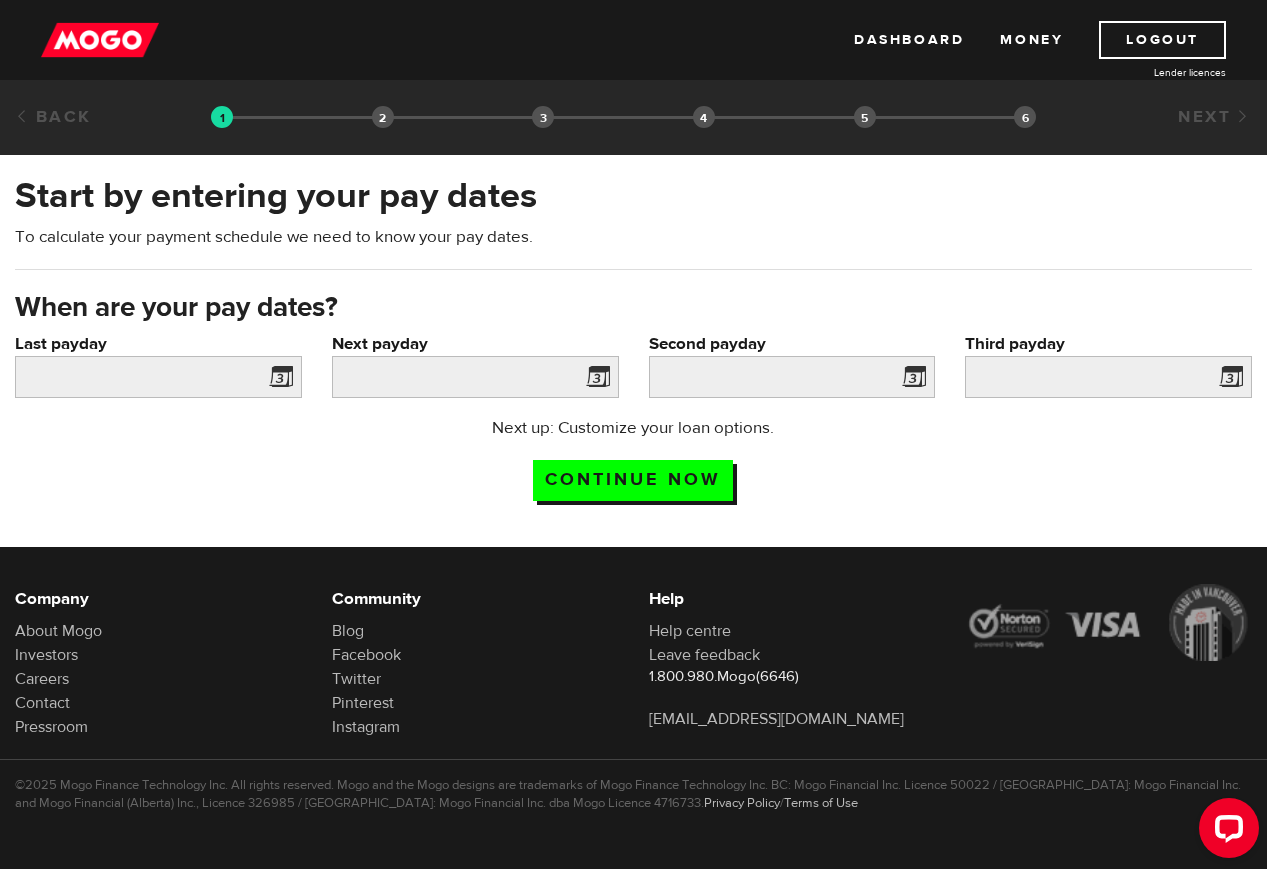click at bounding box center (277, 380) 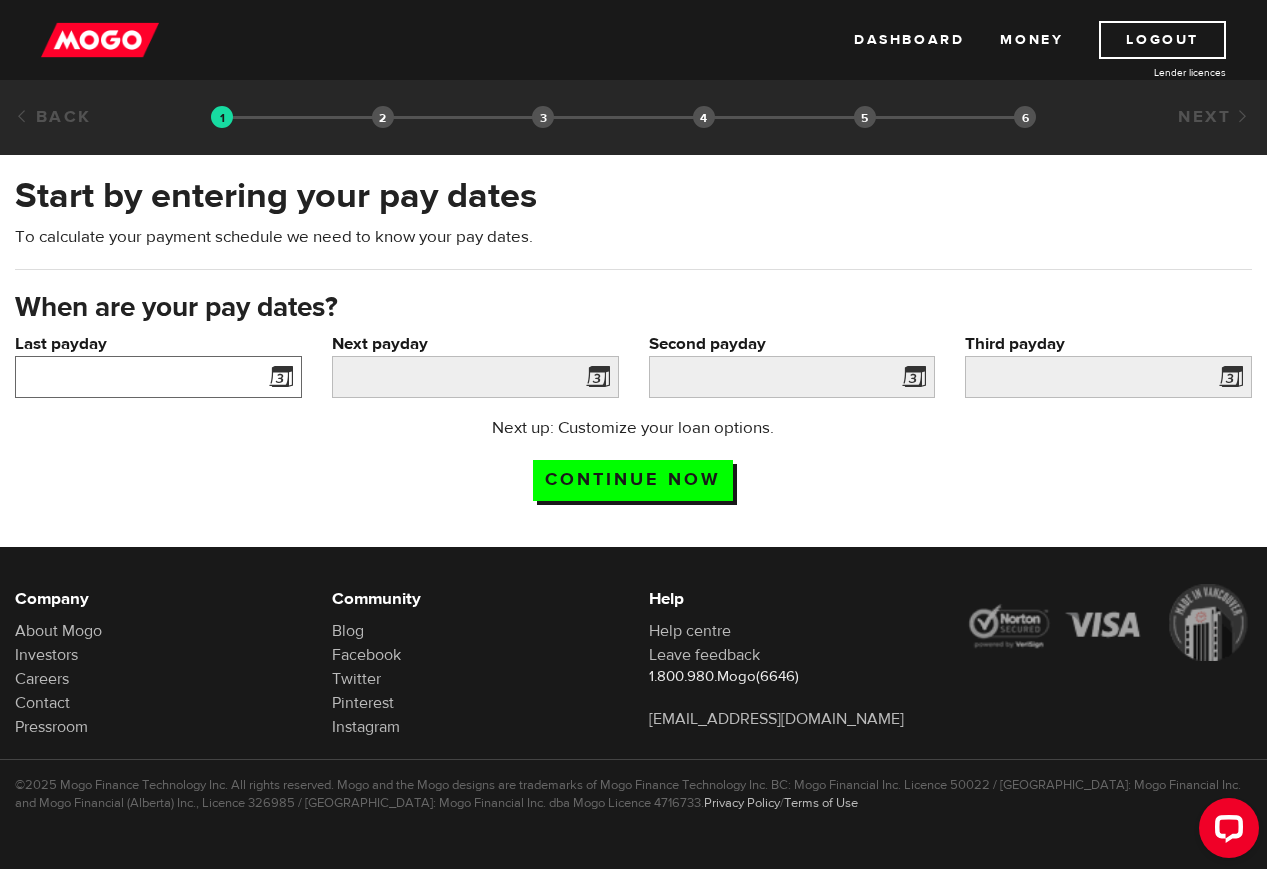 click on "Last payday" at bounding box center [158, 377] 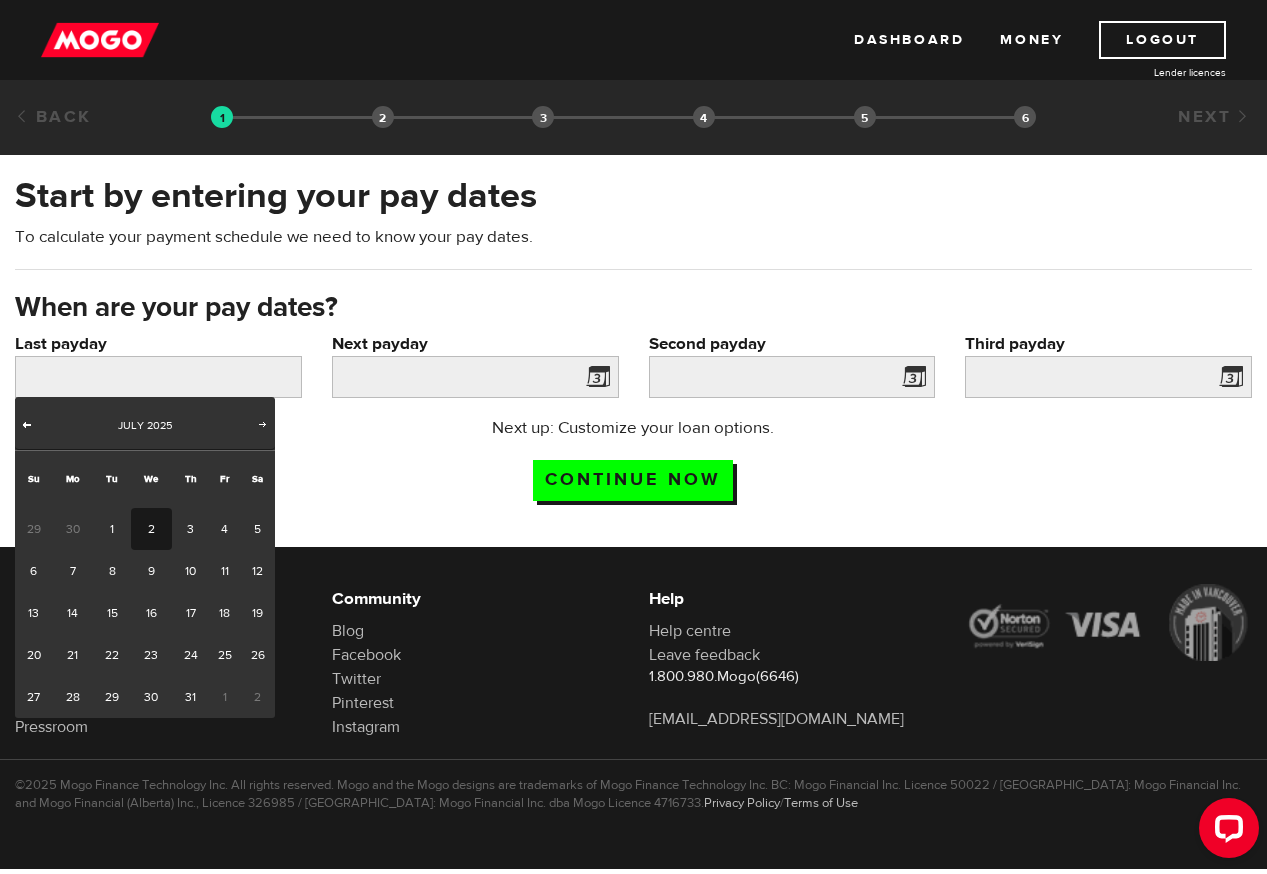 click on "Prev" at bounding box center [27, 426] 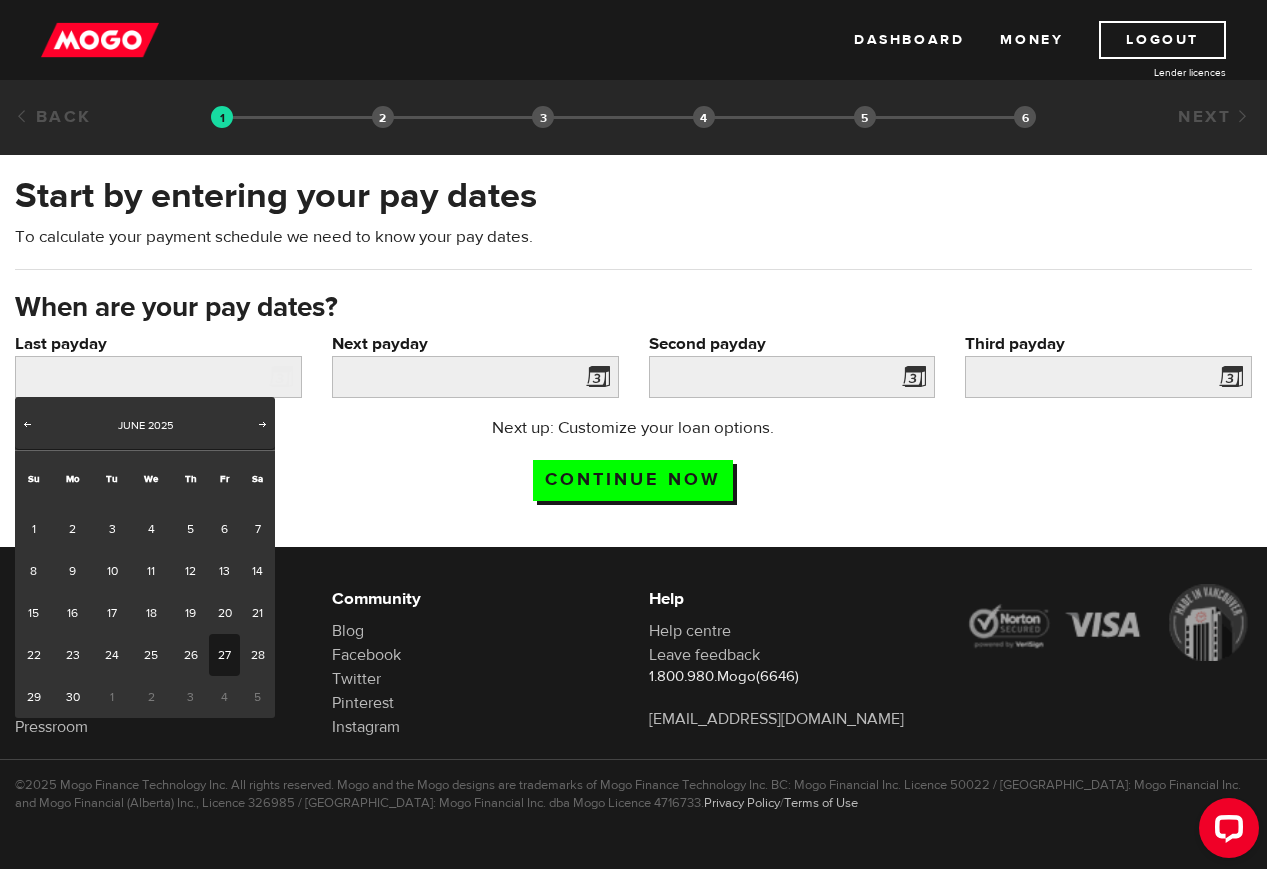 click on "27" at bounding box center (224, 655) 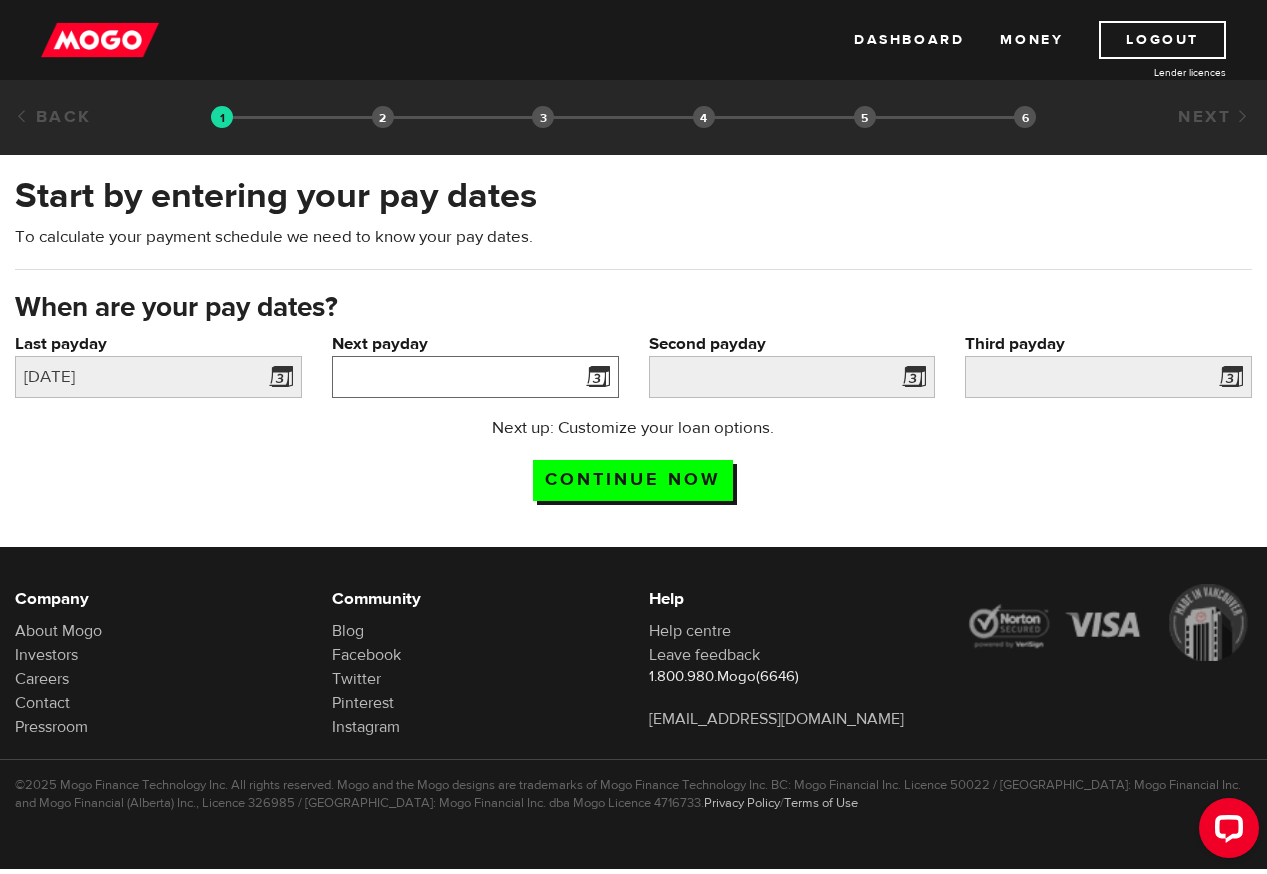 click on "Next payday" at bounding box center [475, 377] 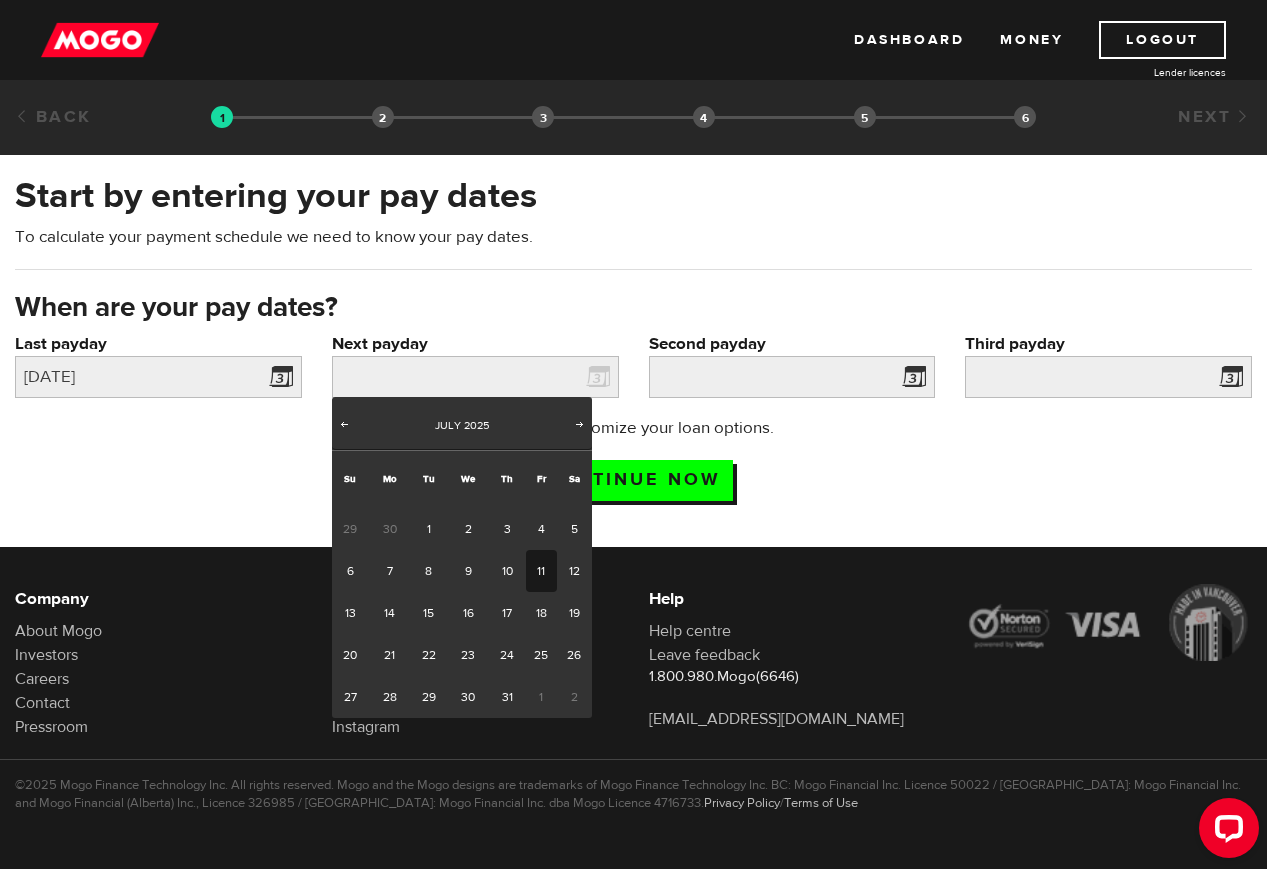 click on "11" at bounding box center [541, 571] 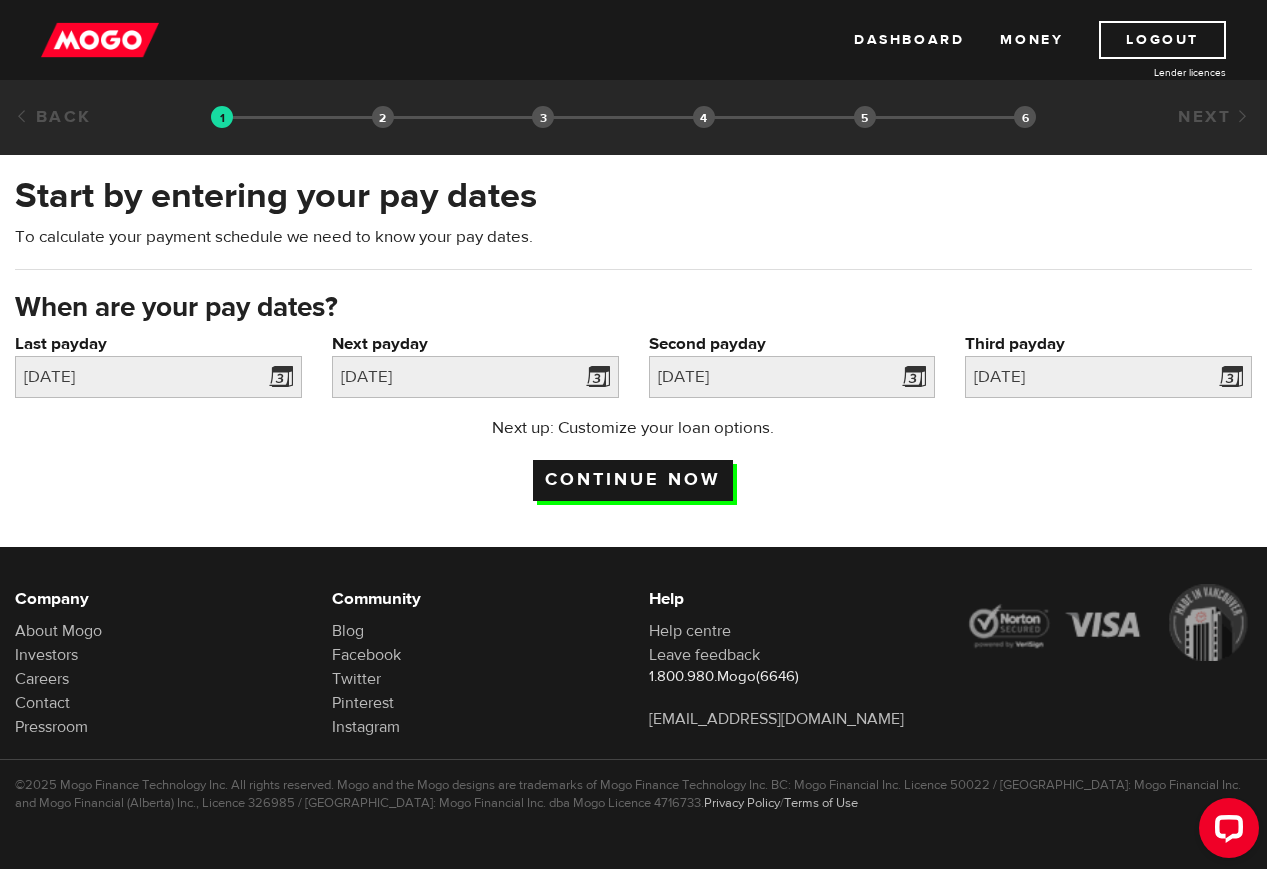 click on "Continue now" at bounding box center [633, 480] 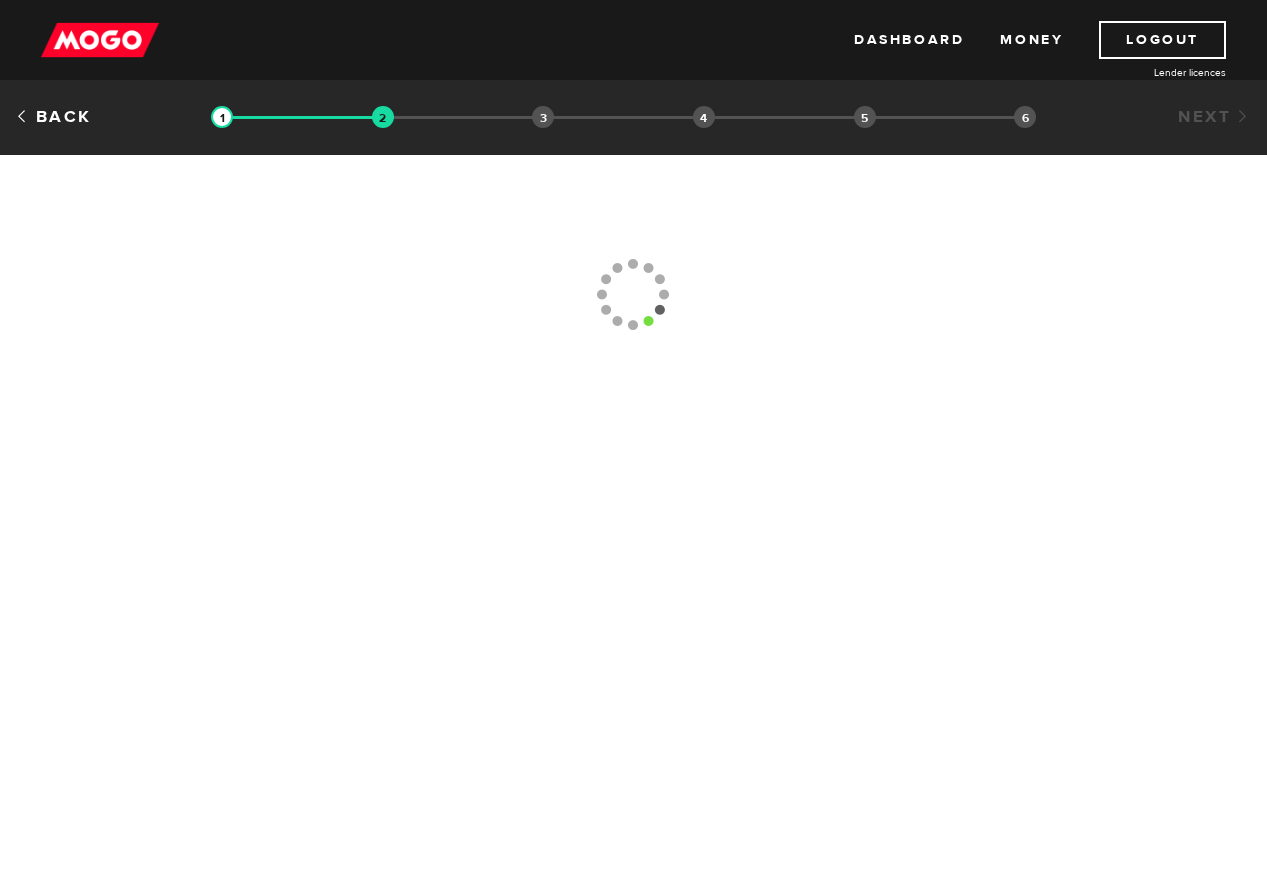 scroll, scrollTop: 0, scrollLeft: 0, axis: both 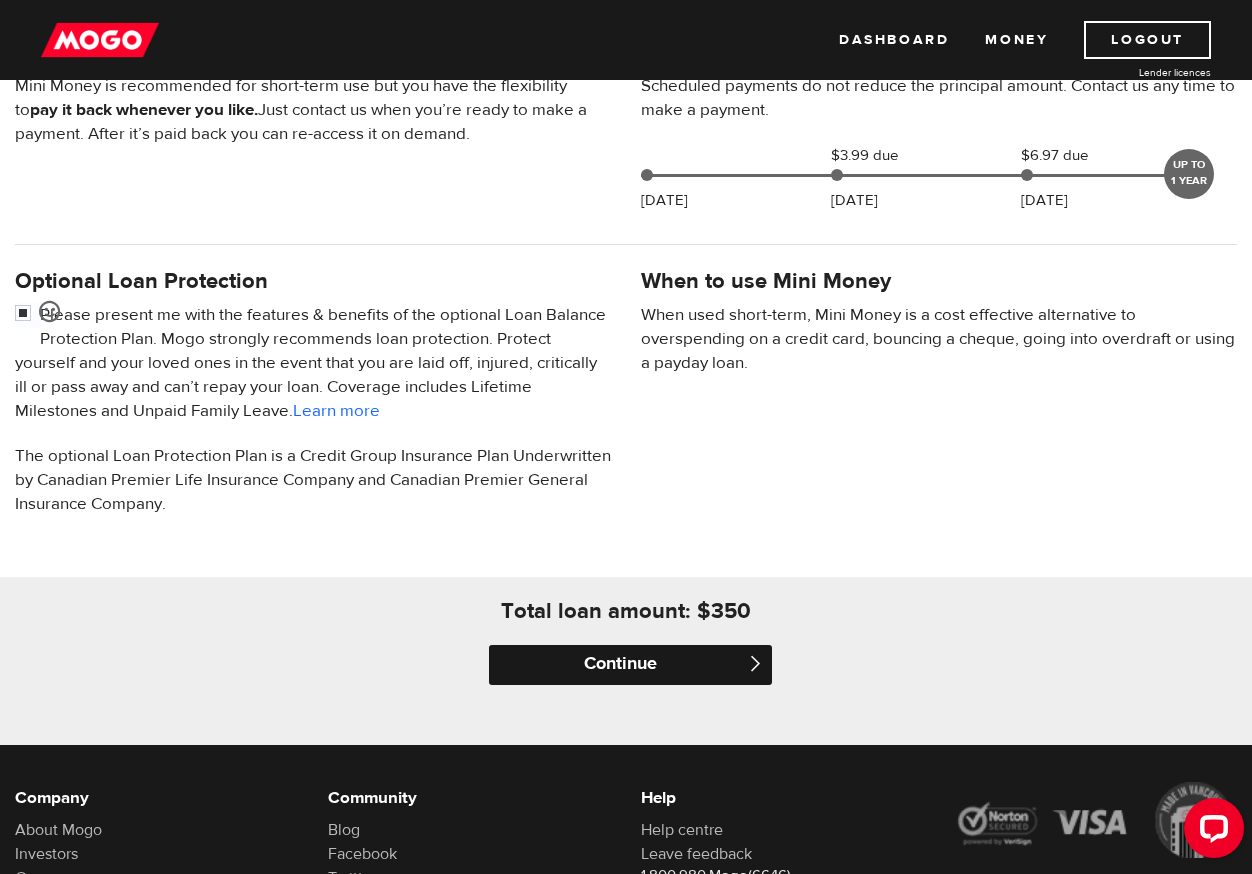 click on "Continue" at bounding box center (630, 665) 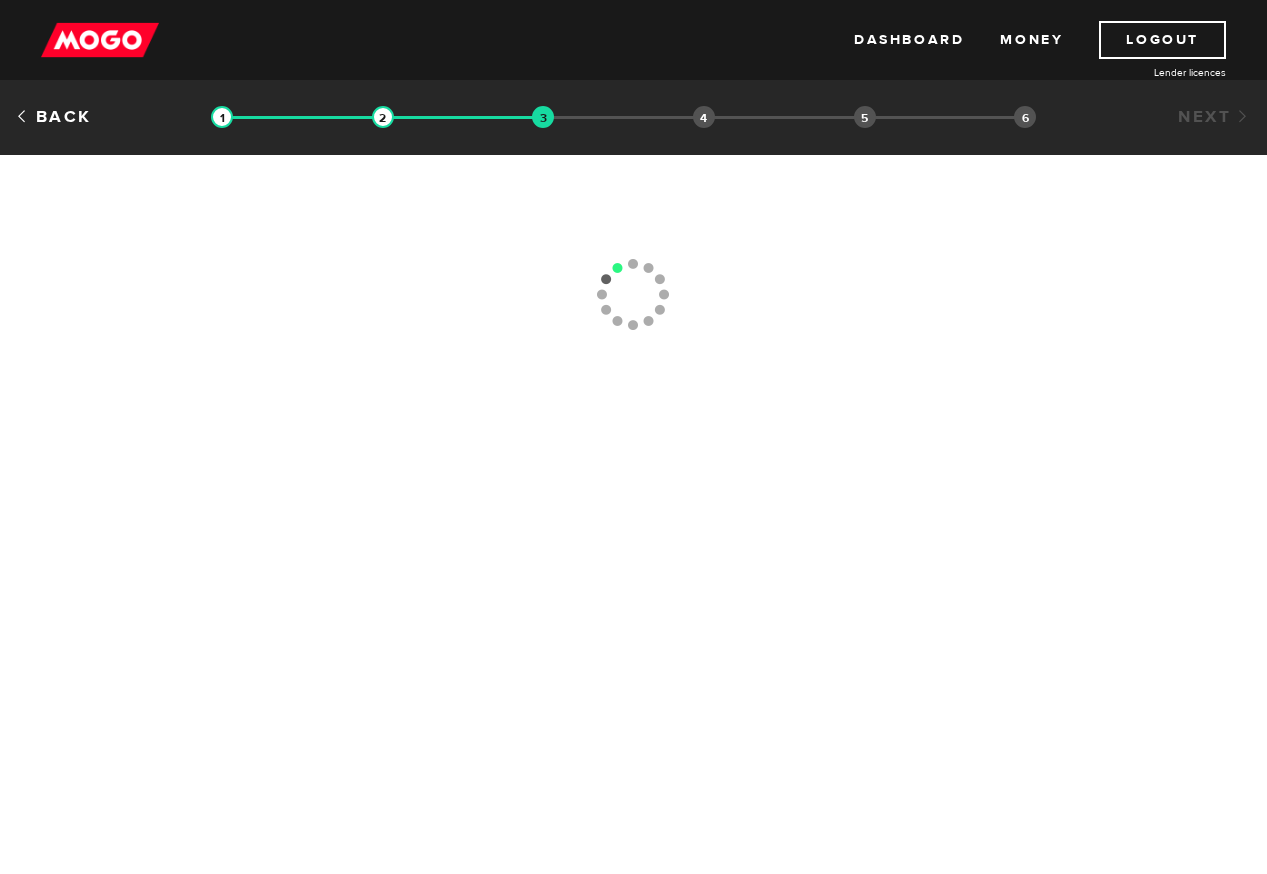 scroll, scrollTop: 0, scrollLeft: 0, axis: both 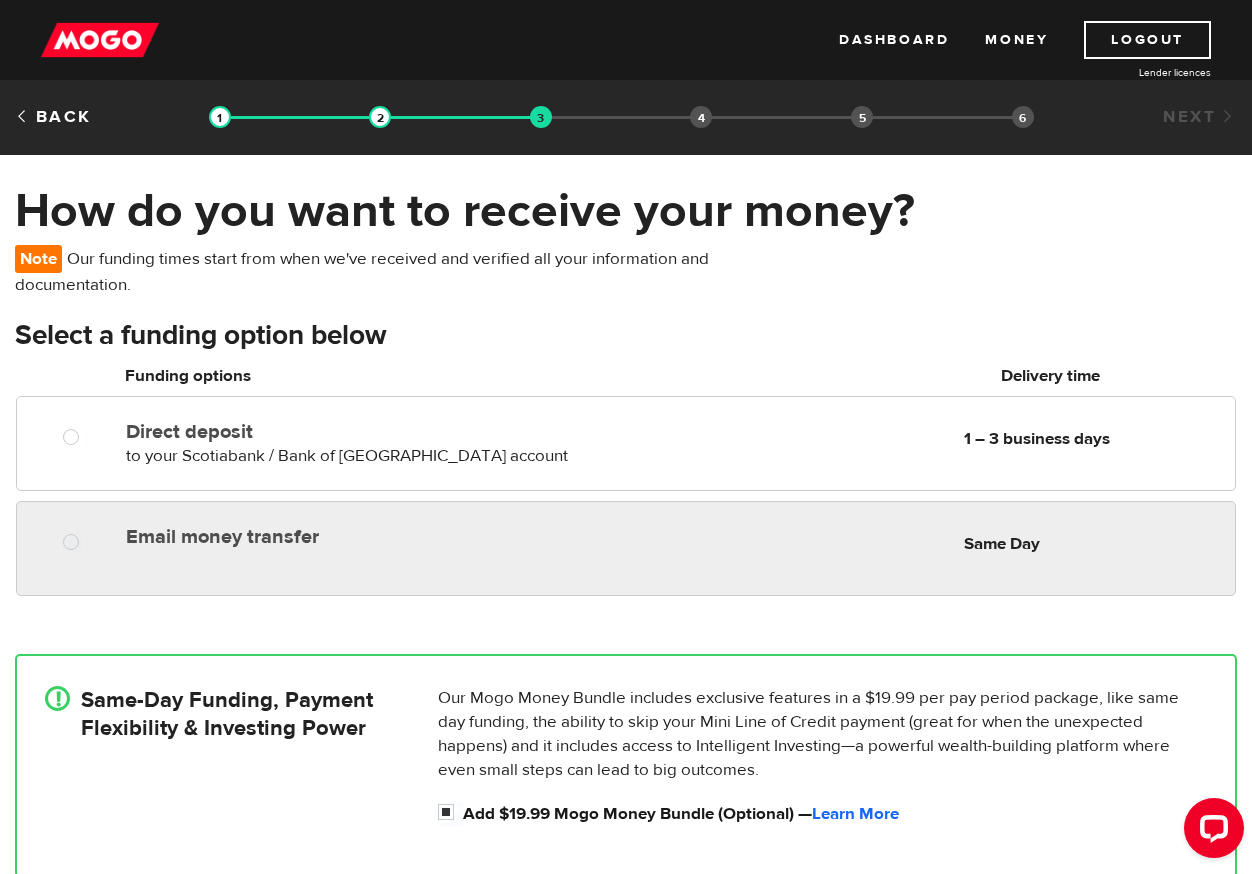 radio on "true" 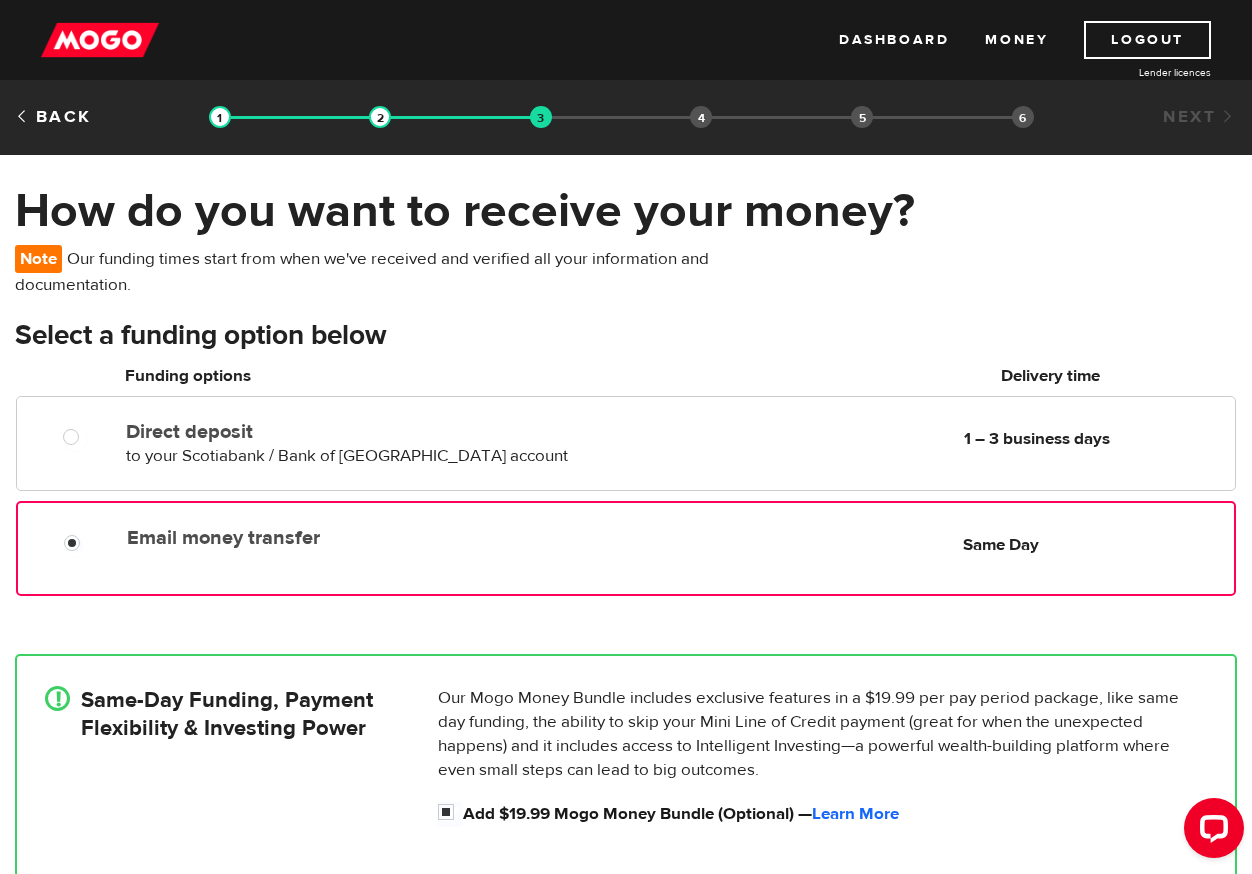 click at bounding box center [78, 545] 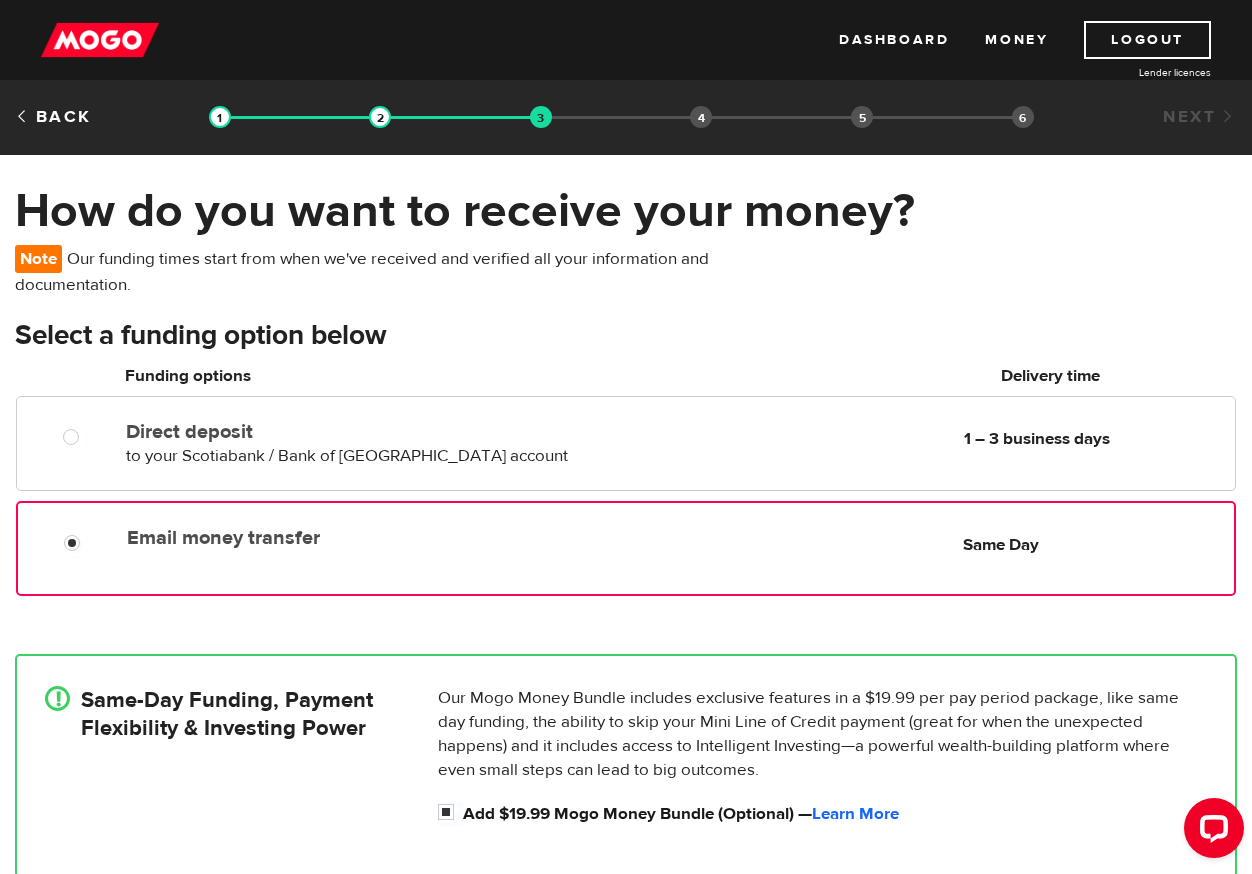click on "Email money transfer" at bounding box center (351, 538) 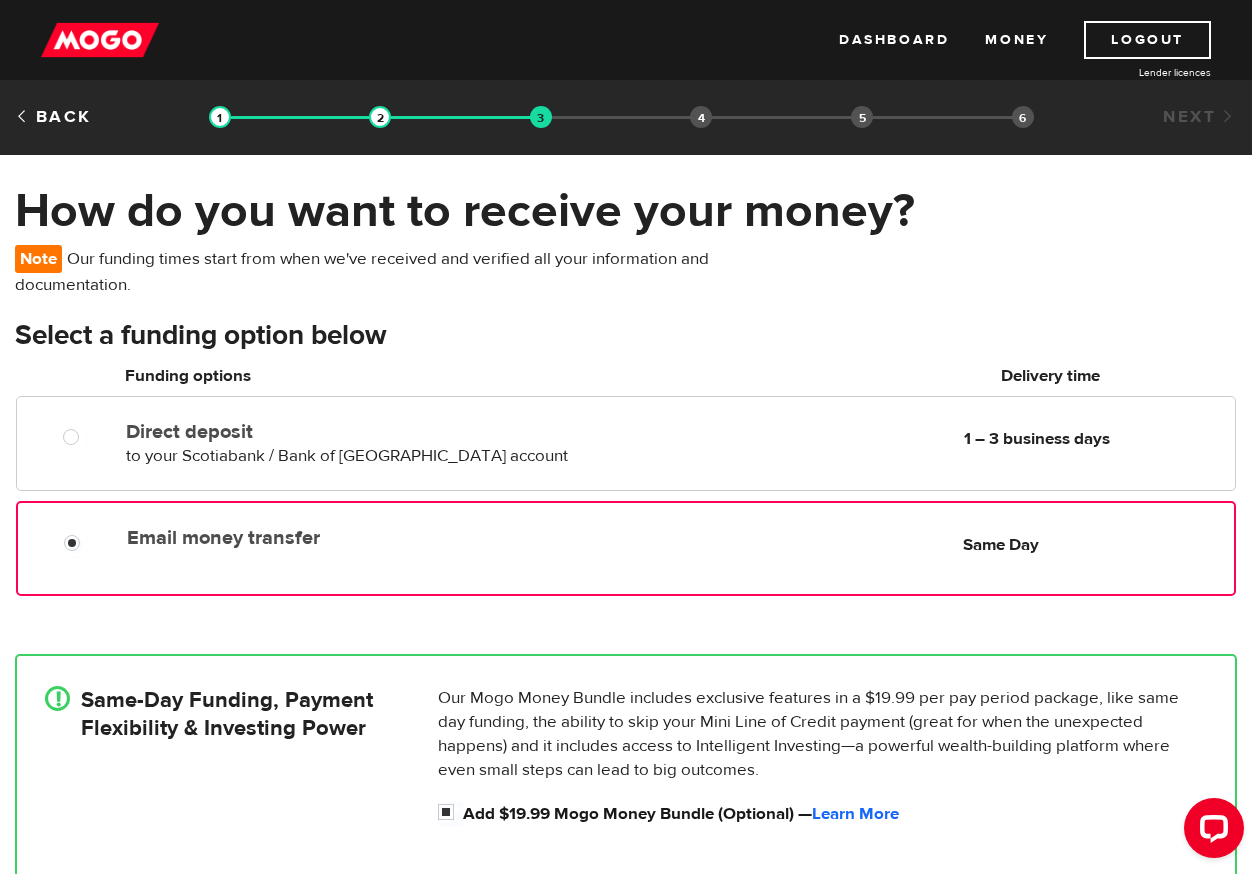 click on "Email money transfer Delivery in  Same Day Same Day" at bounding box center (676, 537) 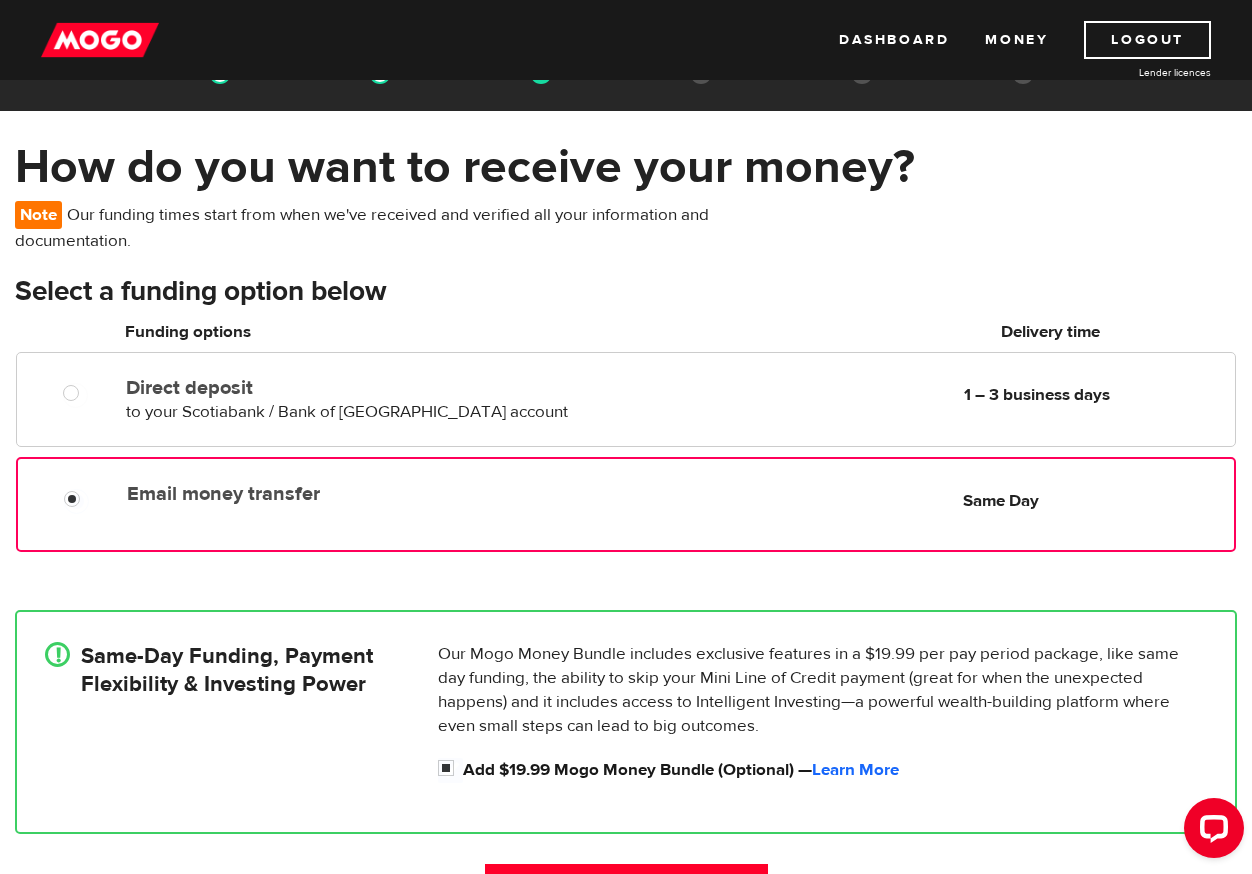 scroll, scrollTop: 200, scrollLeft: 0, axis: vertical 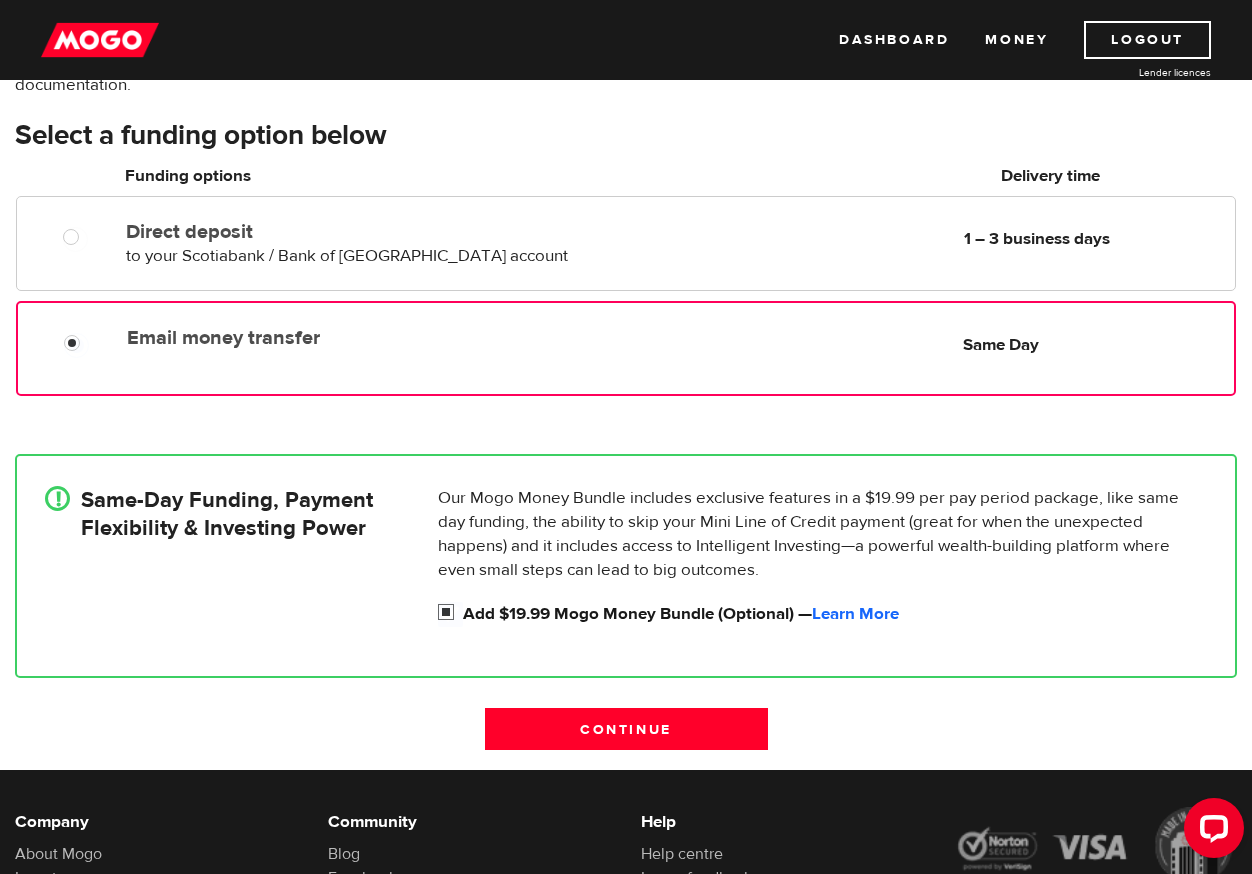 click on "Add $19.99 Mogo Money Bundle (Optional) —  Learn More" at bounding box center [450, 614] 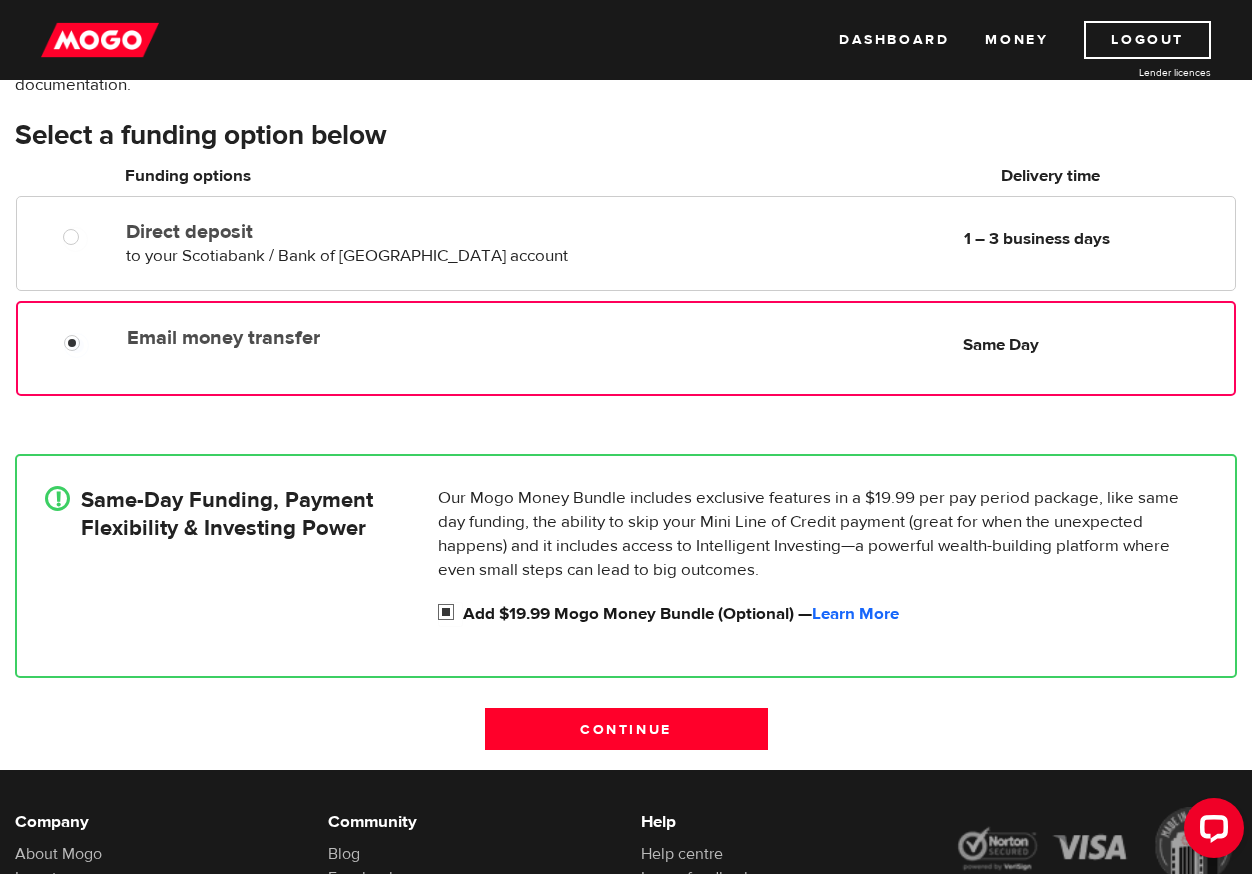 radio on "false" 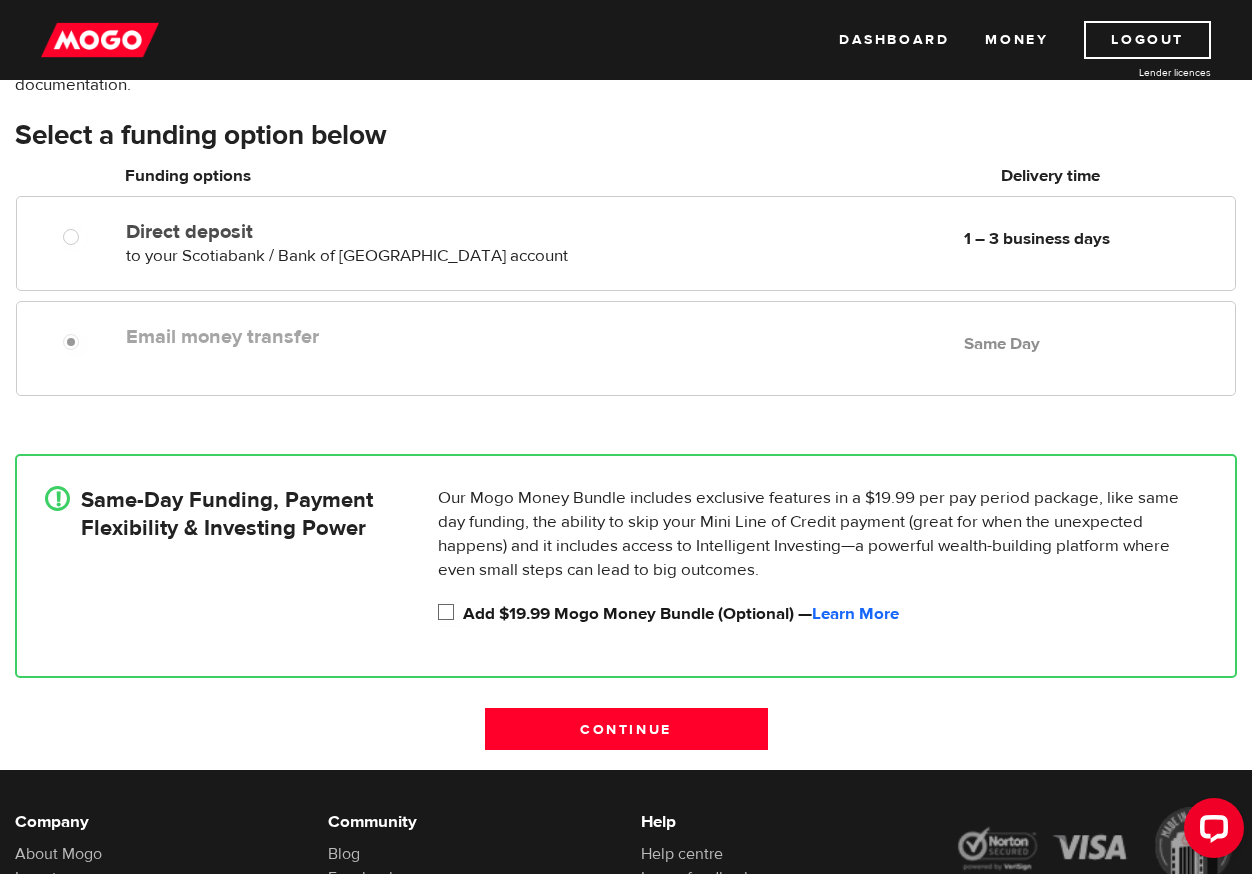 click on "Add $19.99 Mogo Money Bundle (Optional) —  Learn More" at bounding box center (450, 614) 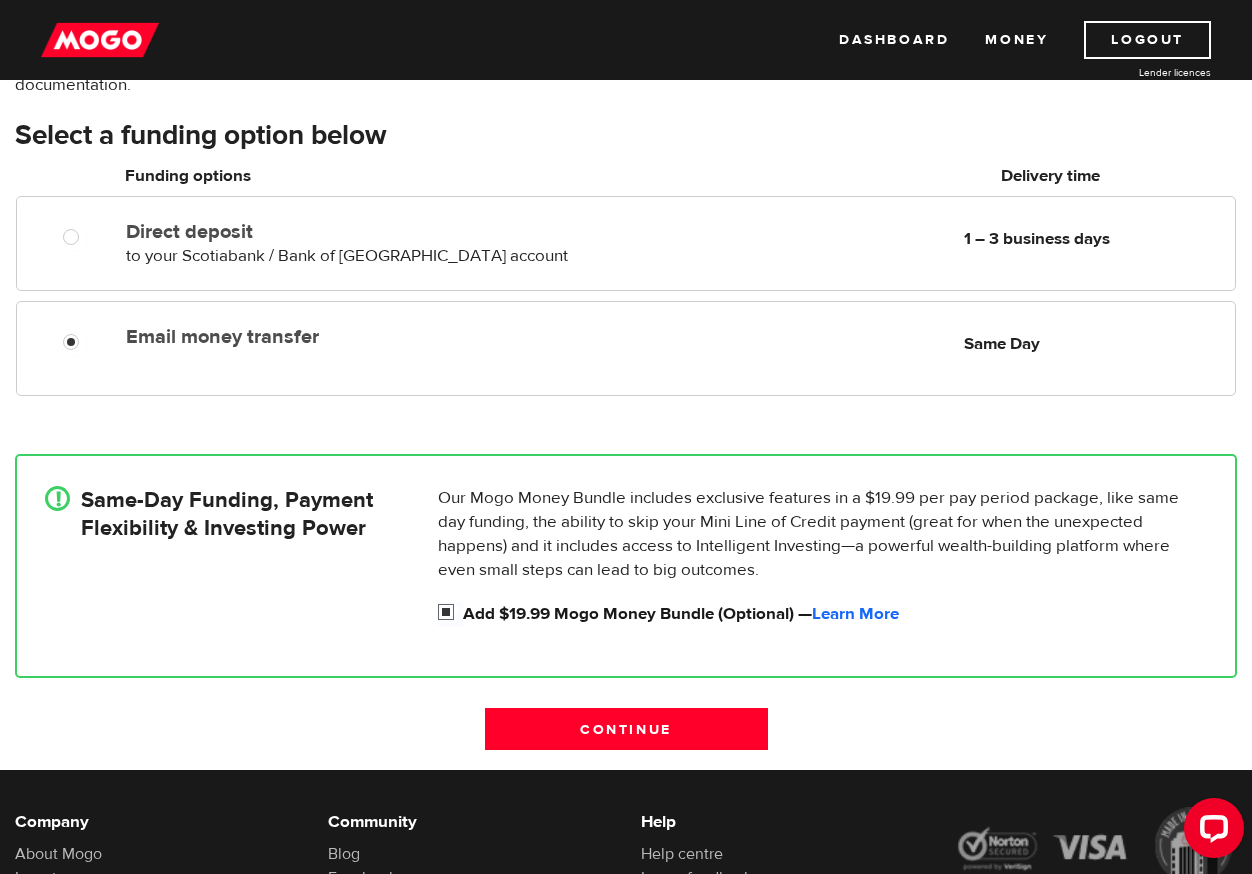 click on "Add $19.99 Mogo Money Bundle (Optional) —  Learn More" at bounding box center [450, 614] 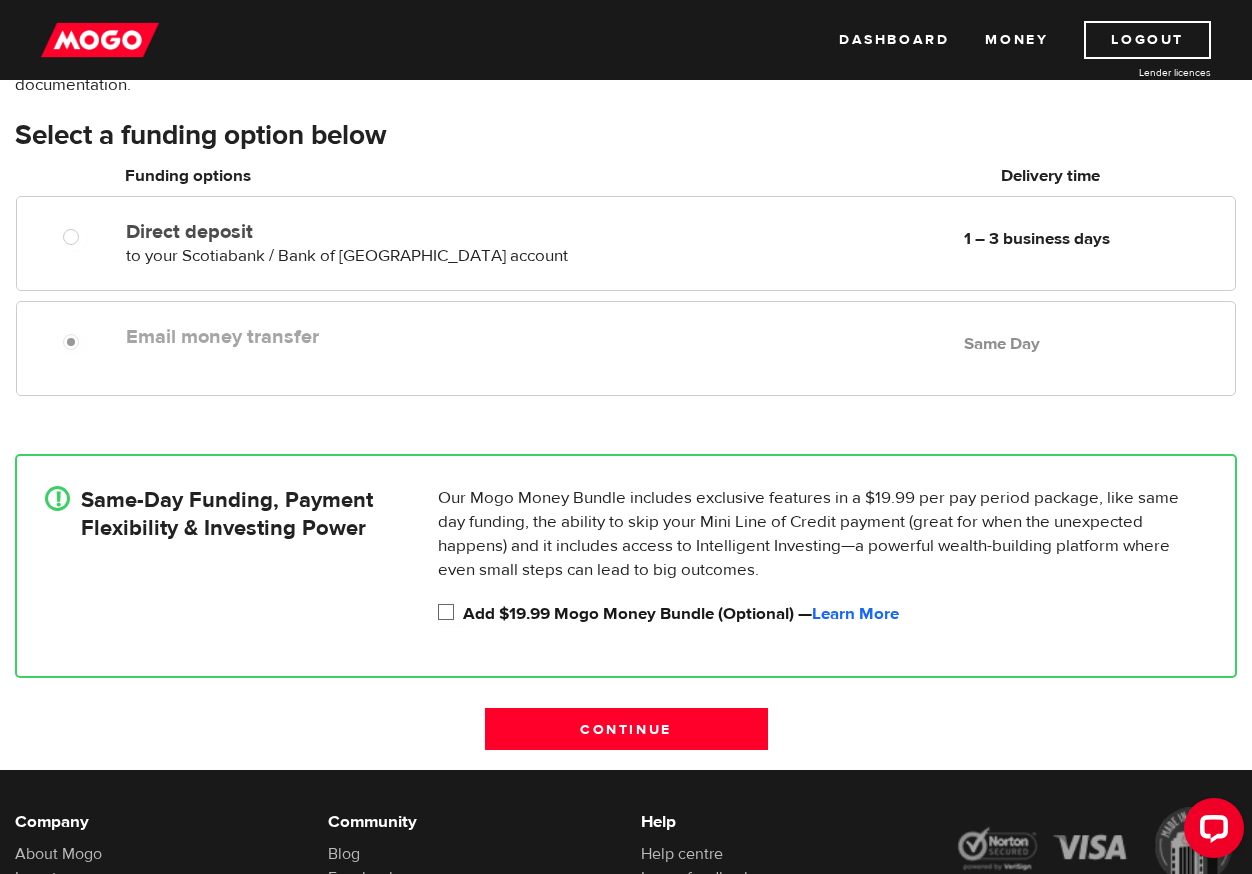 click on "Add $19.99 Mogo Money Bundle (Optional) —  Learn More" at bounding box center (450, 614) 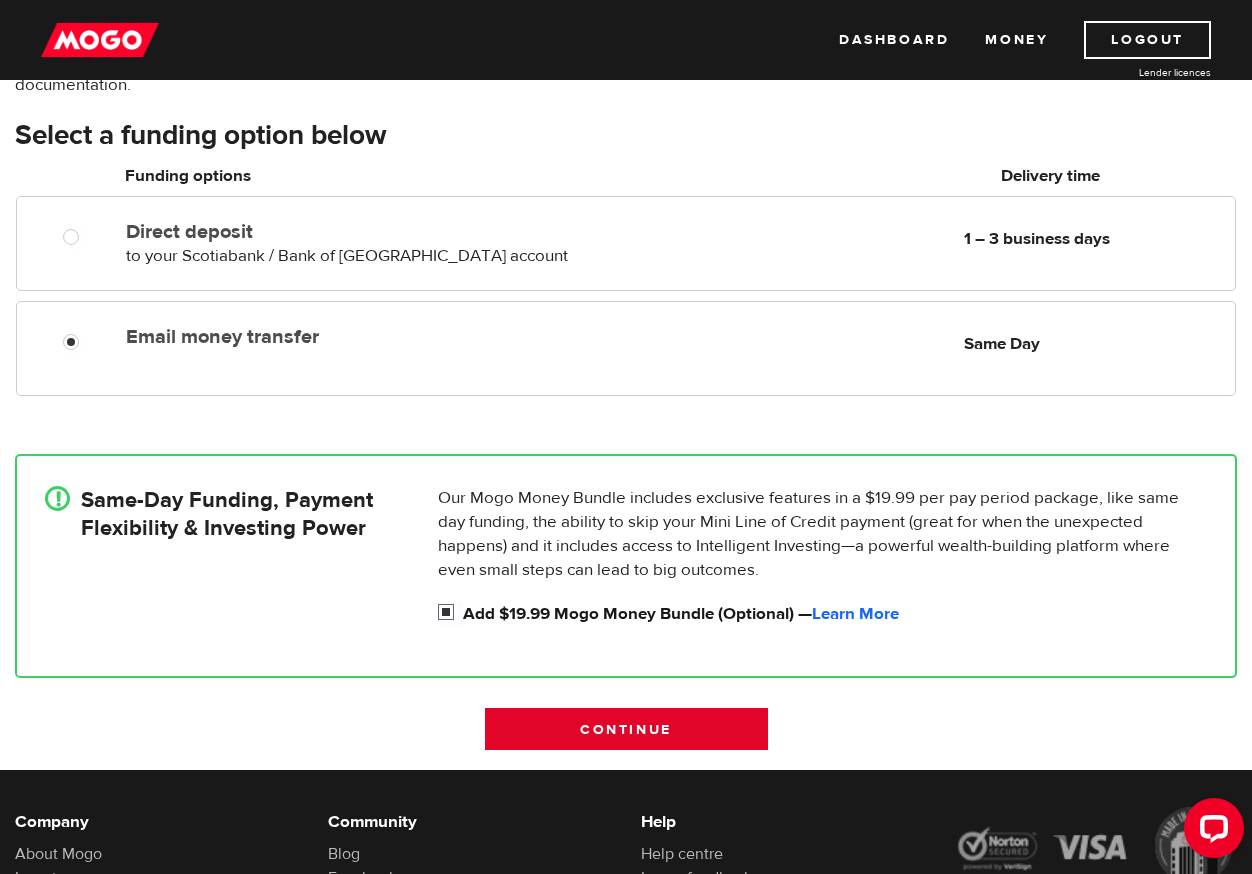 click on "Continue" at bounding box center (626, 729) 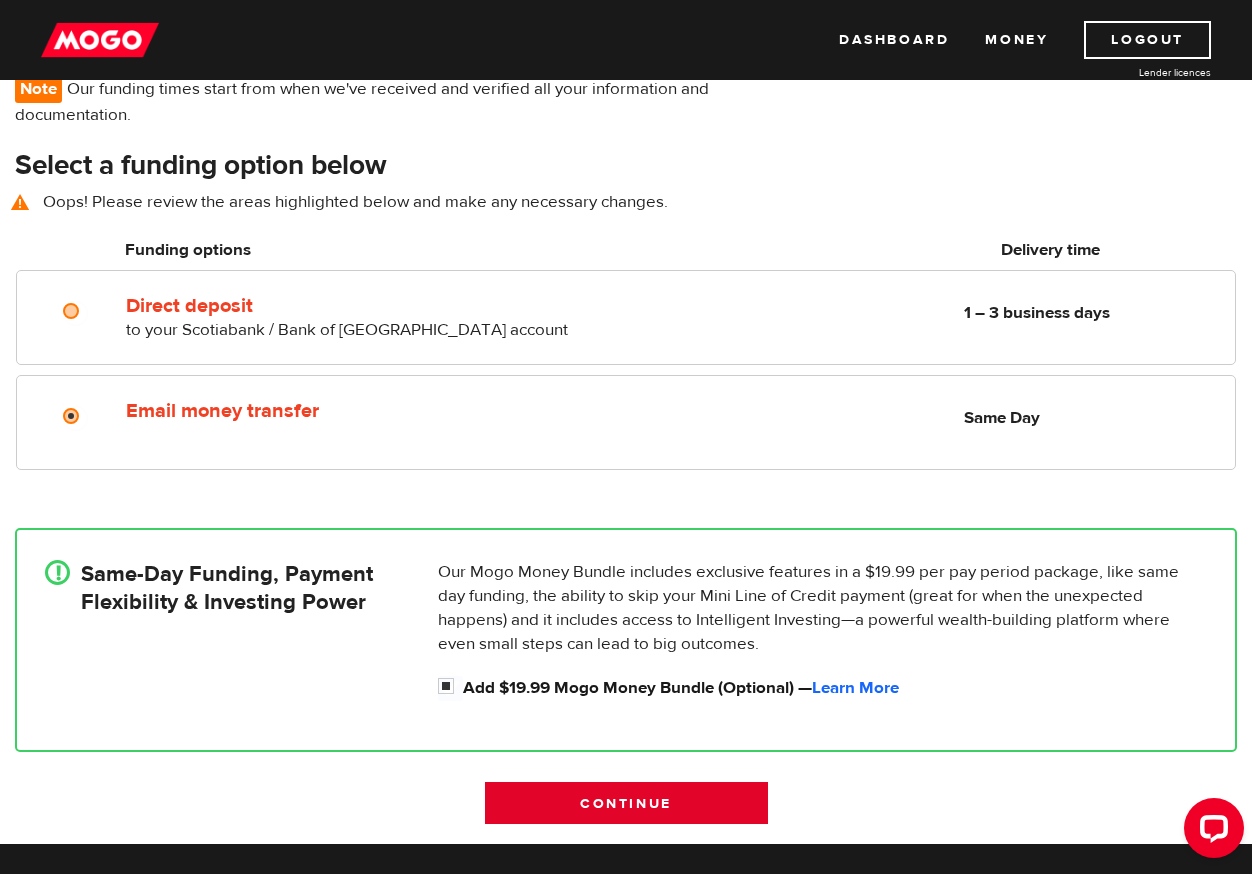 scroll, scrollTop: 169, scrollLeft: 0, axis: vertical 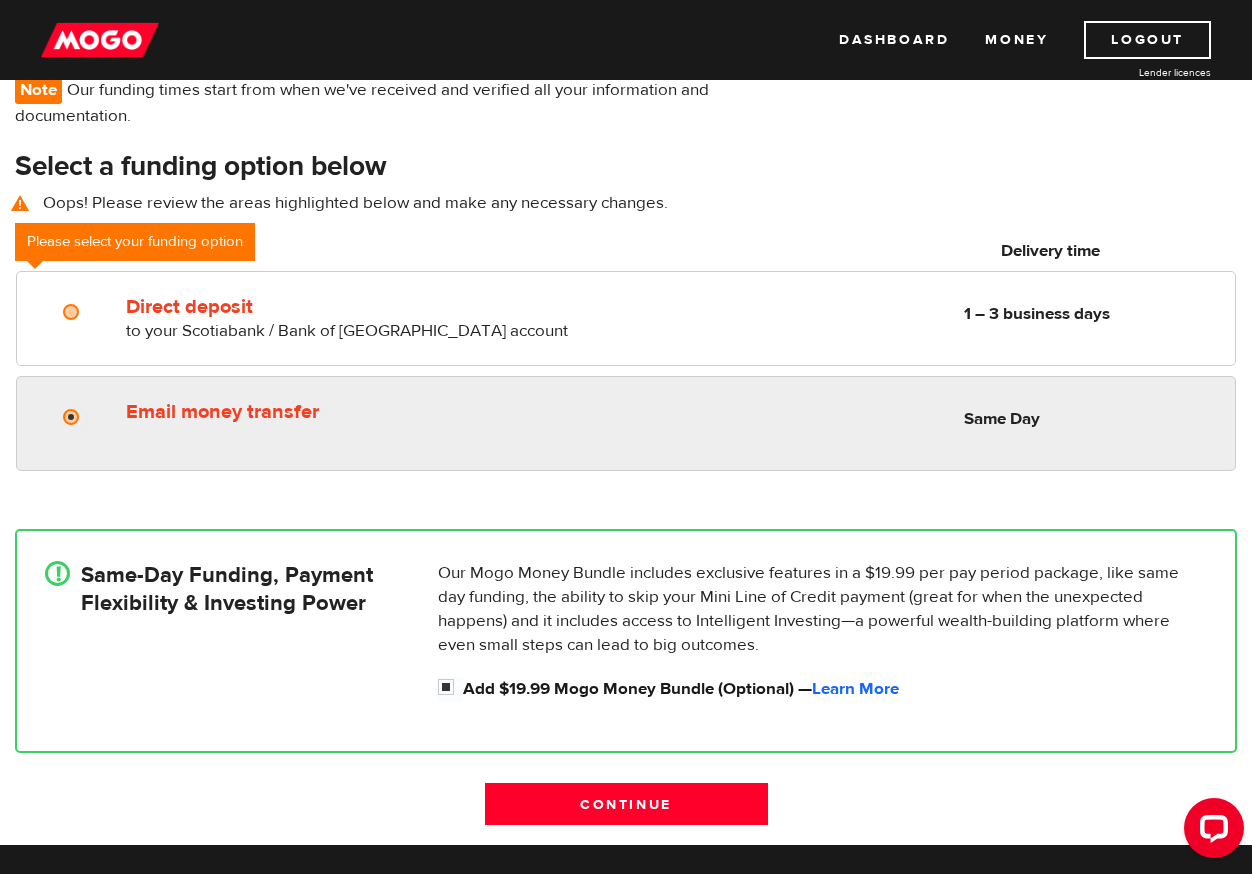 radio on "true" 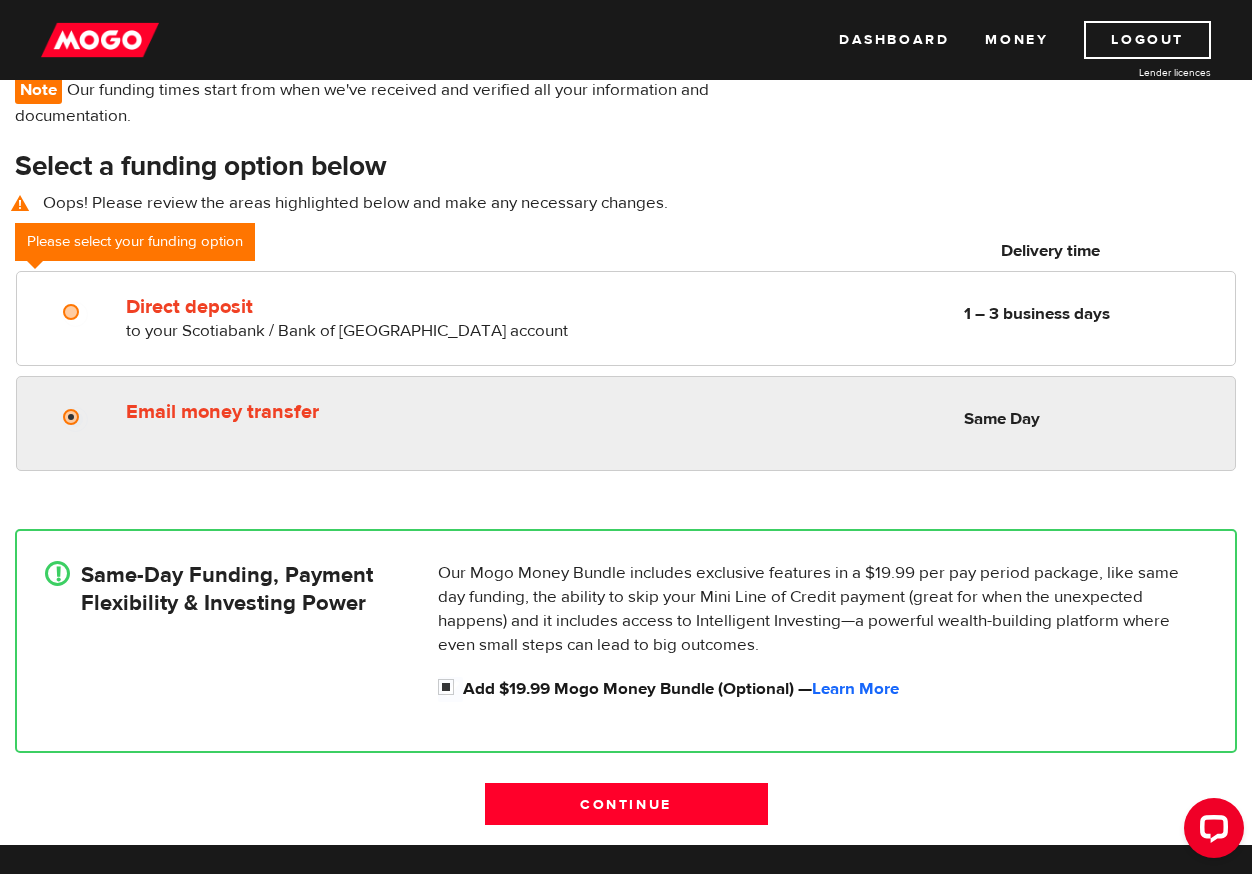 click on "Email money transfer Delivery in  Same Day Same Day" at bounding box center (676, 411) 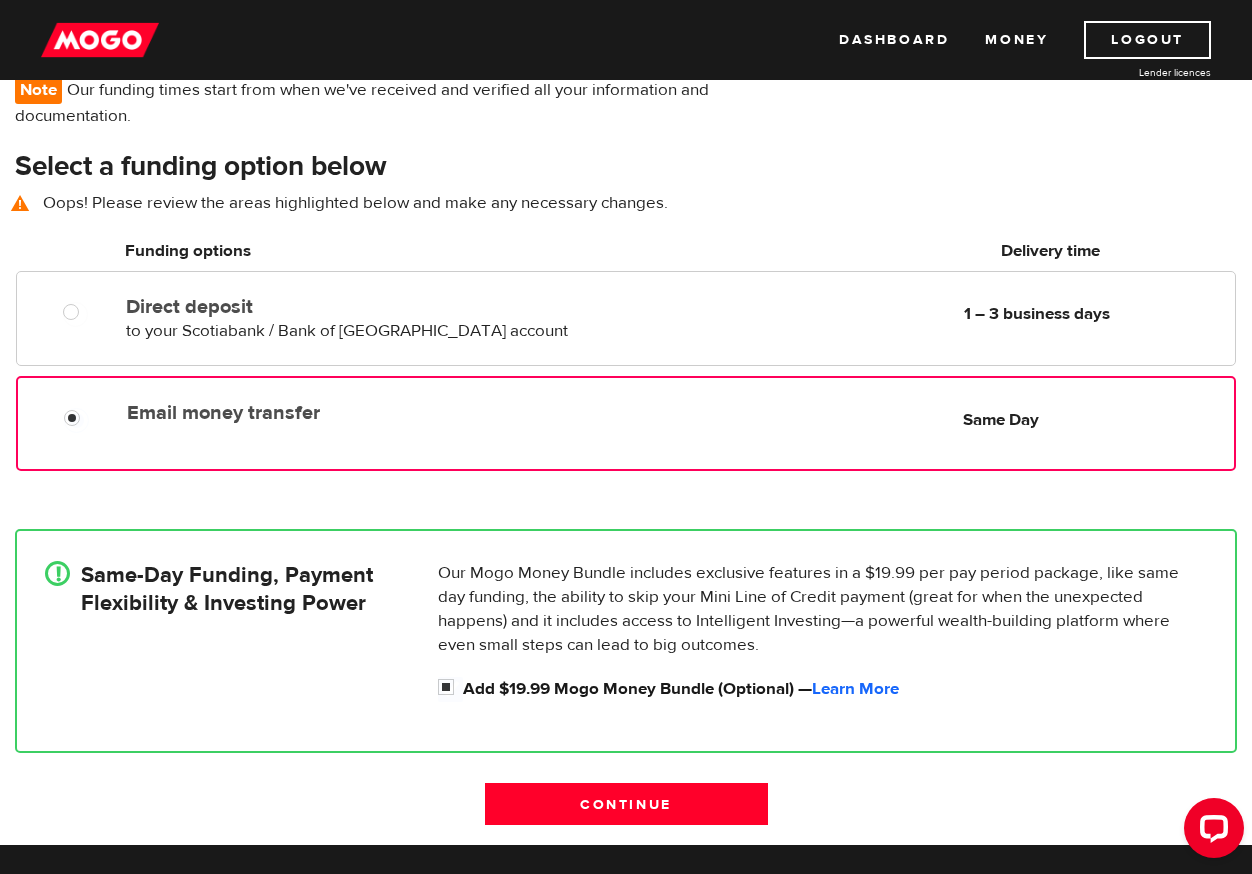 drag, startPoint x: 319, startPoint y: 422, endPoint x: 300, endPoint y: 415, distance: 20.248457 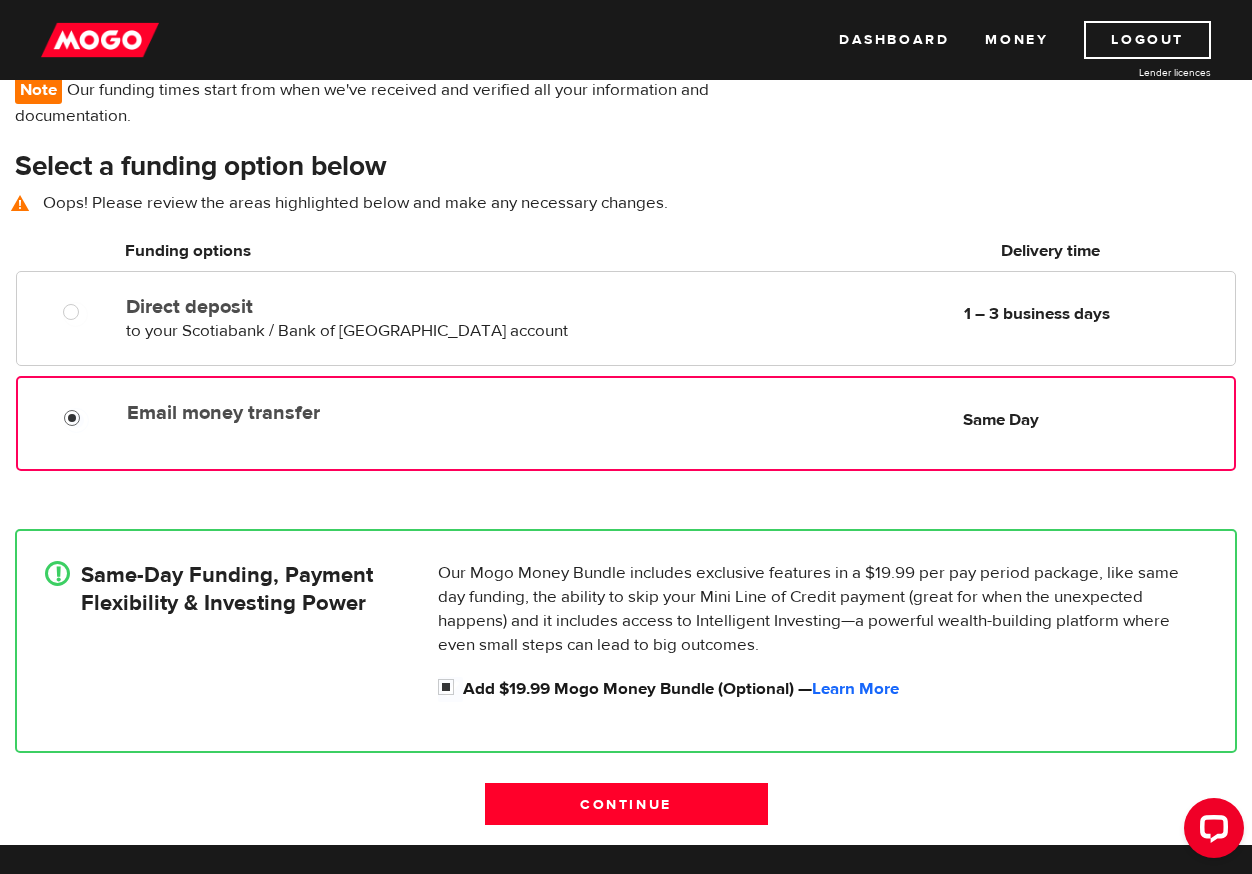 click on "Email money transfer" at bounding box center [351, 413] 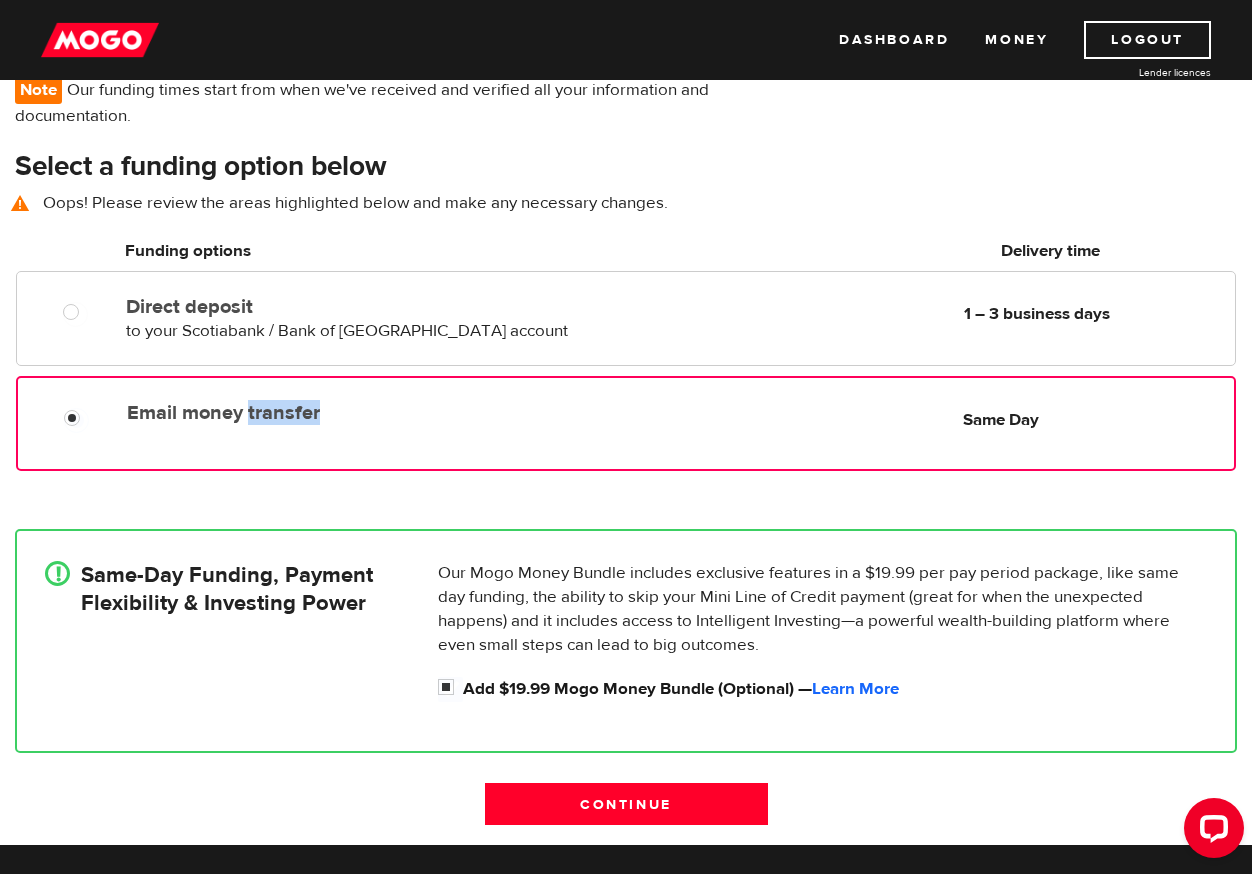 click on "Email money transfer" at bounding box center (351, 413) 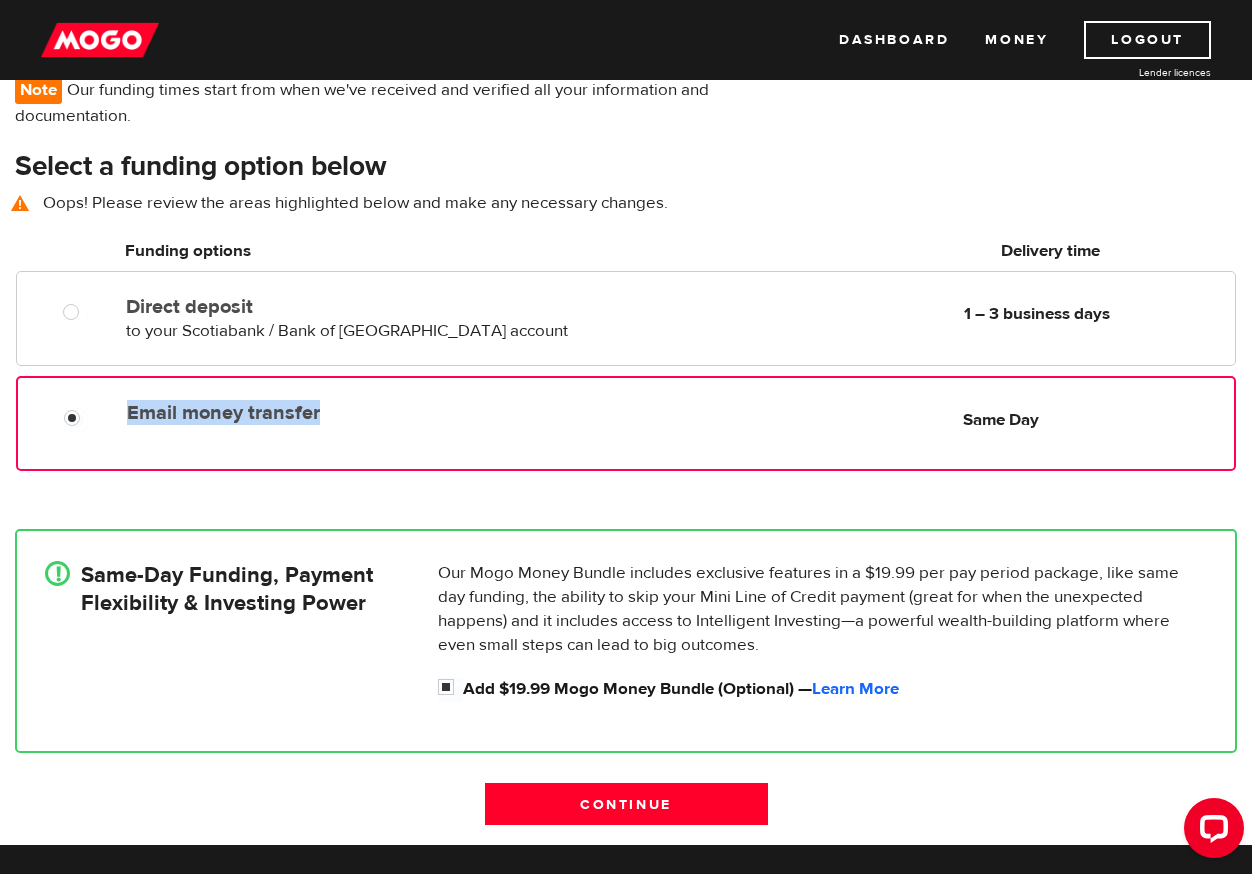 click on "Email money transfer" at bounding box center [351, 413] 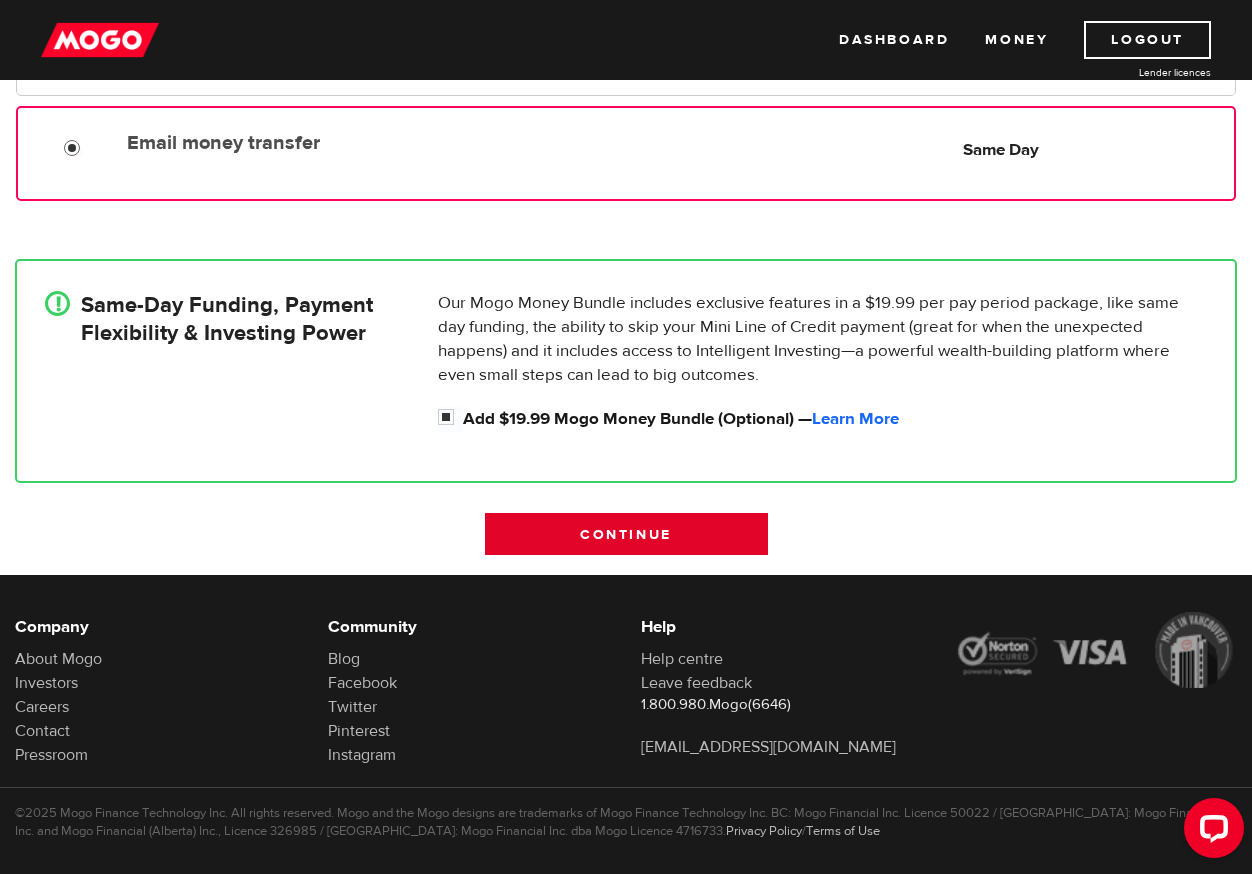 scroll, scrollTop: 466, scrollLeft: 0, axis: vertical 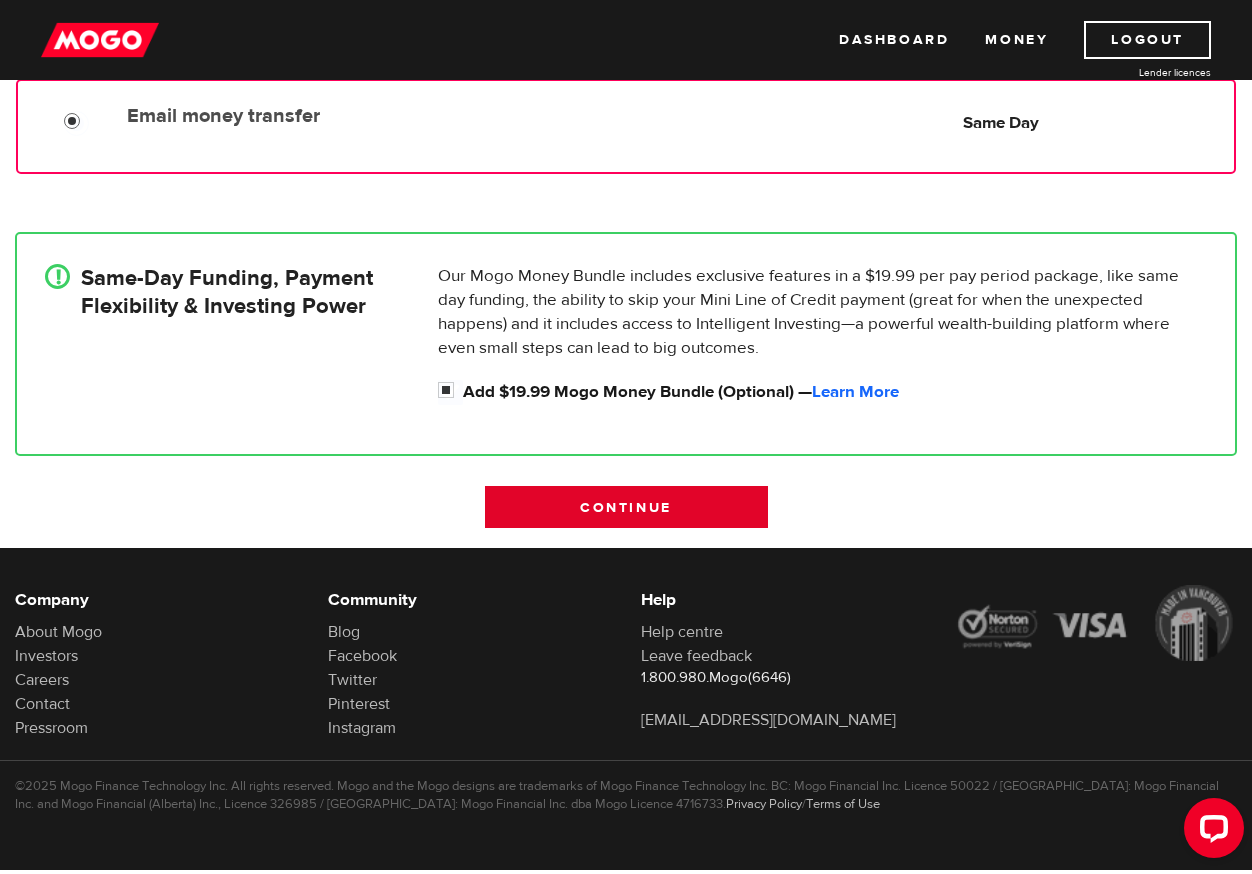 click on "Continue" at bounding box center [626, 507] 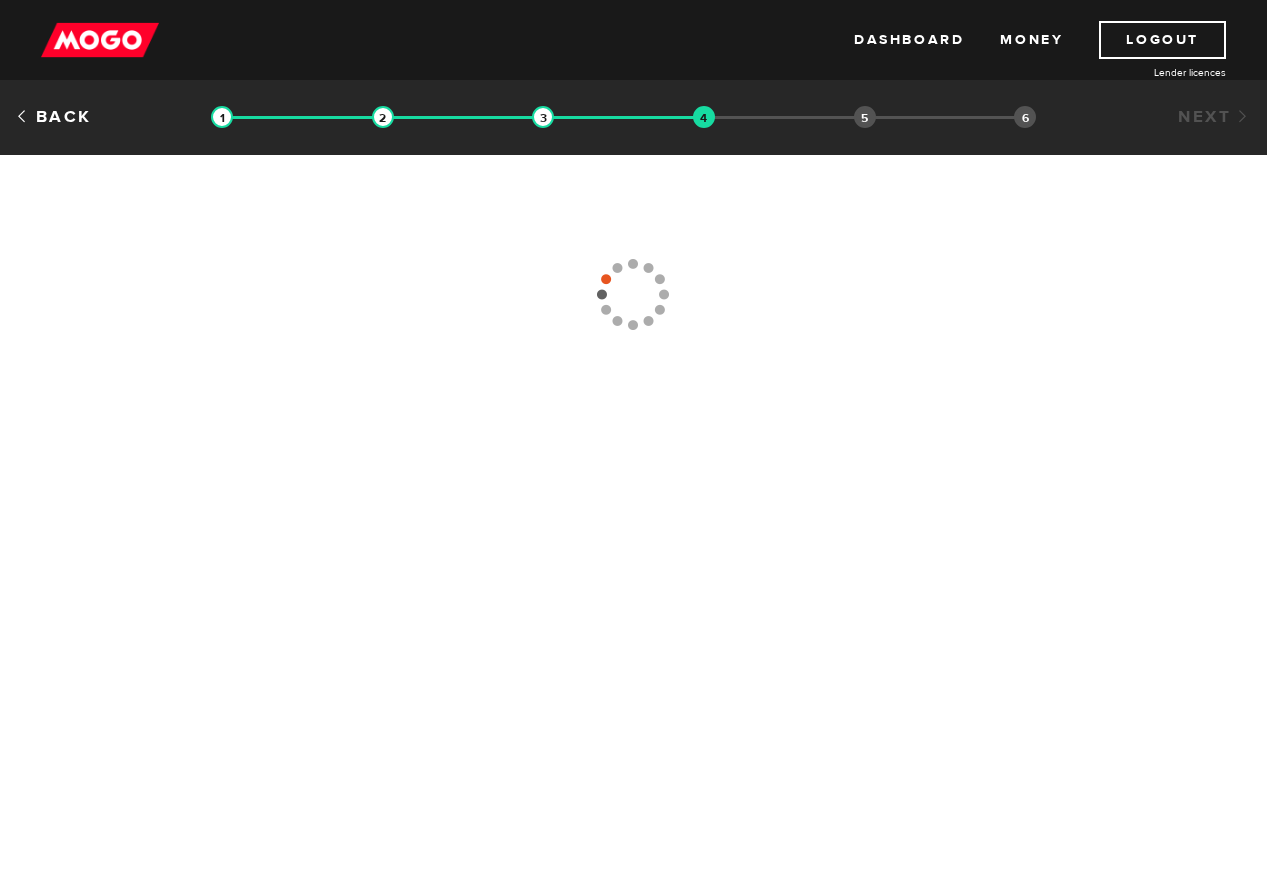 scroll, scrollTop: 0, scrollLeft: 0, axis: both 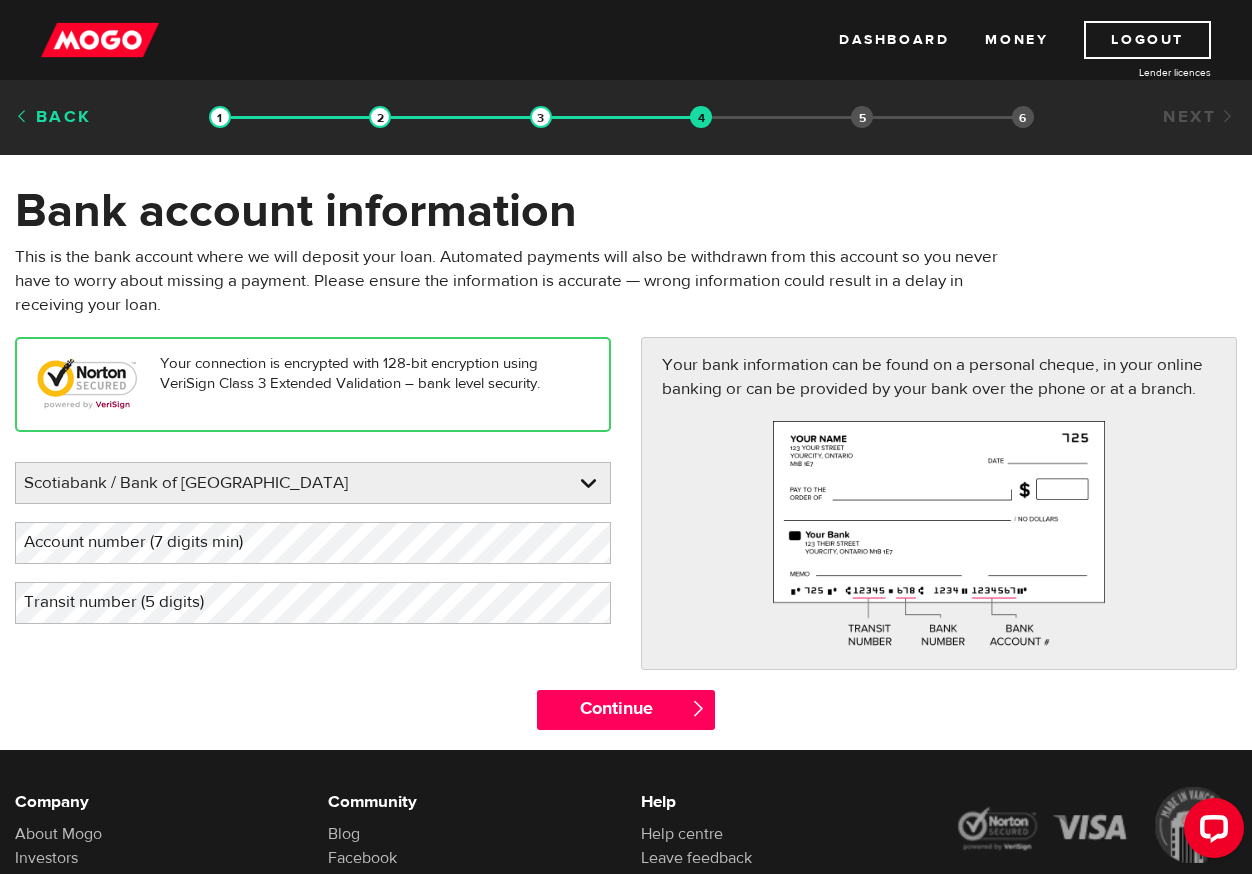 click on "Back" at bounding box center [53, 117] 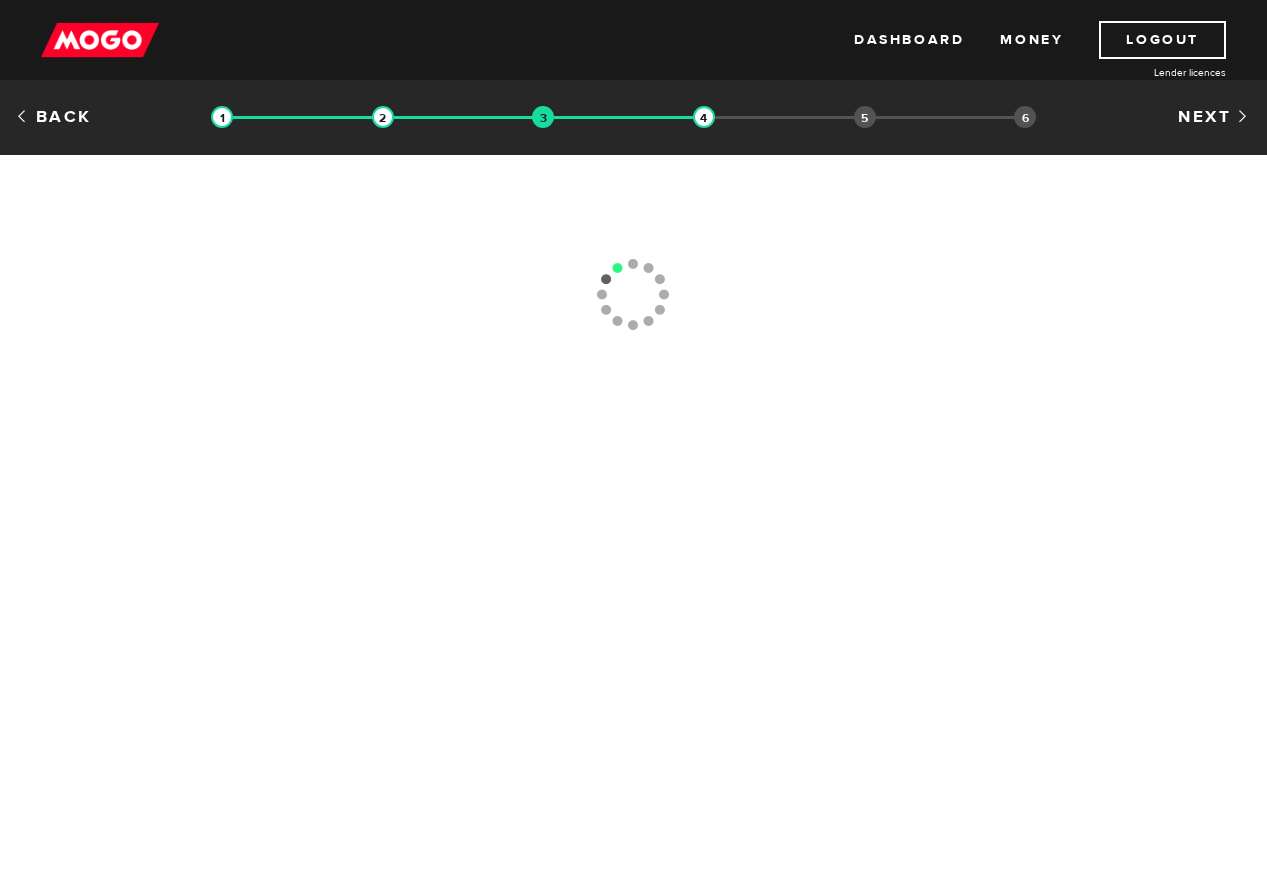 scroll, scrollTop: 0, scrollLeft: 0, axis: both 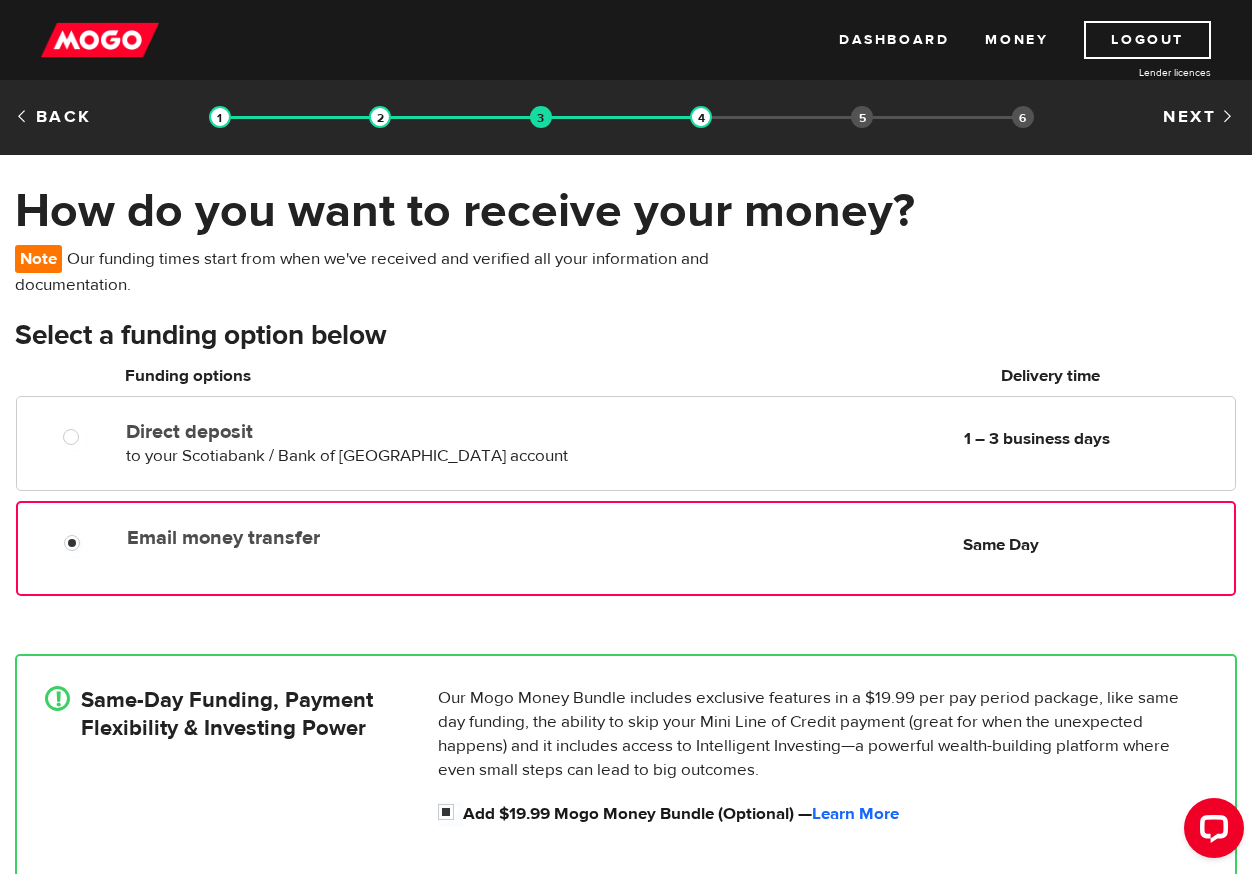 click on "Email money transfer" at bounding box center [351, 538] 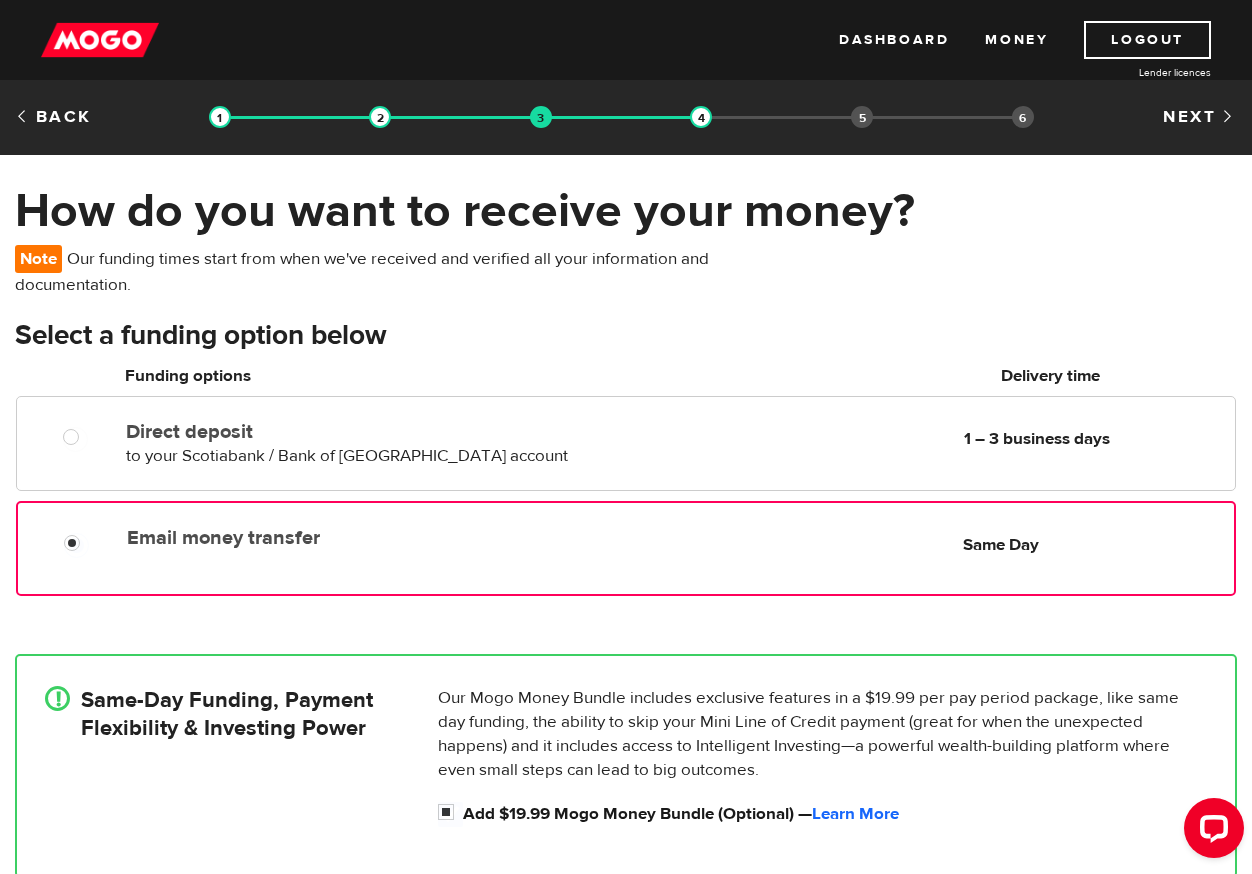 drag, startPoint x: 372, startPoint y: 543, endPoint x: 322, endPoint y: 540, distance: 50.08992 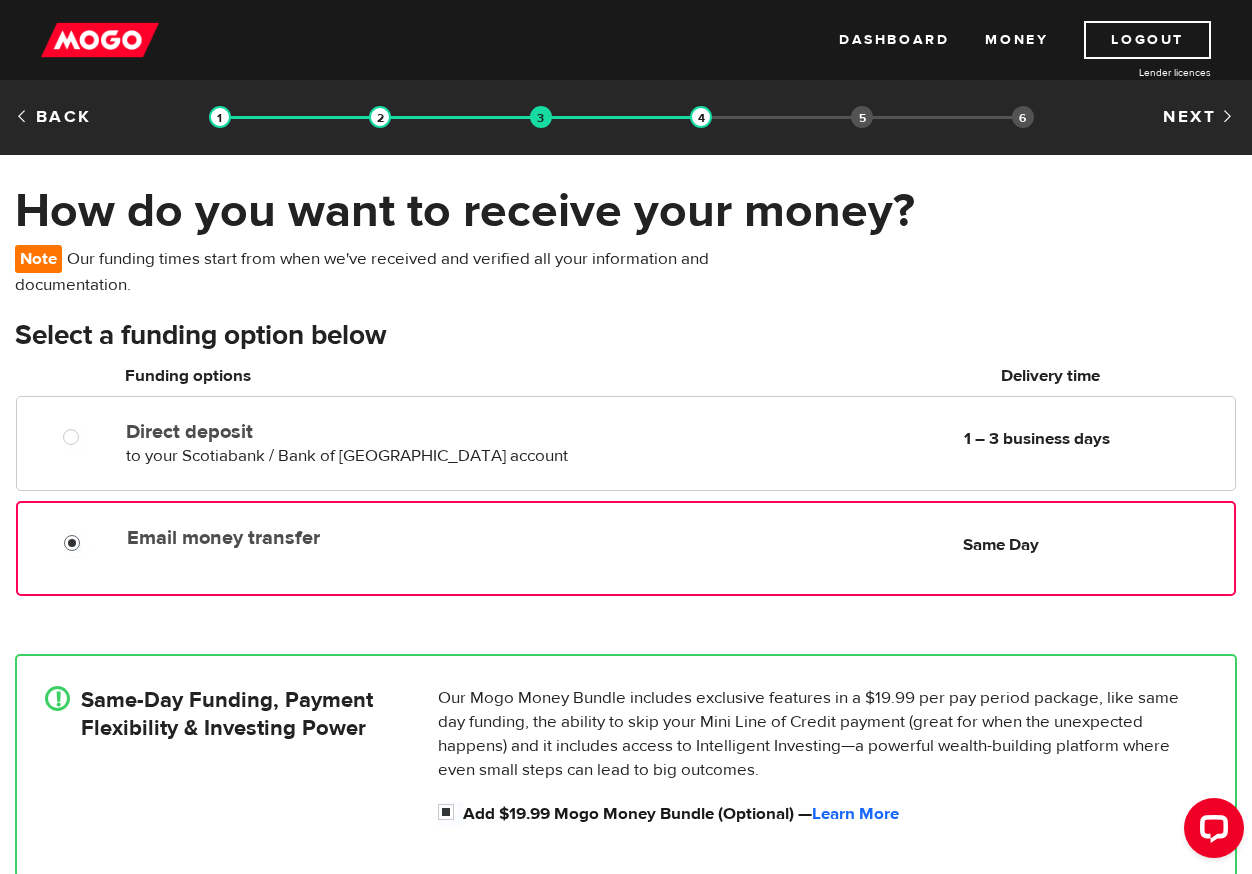 click on "Email money transfer" at bounding box center (351, 538) 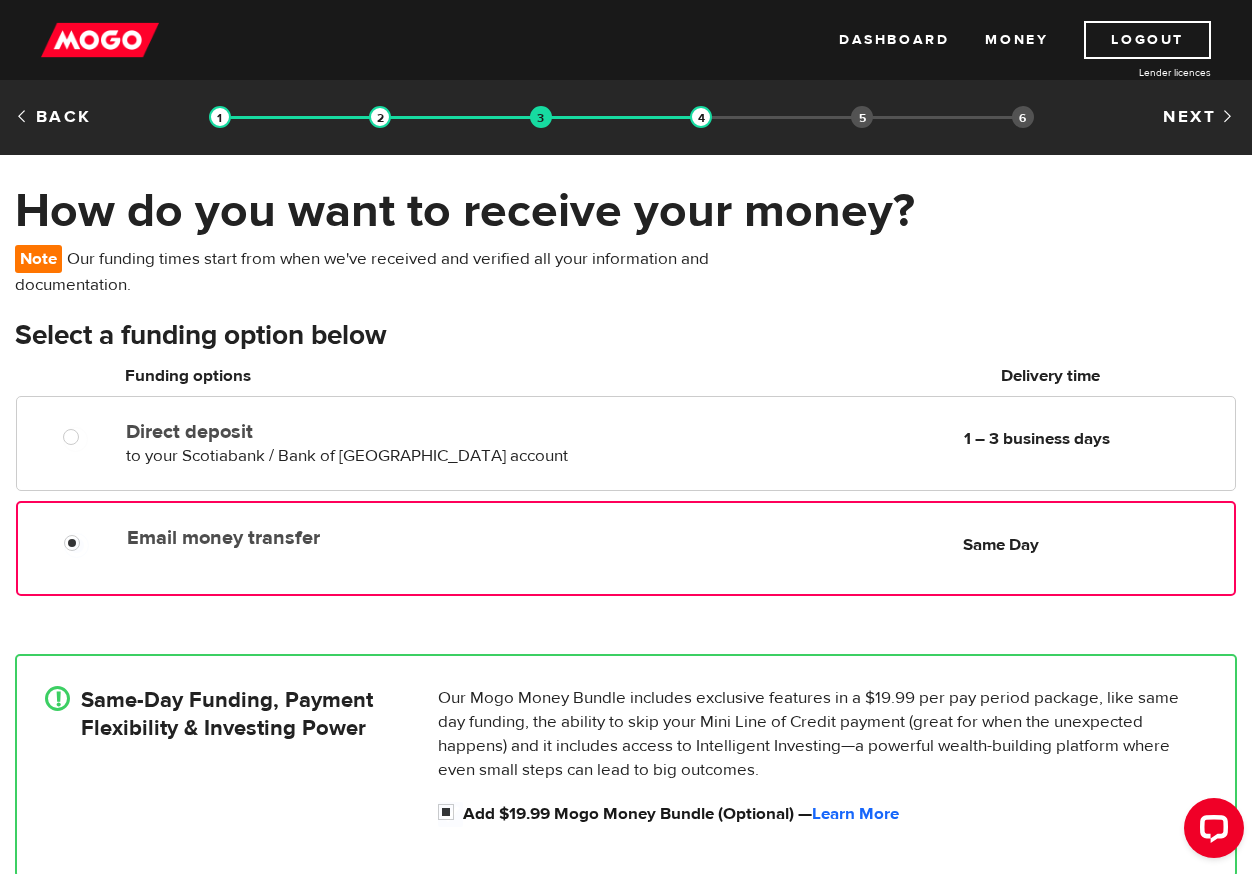 click on "Email money transfer" at bounding box center [351, 538] 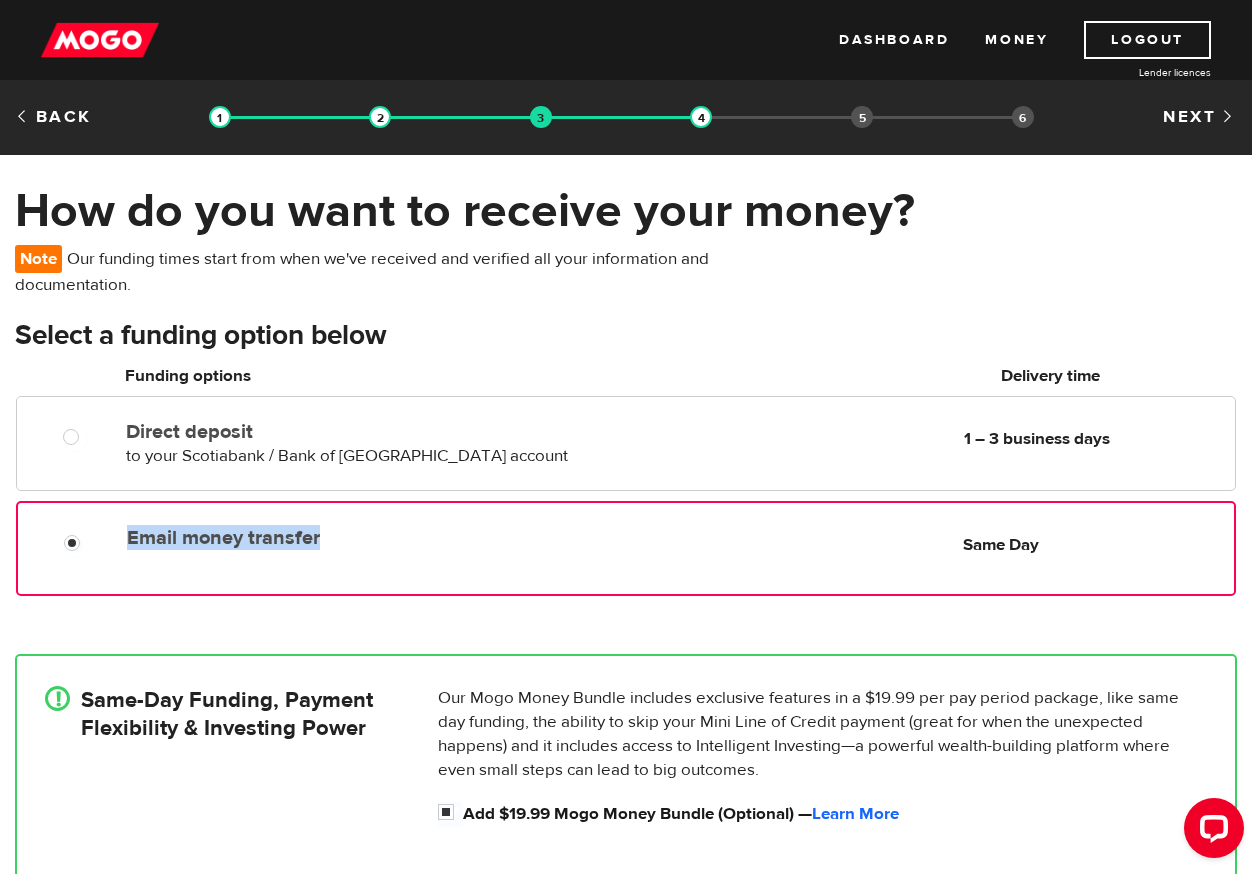 click on "Email money transfer" at bounding box center [351, 538] 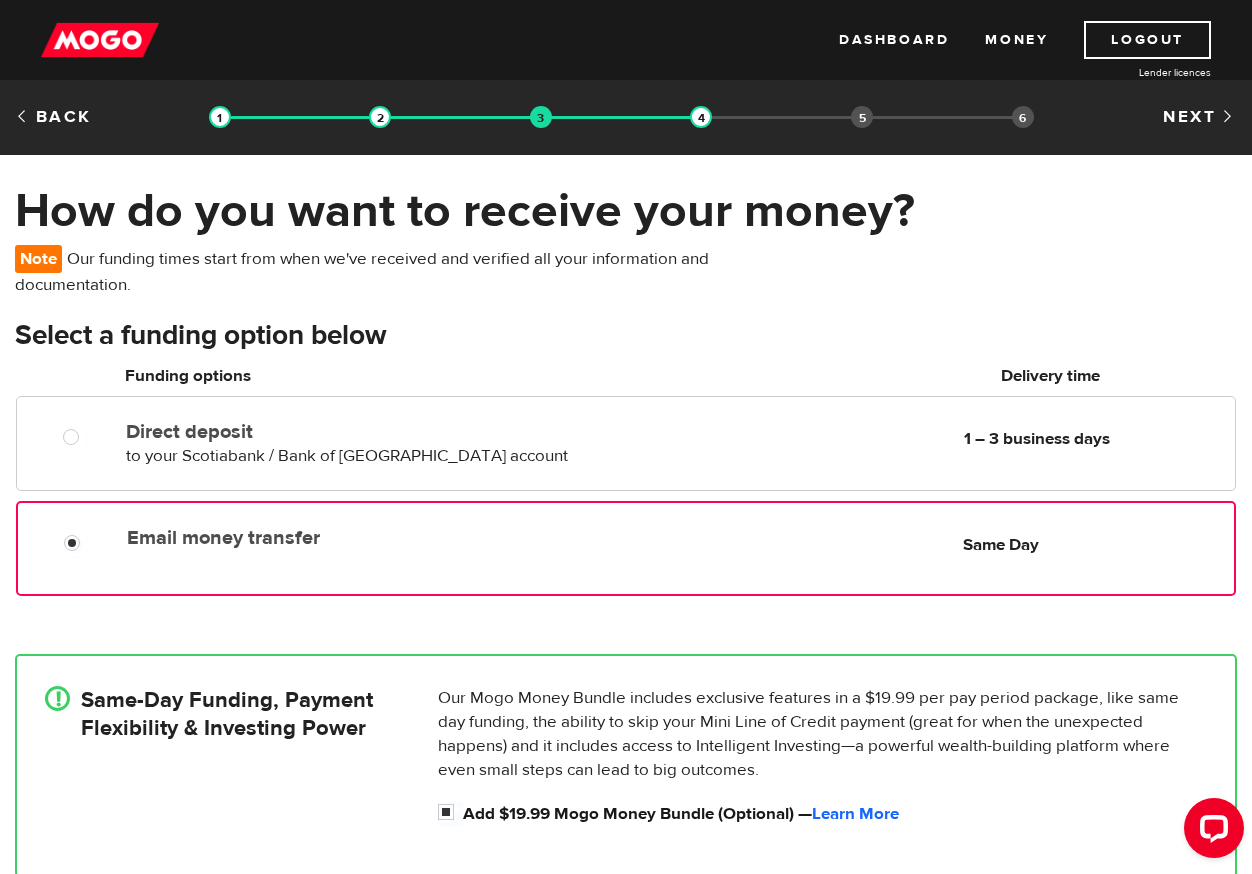 click on "Funding options" at bounding box center [350, 376] 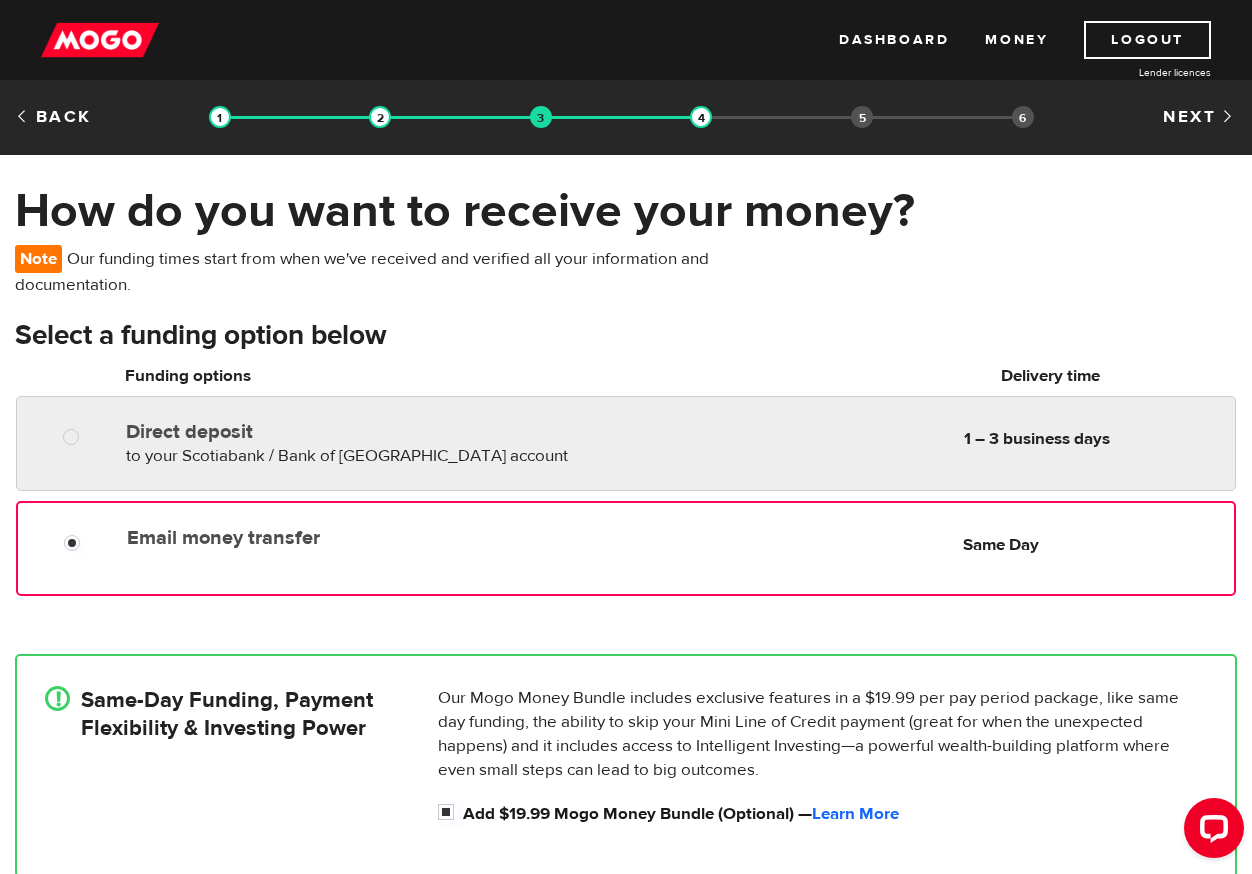 radio on "true" 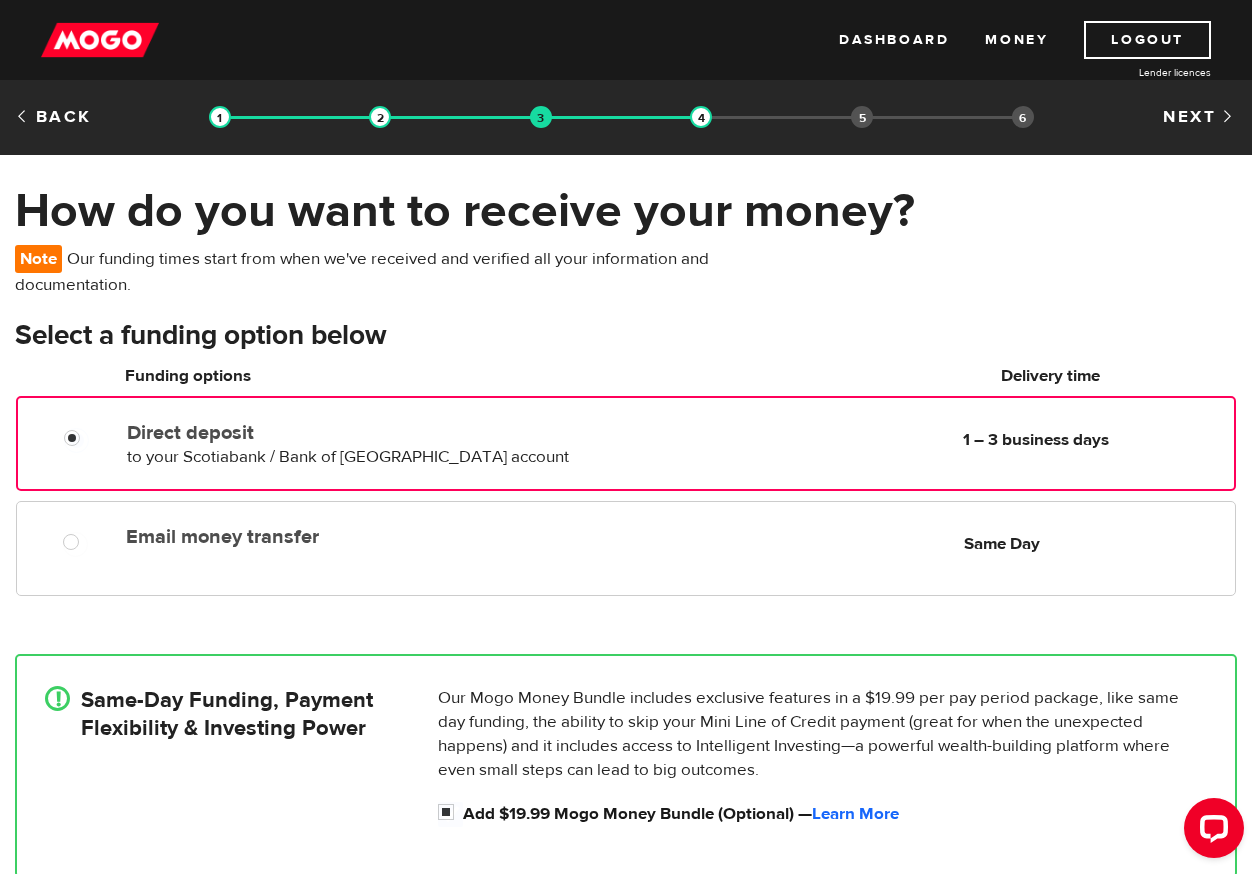 click on "to your Scotiabank / Bank of Nova Scotia account" at bounding box center (348, 457) 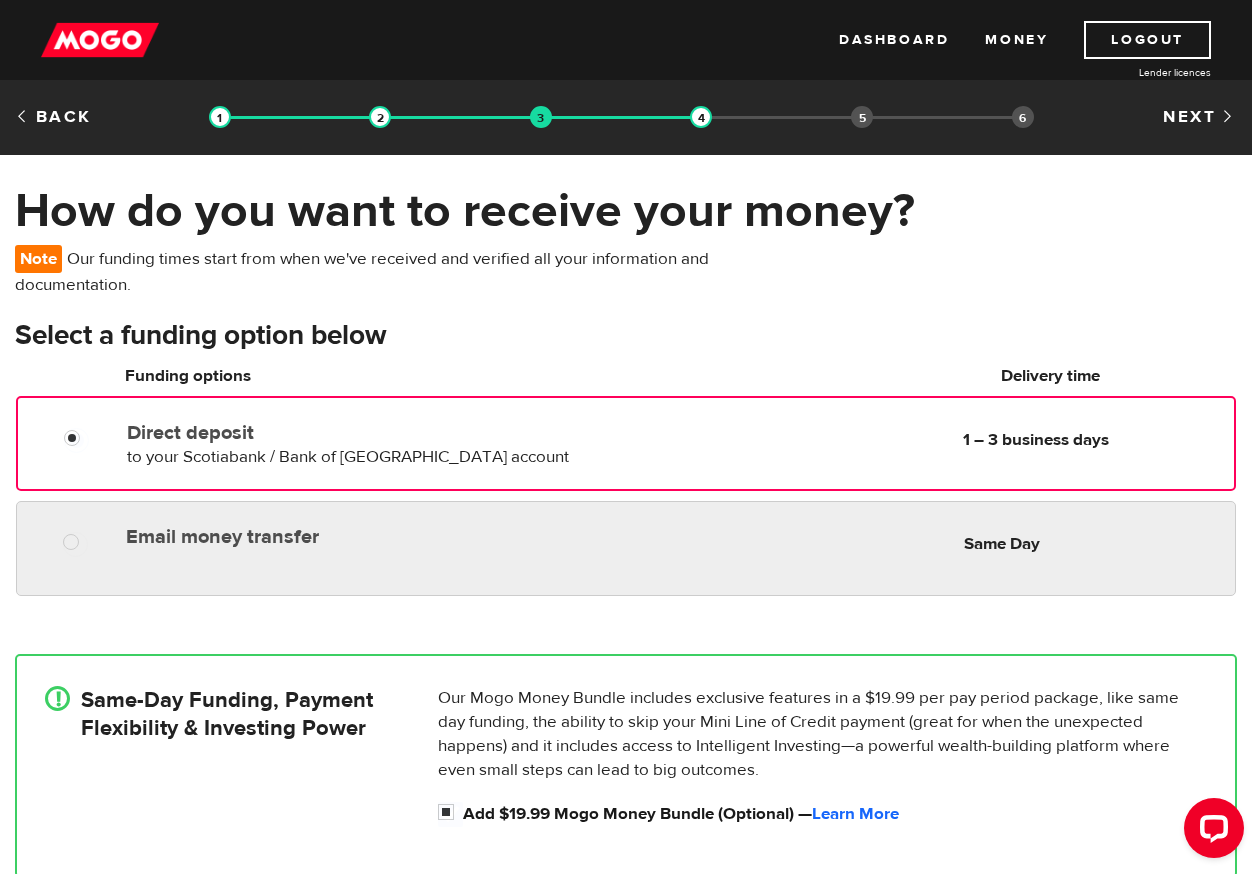 radio on "true" 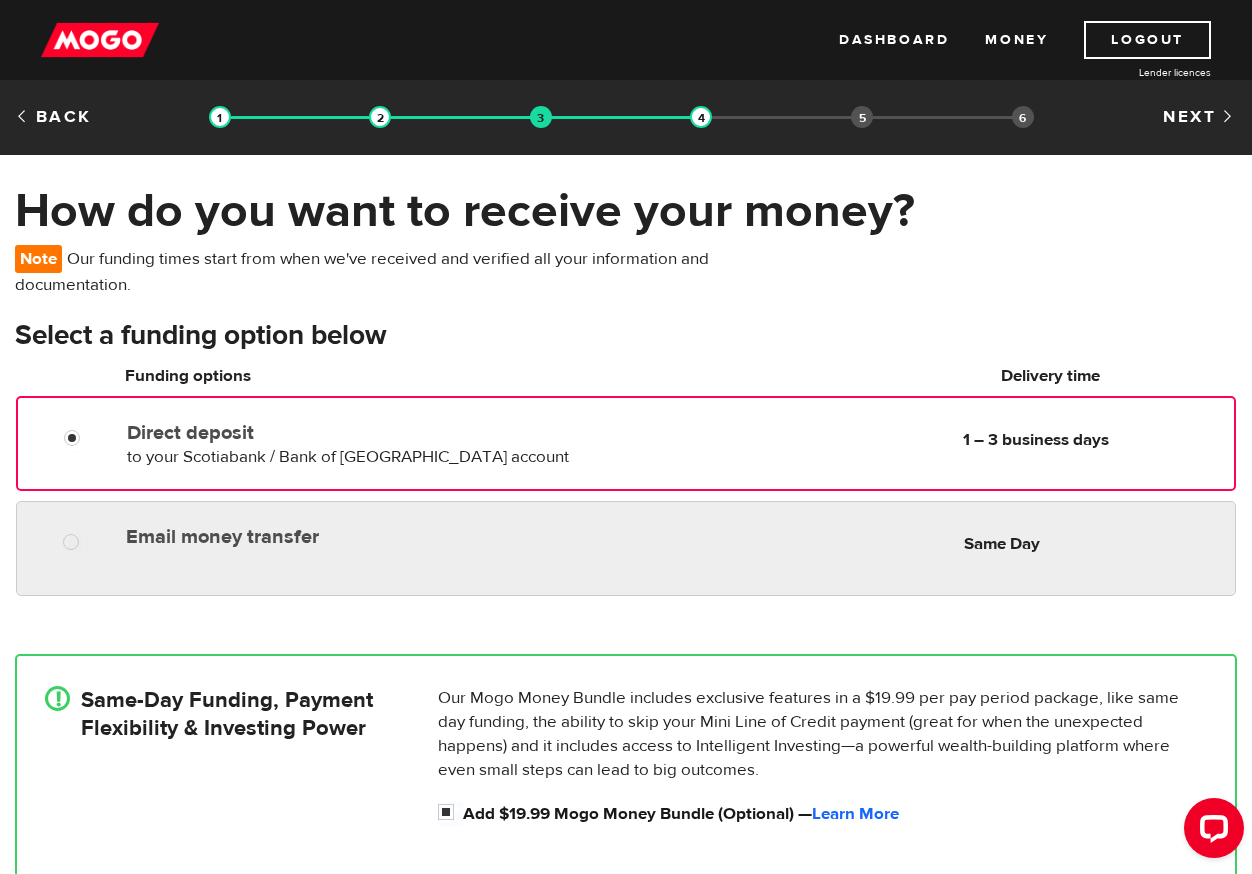 click on "Email money transfer" at bounding box center (350, 537) 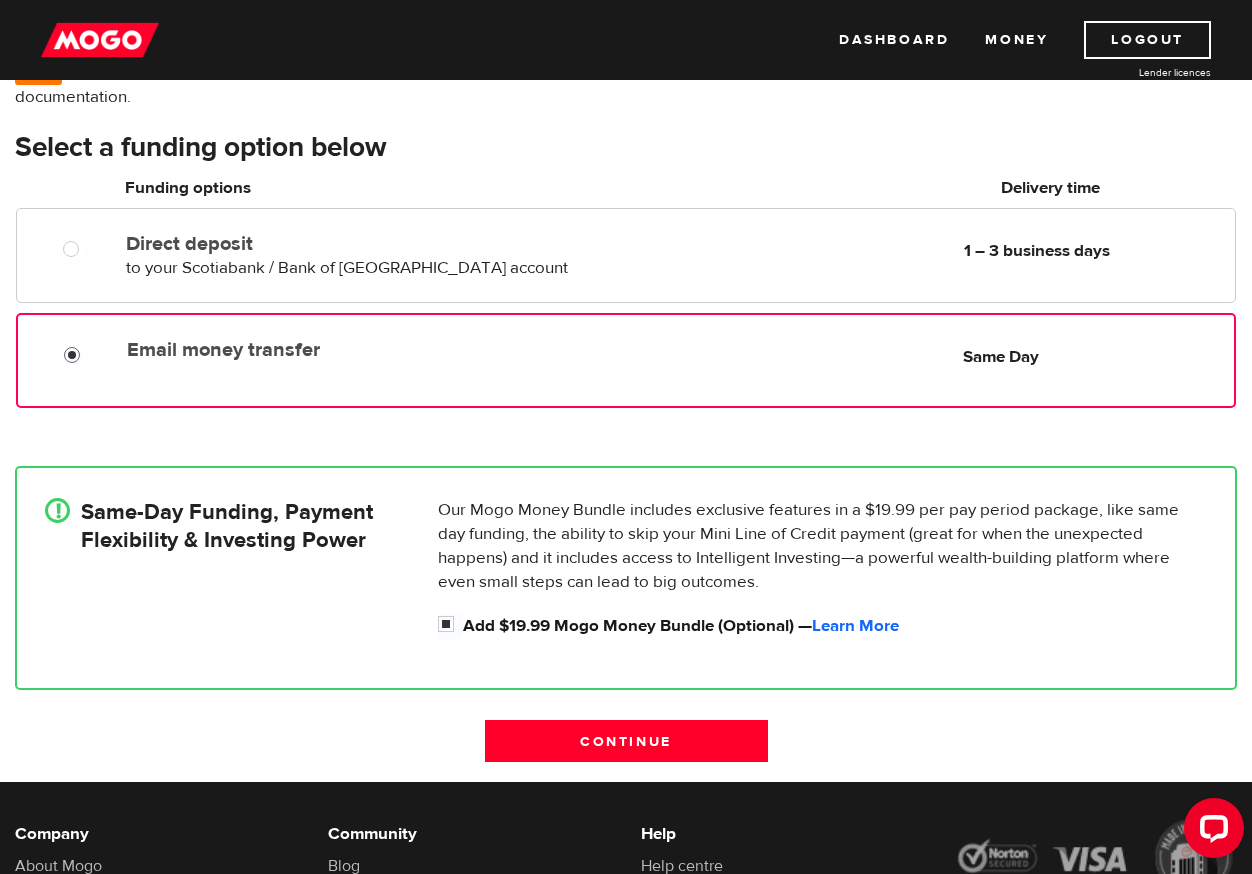 scroll, scrollTop: 200, scrollLeft: 0, axis: vertical 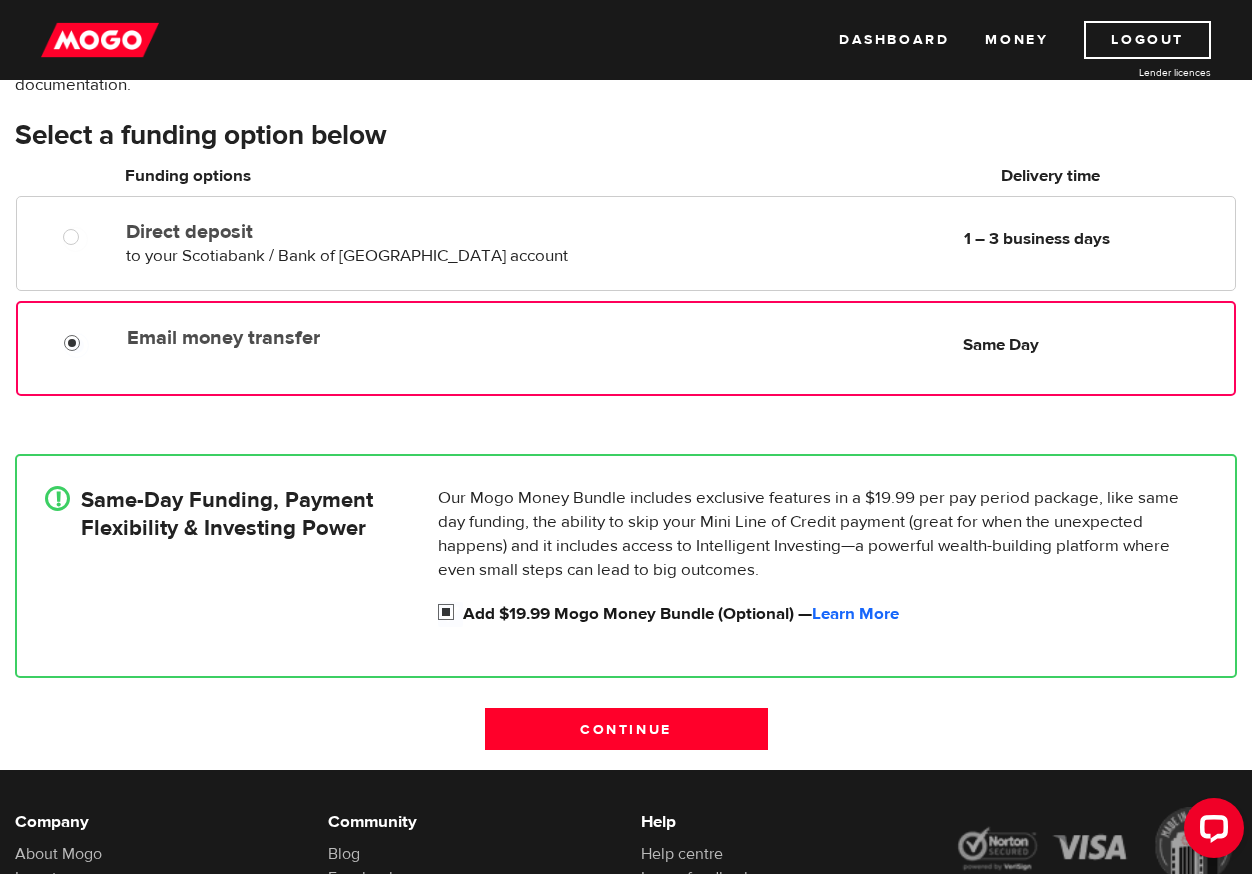 click on "Add $19.99 Mogo Money Bundle (Optional) —  Learn More" at bounding box center (835, 614) 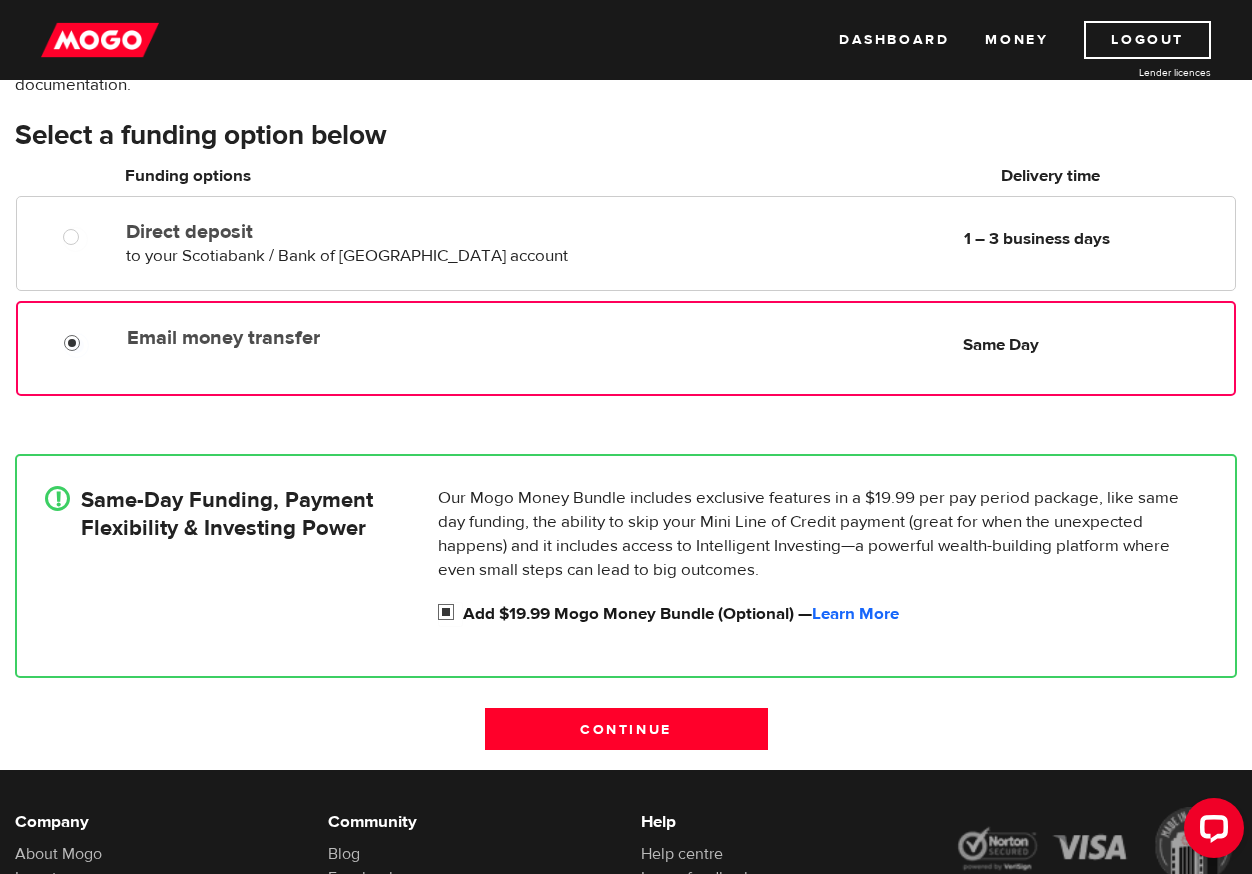 radio on "false" 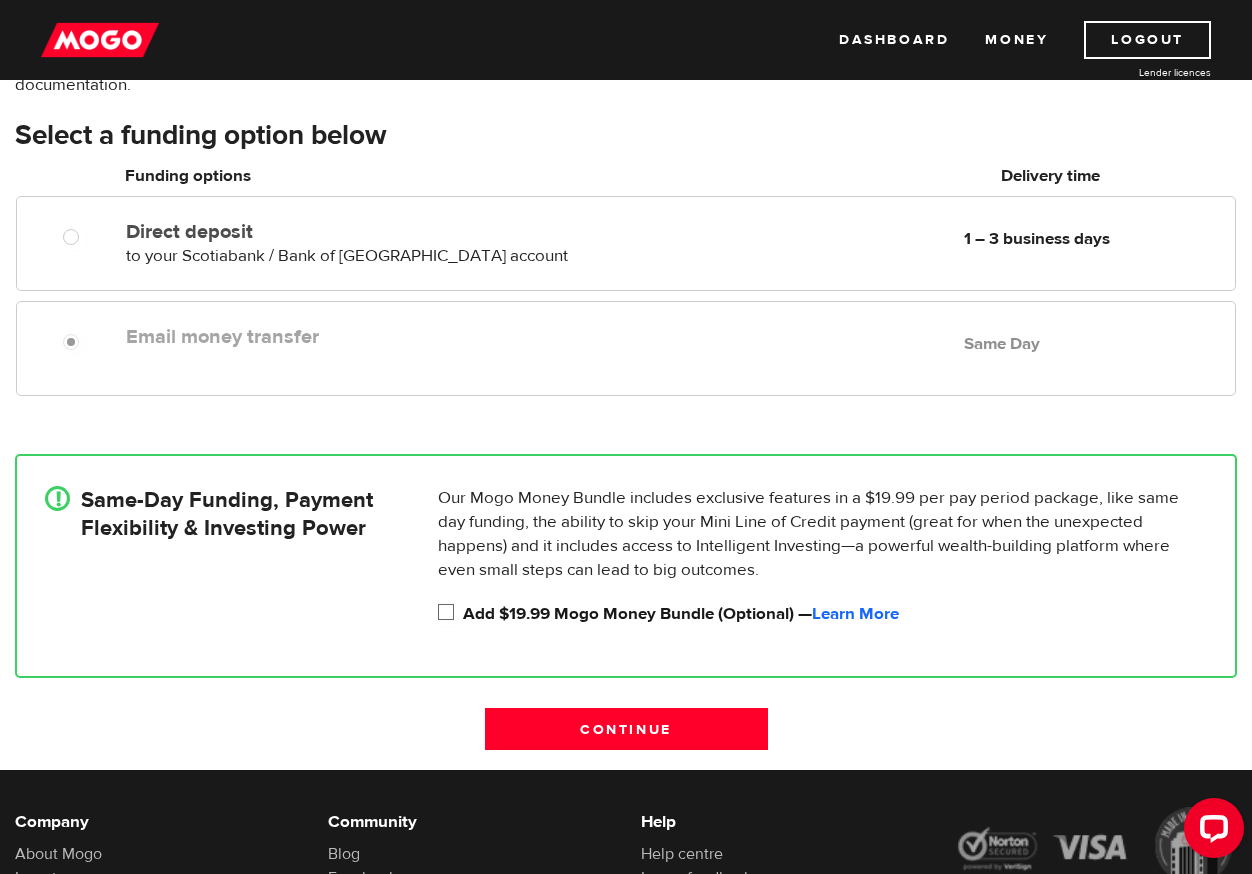 click on "Add $19.99 Mogo Money Bundle (Optional) —  Learn More" at bounding box center [835, 614] 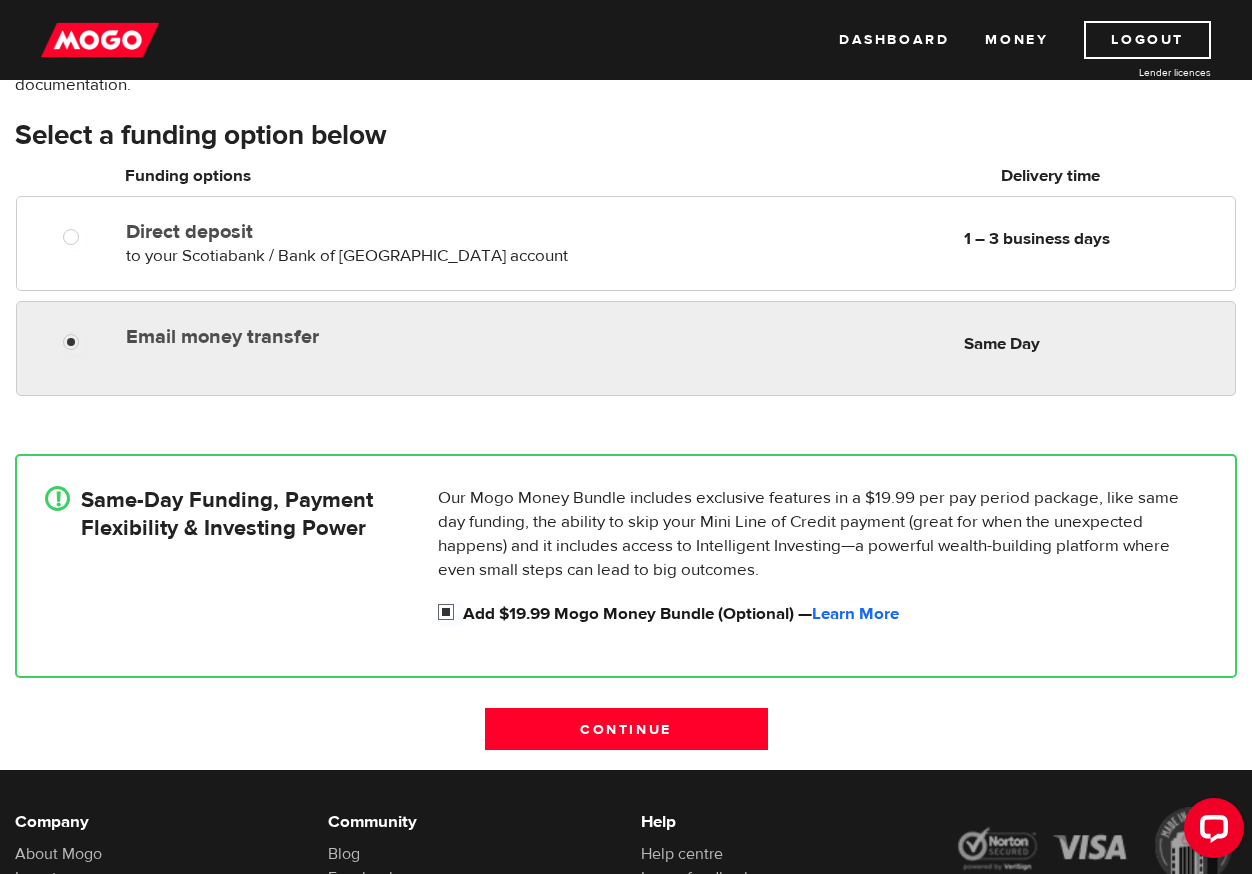 radio on "true" 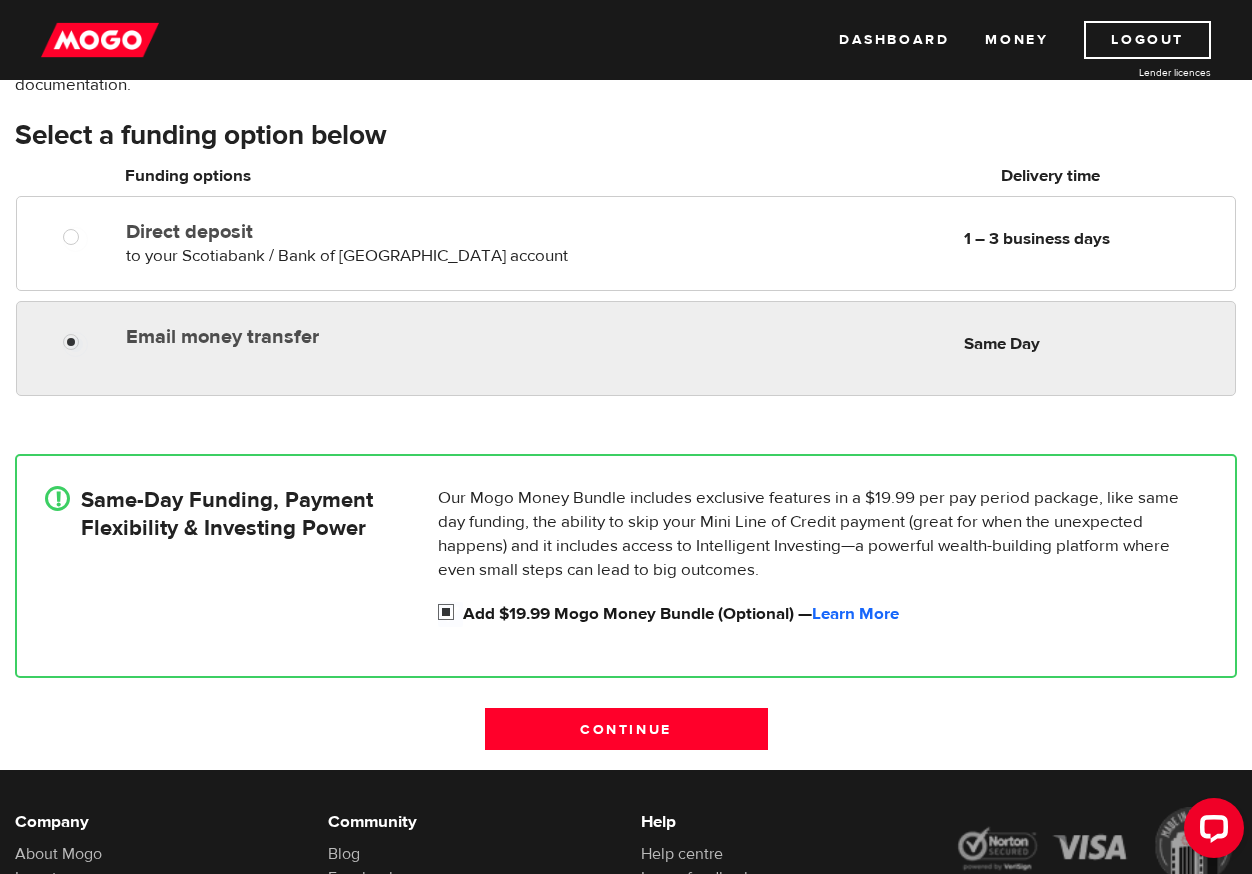 click on "Email money transfer Delivery in  Same Day Same Day" at bounding box center (626, 348) 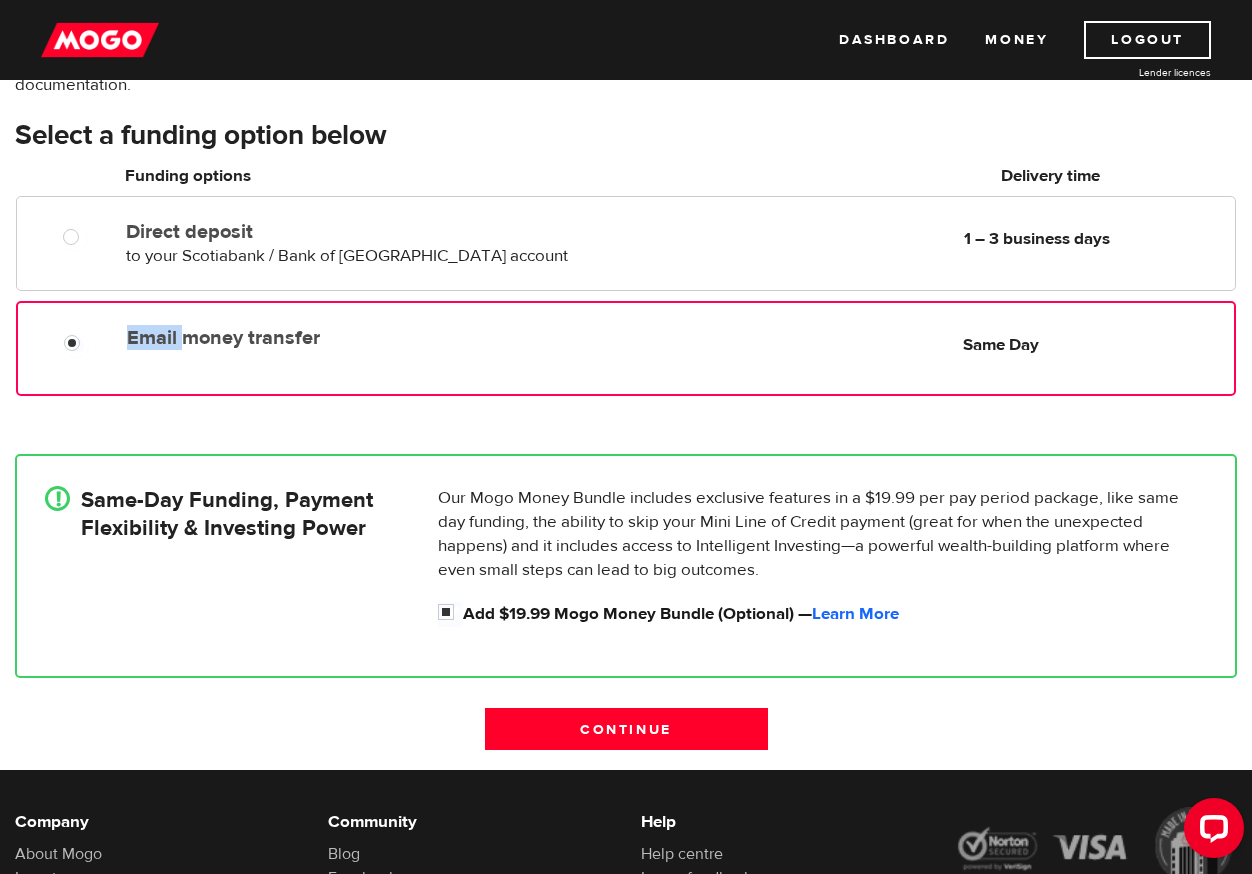 click on "Email money transfer Delivery in  Same Day Same Day" at bounding box center [626, 348] 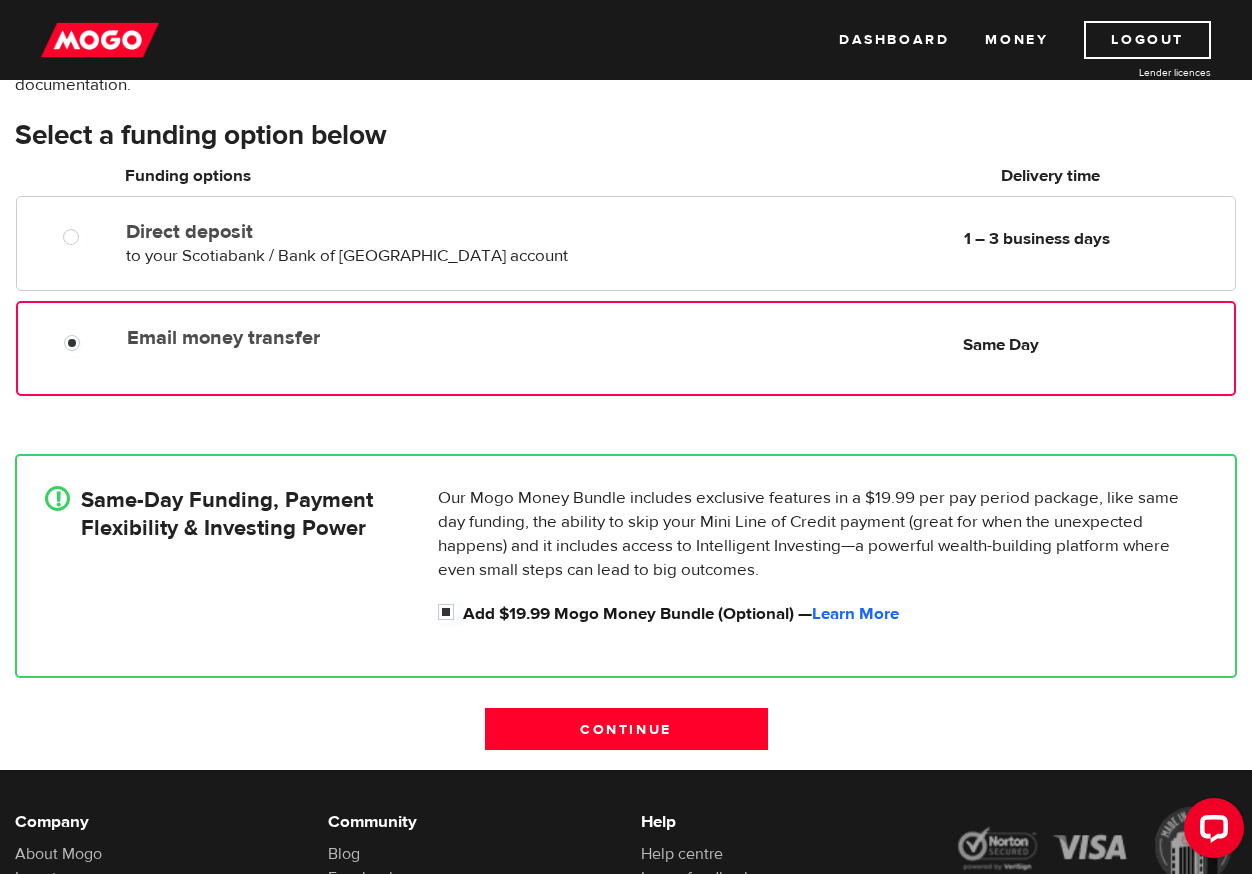 click on "Email money transfer Delivery in  Same Day Same Day" at bounding box center [626, 348] 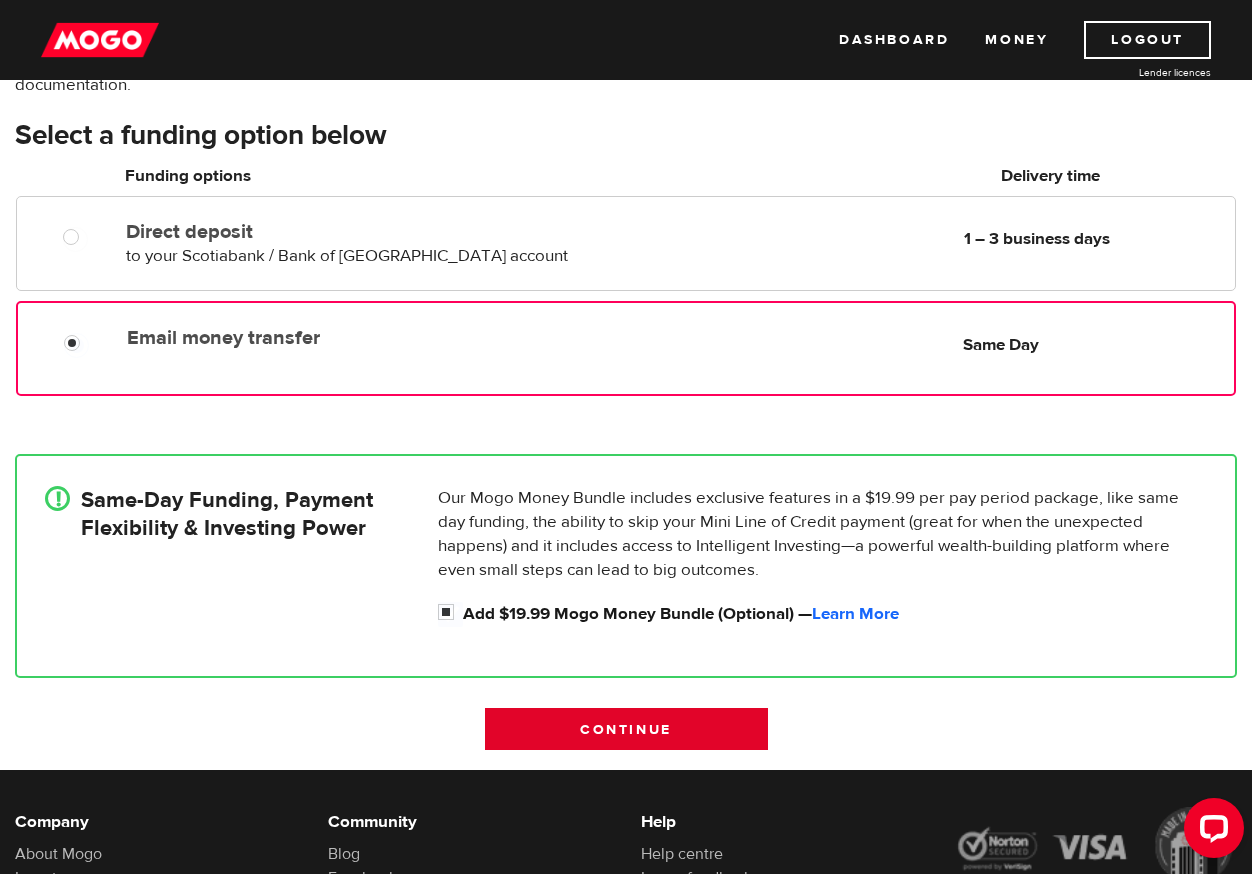 click on "Continue" at bounding box center [626, 729] 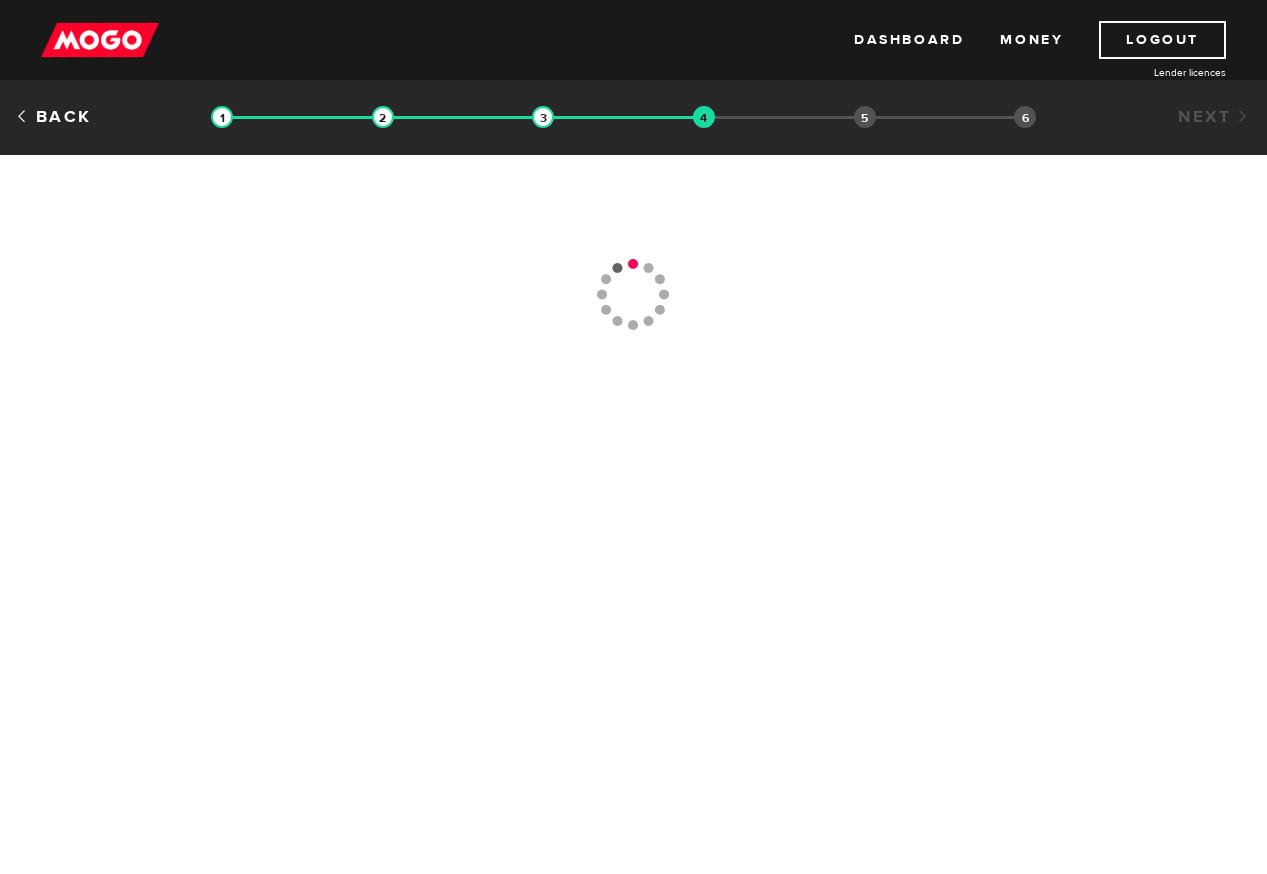 scroll, scrollTop: 0, scrollLeft: 0, axis: both 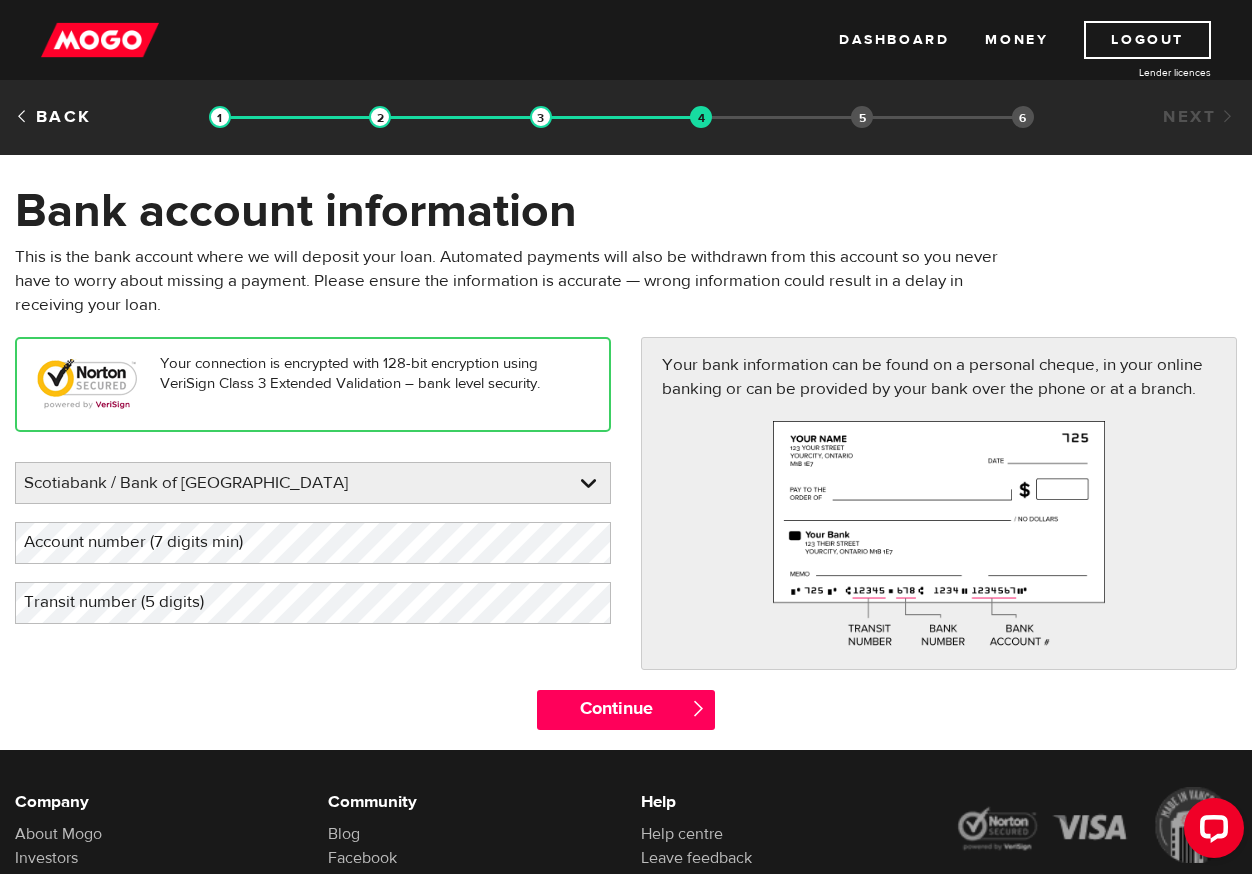click on "Account number (7 digits min)" at bounding box center [149, 542] 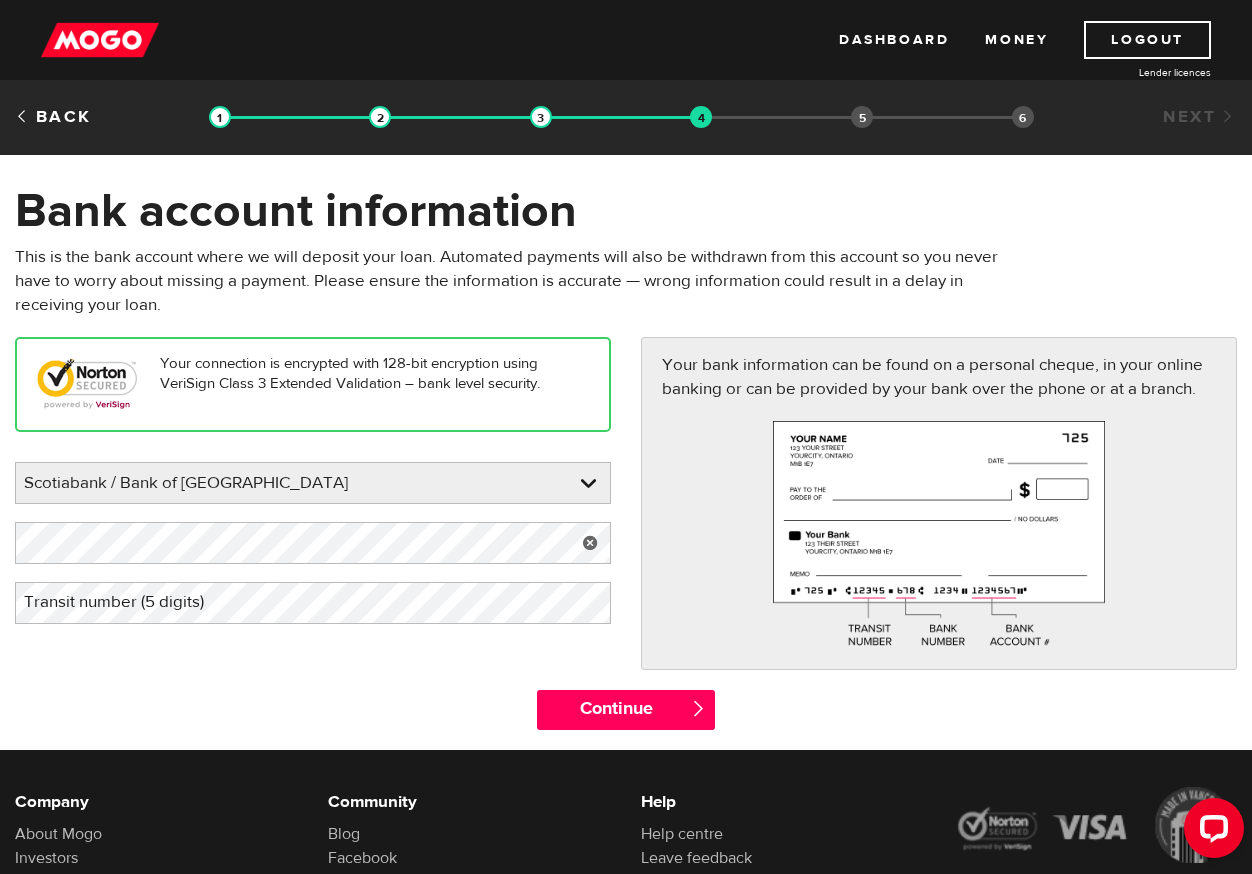 click on "Transit number (5 digits)" at bounding box center (130, 602) 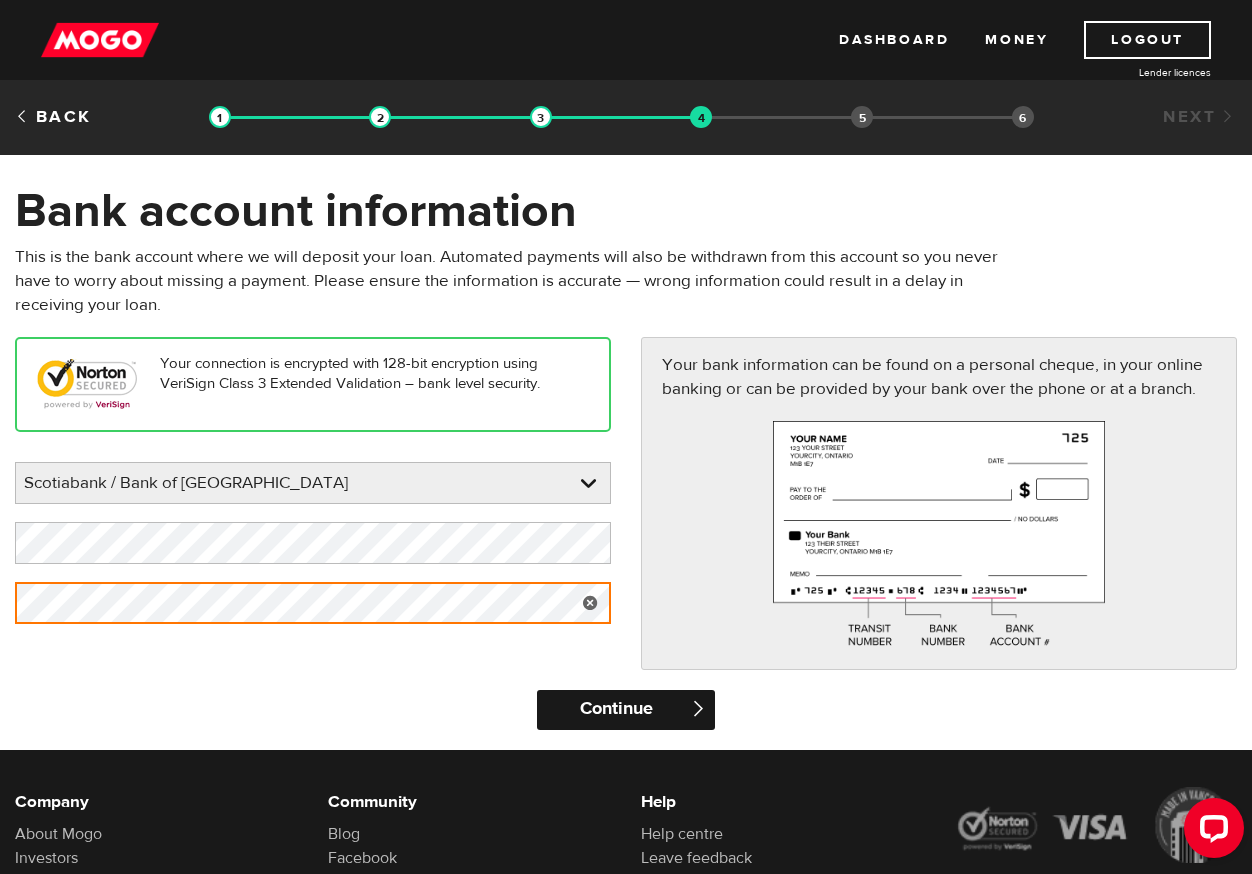 click on "Continue" at bounding box center (626, 710) 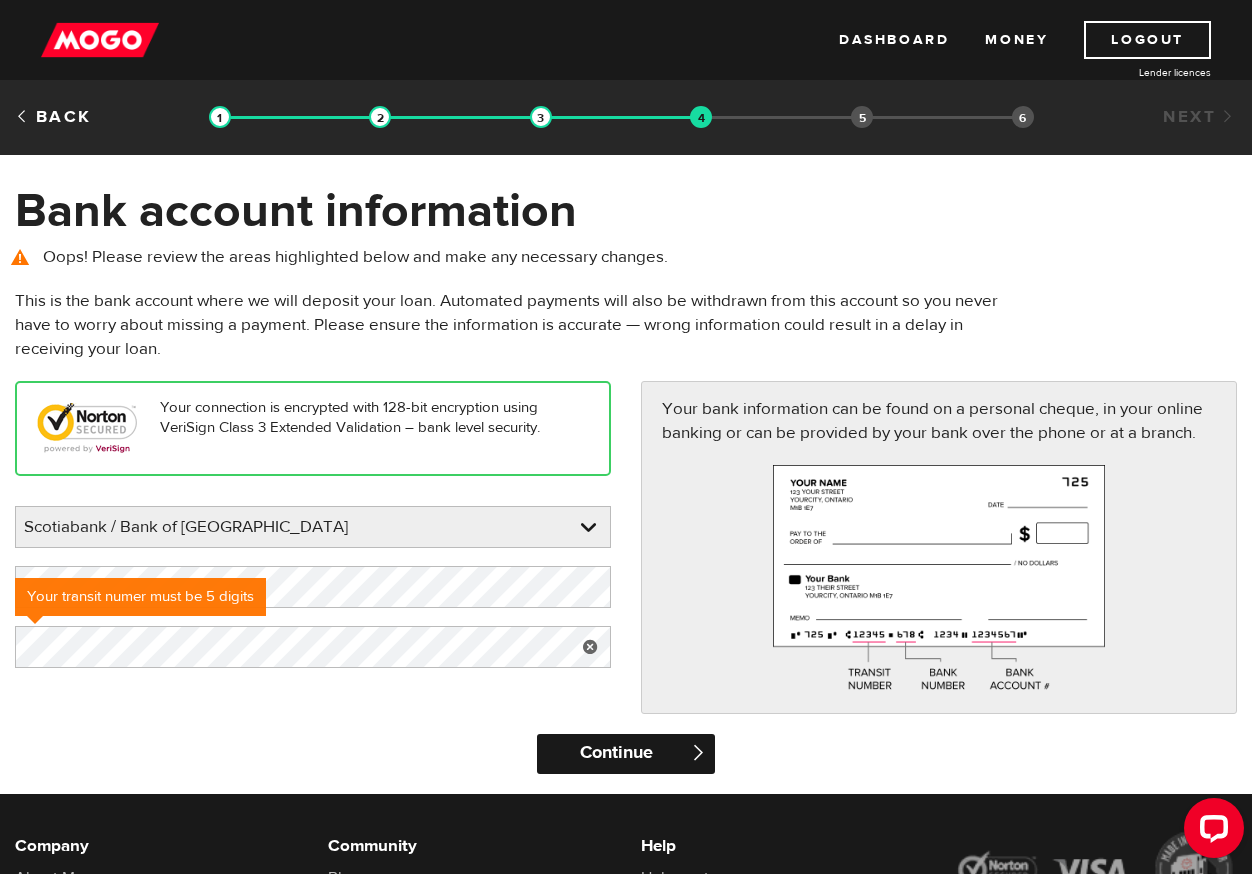click on "Continue" at bounding box center (626, 754) 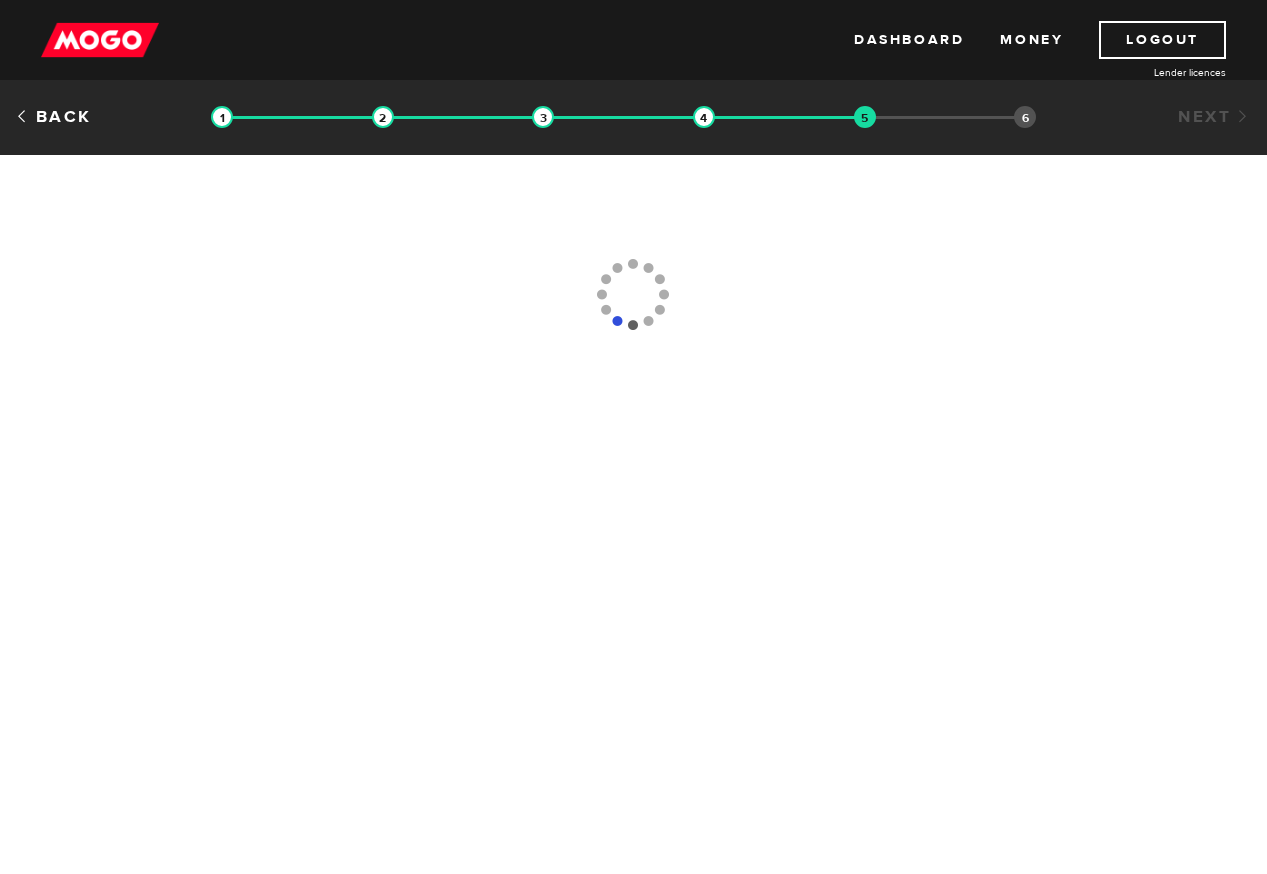 scroll, scrollTop: 0, scrollLeft: 0, axis: both 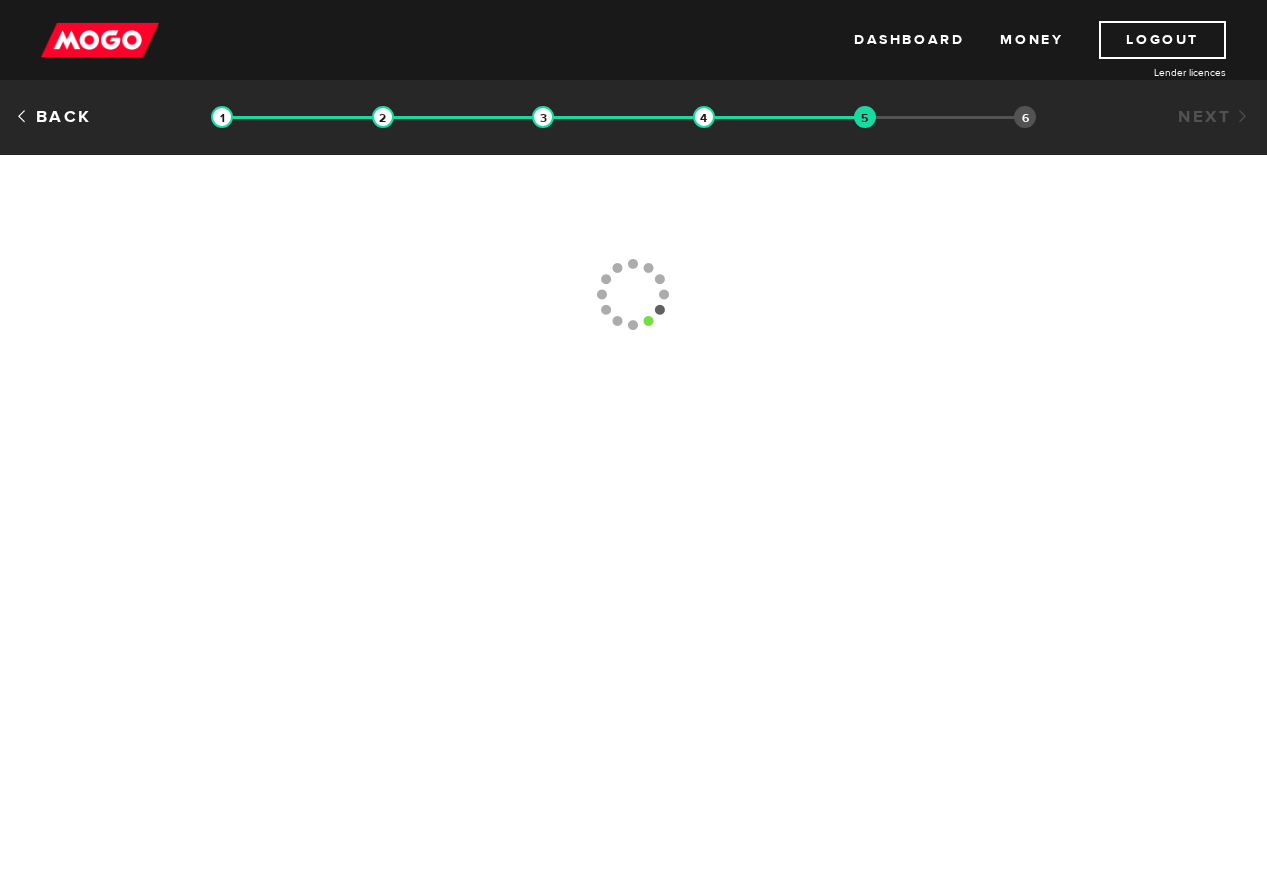 type 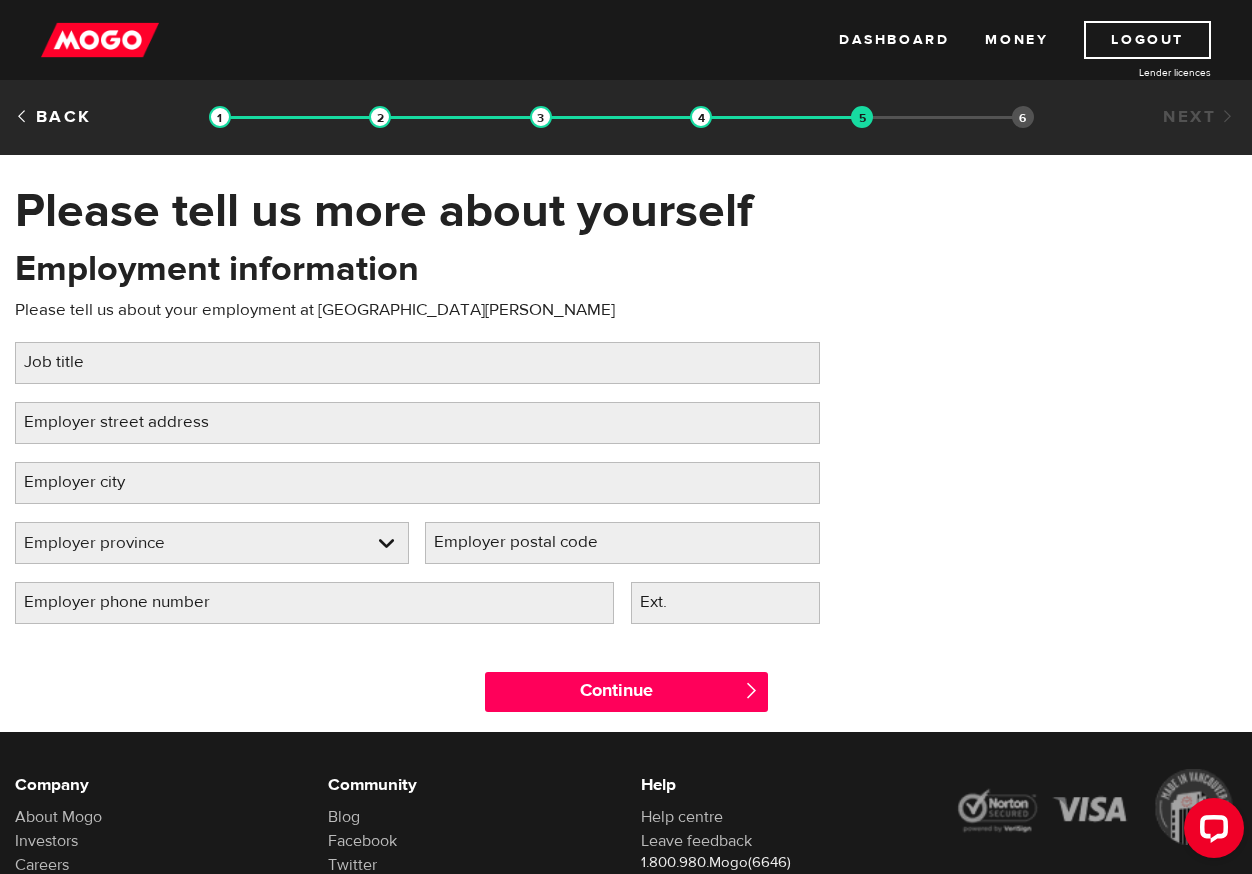scroll, scrollTop: 0, scrollLeft: 0, axis: both 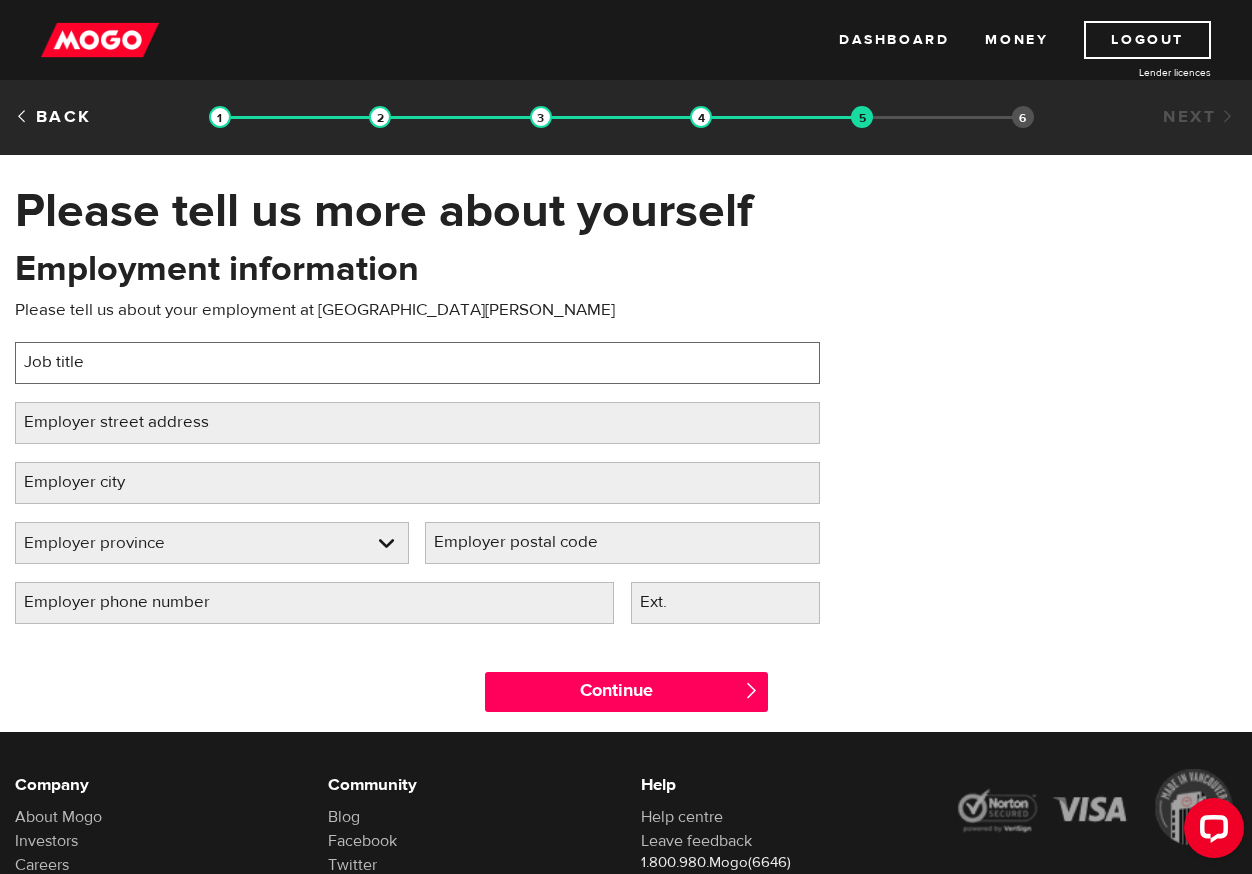 click on "Job title" at bounding box center (417, 363) 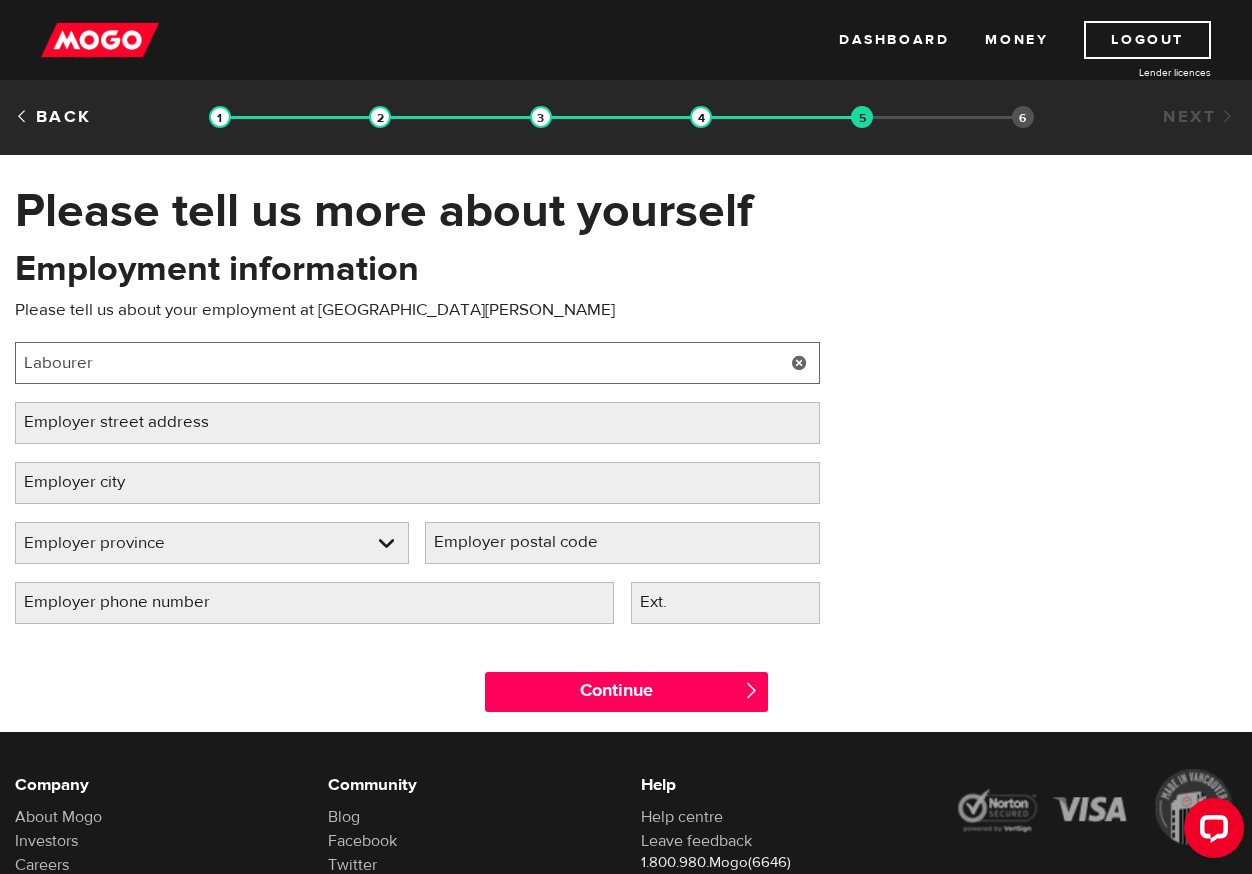 type on "Labourer" 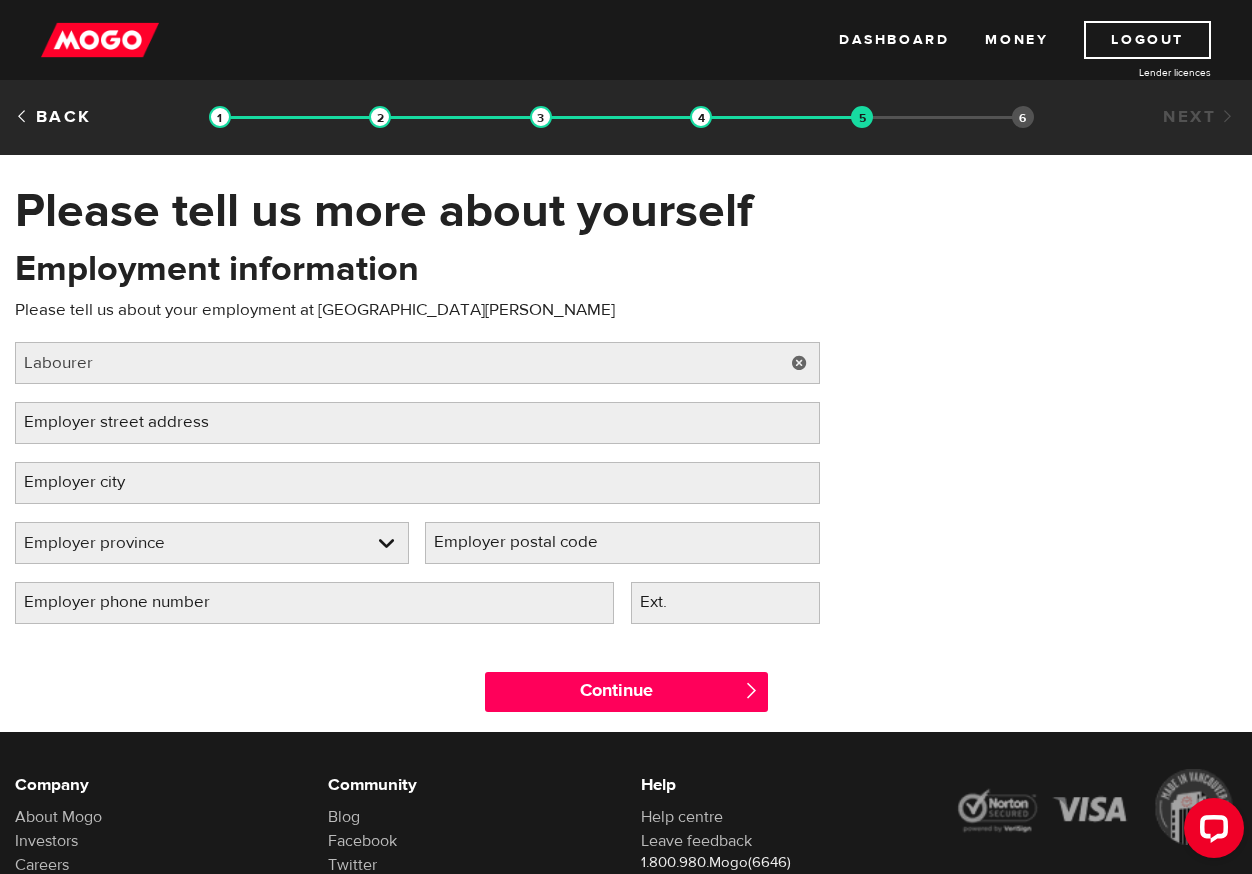 click on "Employer street address" at bounding box center (132, 422) 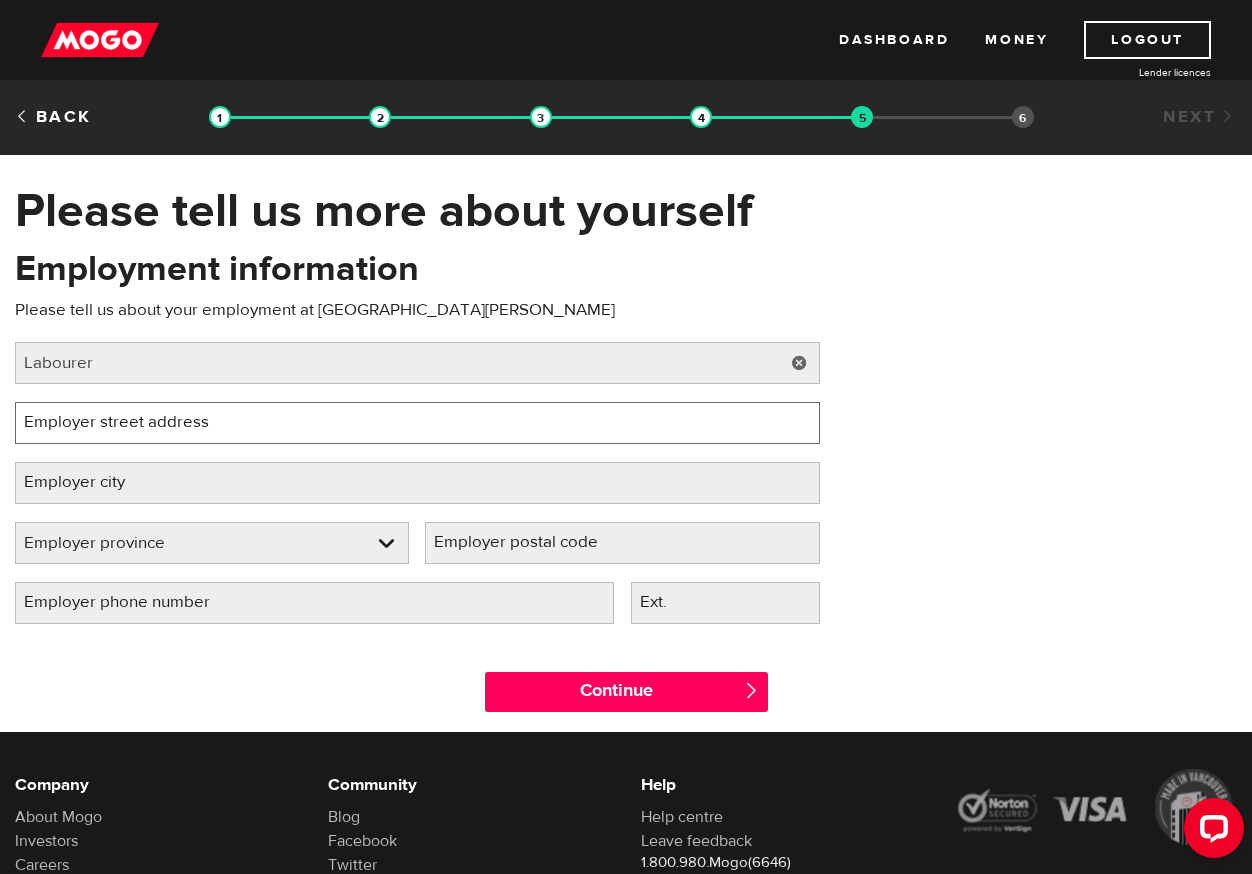 click on "Employer street address" at bounding box center (417, 423) 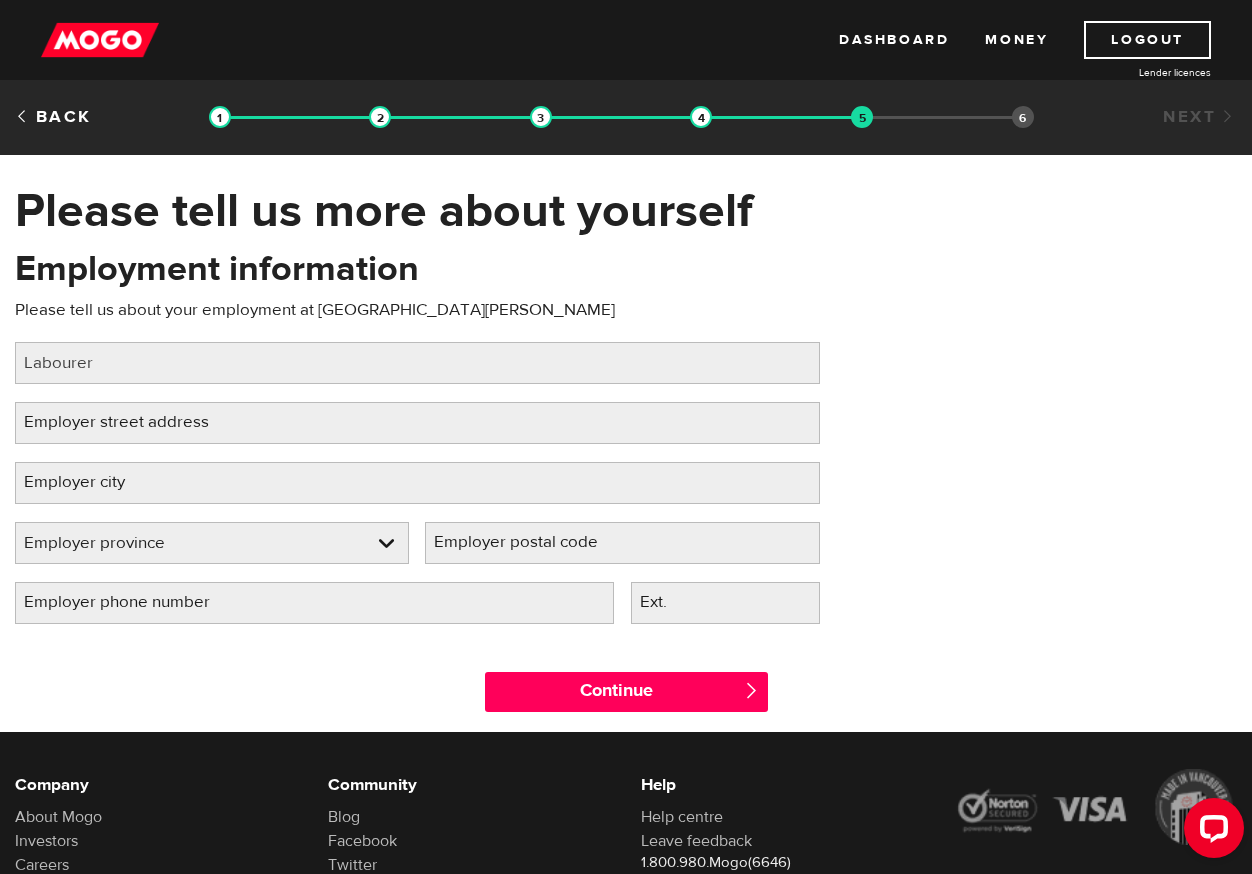 drag, startPoint x: 178, startPoint y: 423, endPoint x: 70, endPoint y: 417, distance: 108.16654 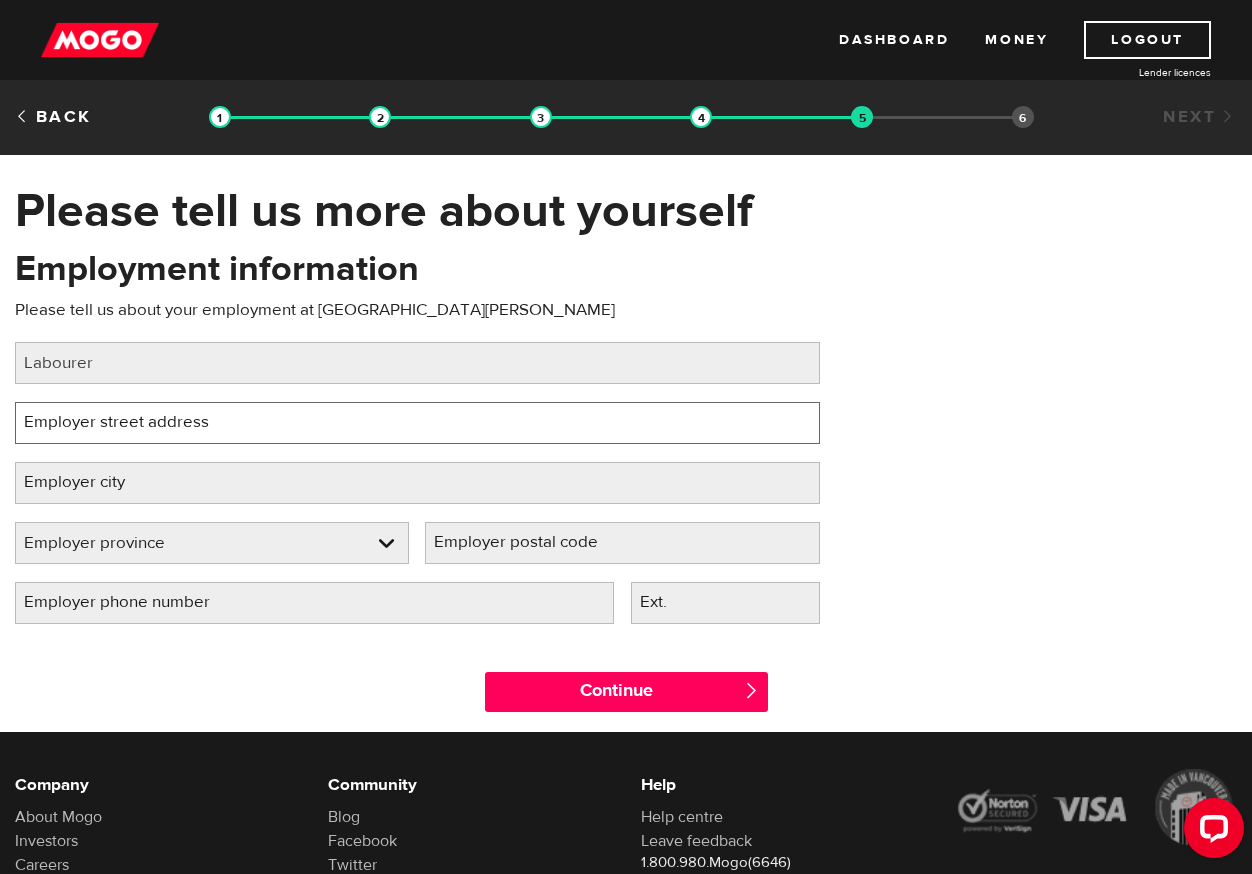 click on "Employer street address" at bounding box center (417, 423) 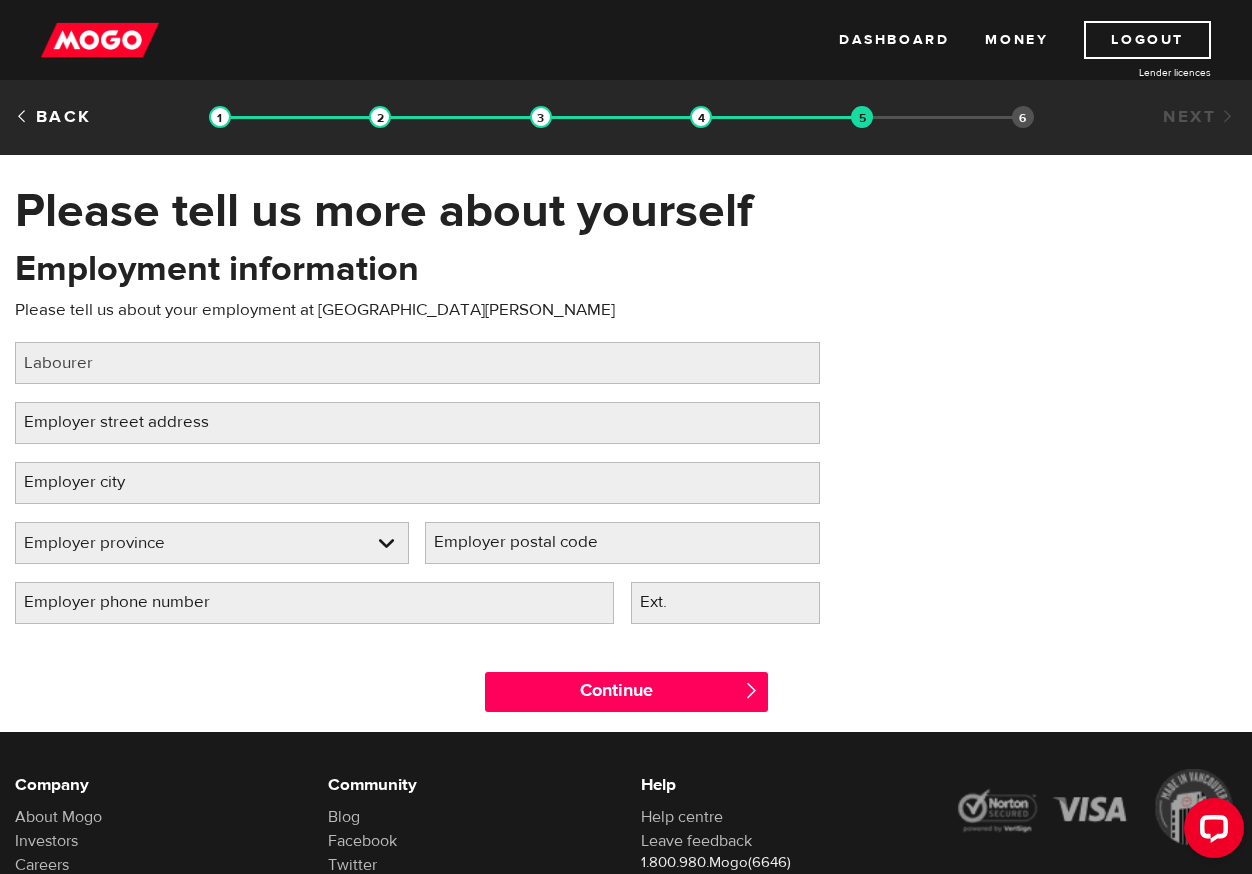 drag, startPoint x: 54, startPoint y: 419, endPoint x: 42, endPoint y: 426, distance: 13.892444 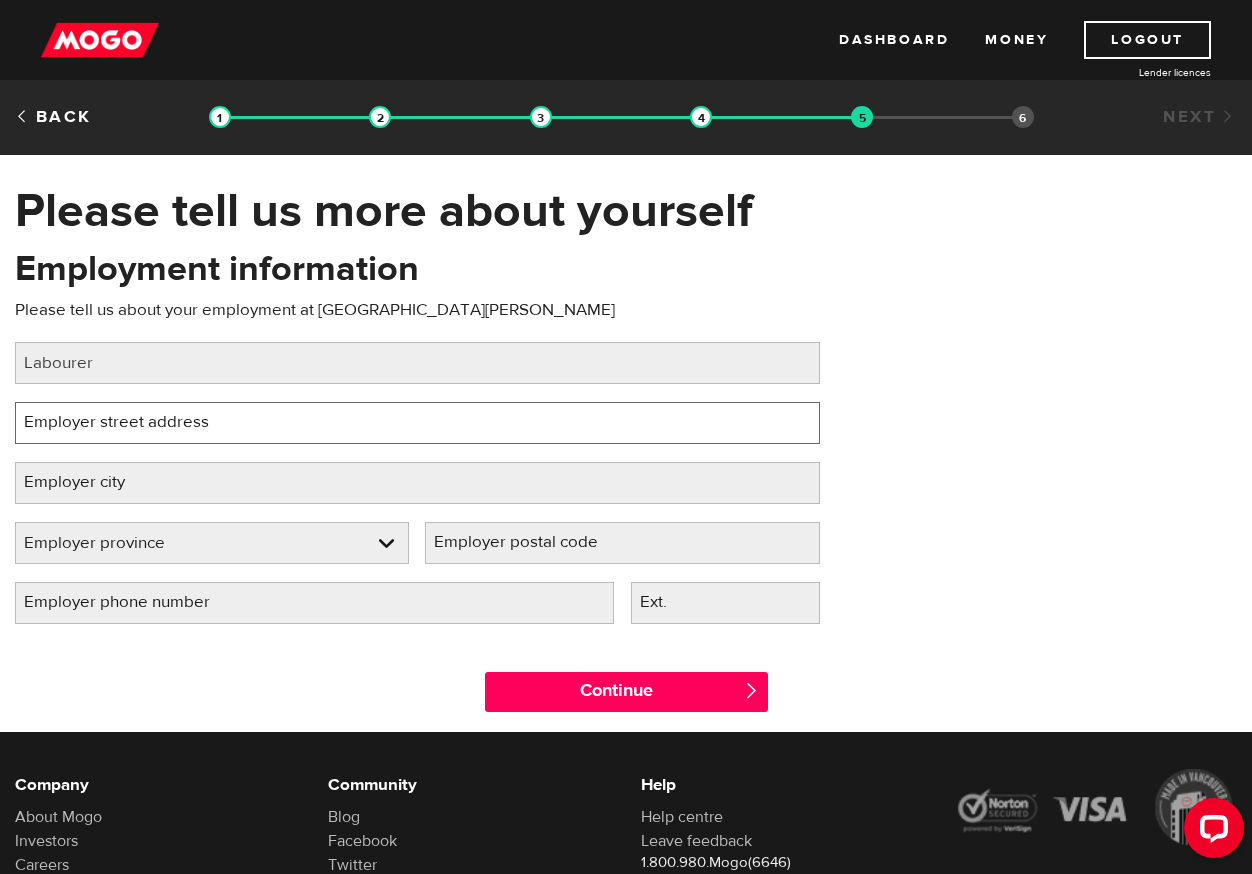 click on "Employer street address" at bounding box center (417, 423) 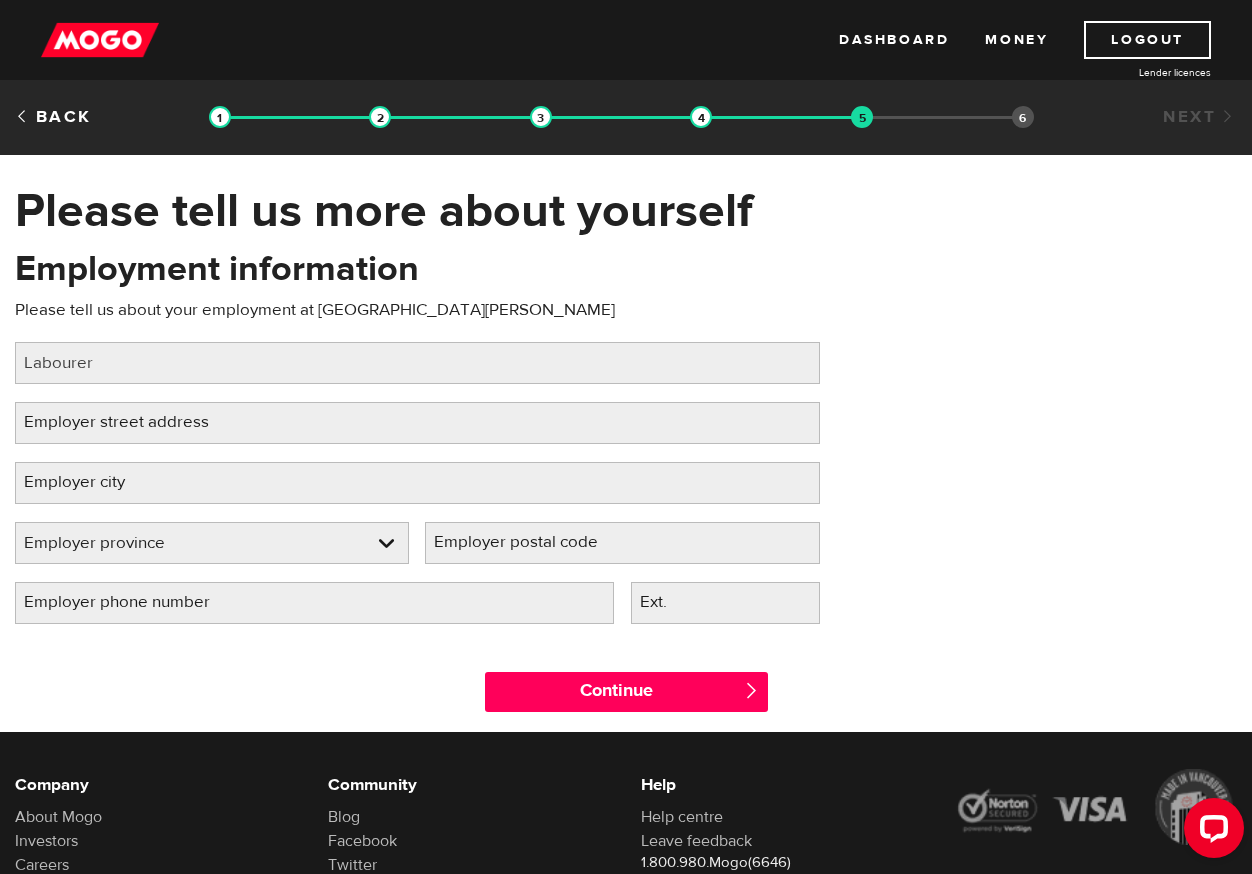 click on "Employer street address" at bounding box center [132, 422] 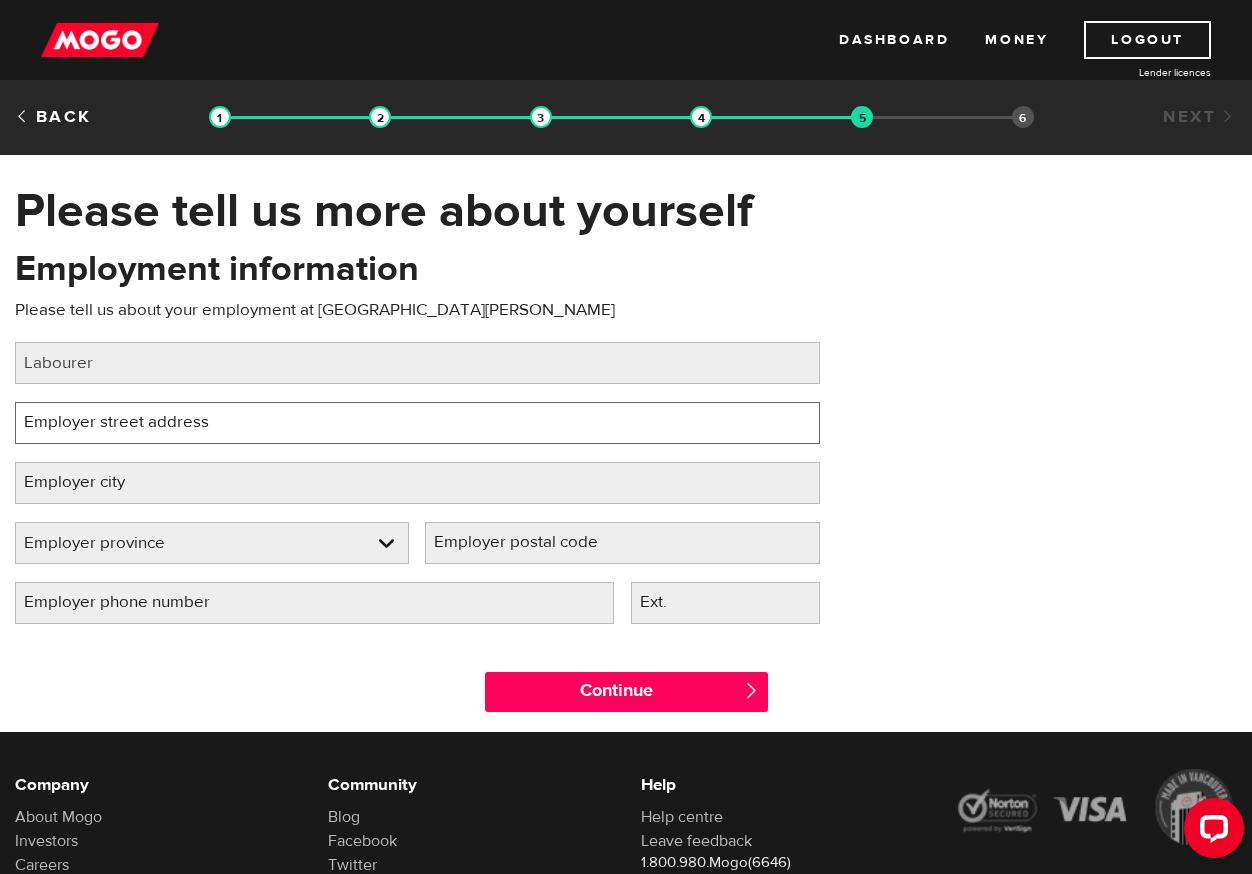 click on "Employer street address" at bounding box center [417, 423] 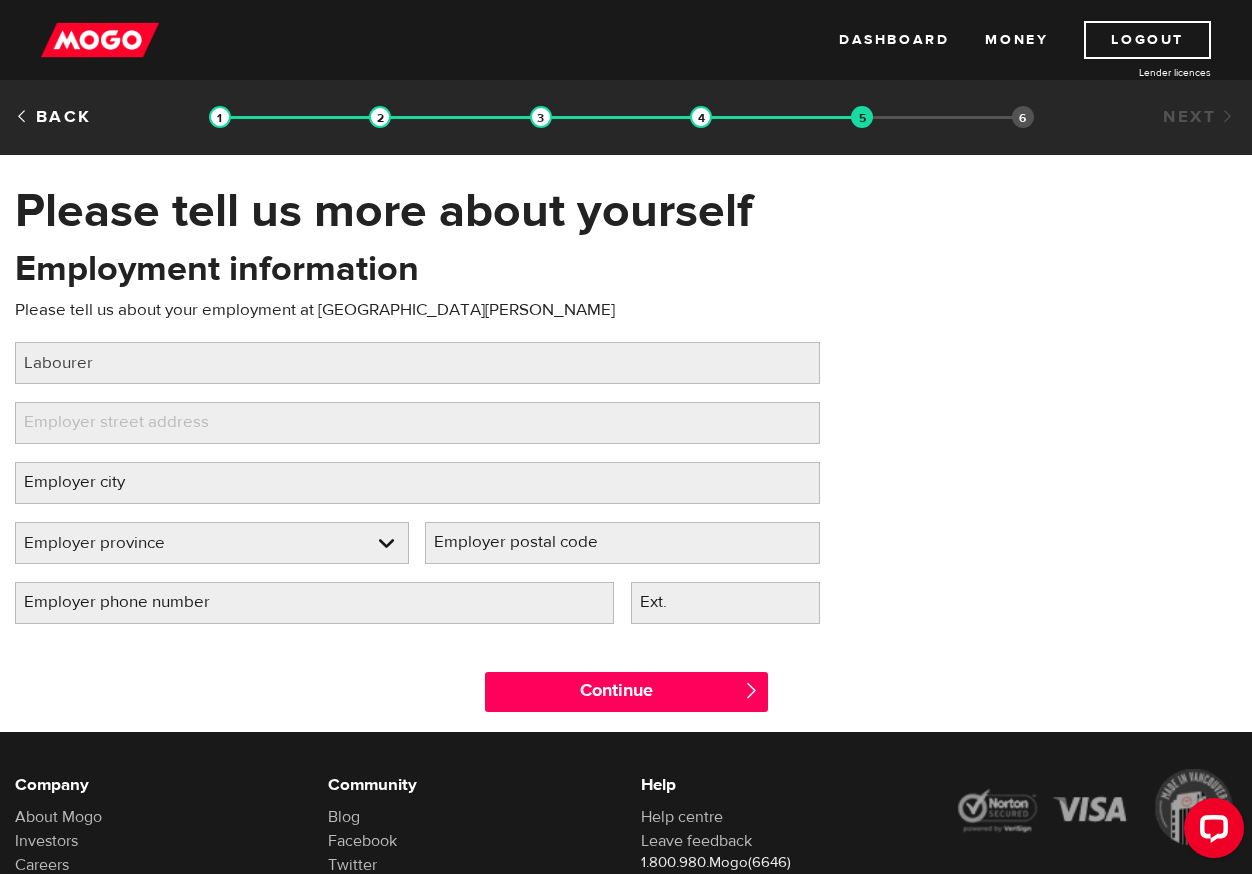 click on "Employer street address" at bounding box center [132, 422] 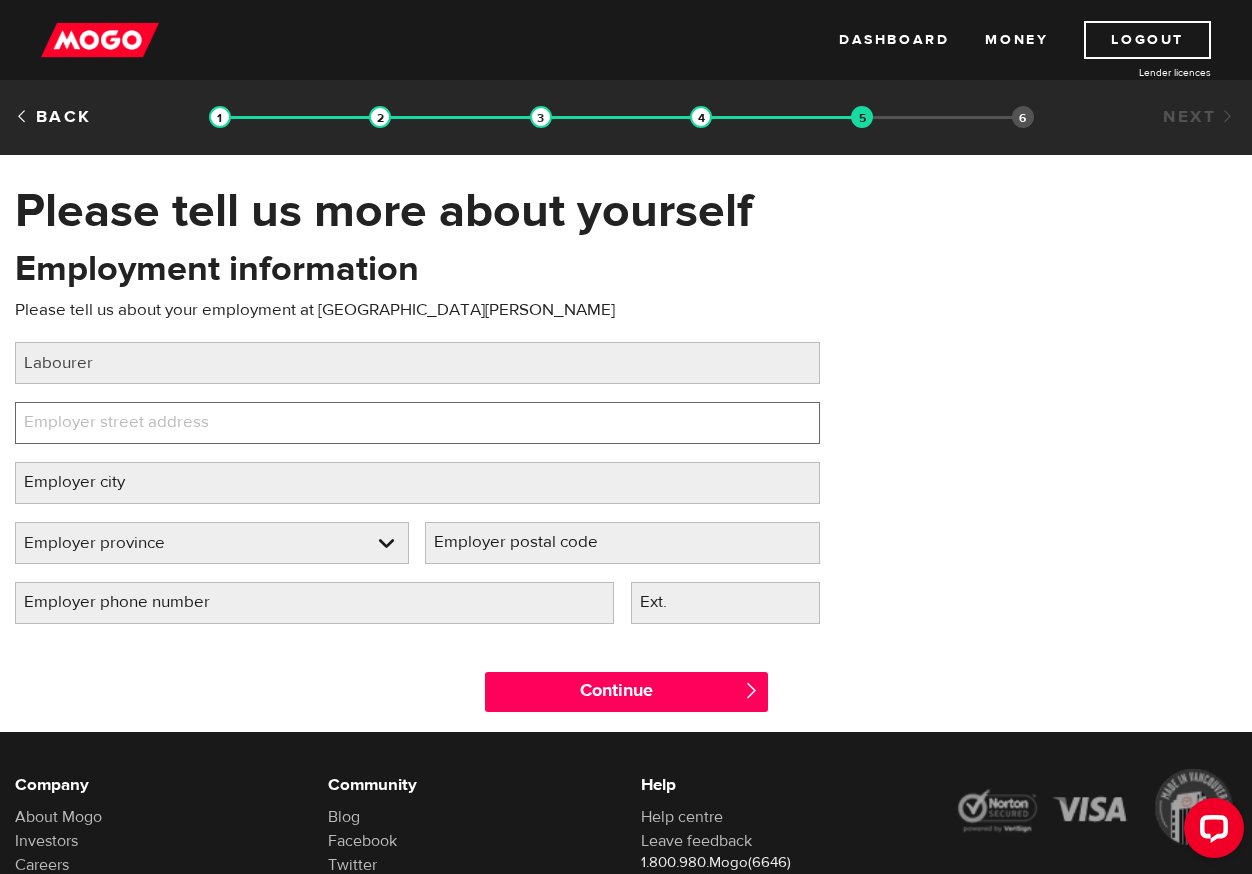 click on "Employer street address" at bounding box center (417, 423) 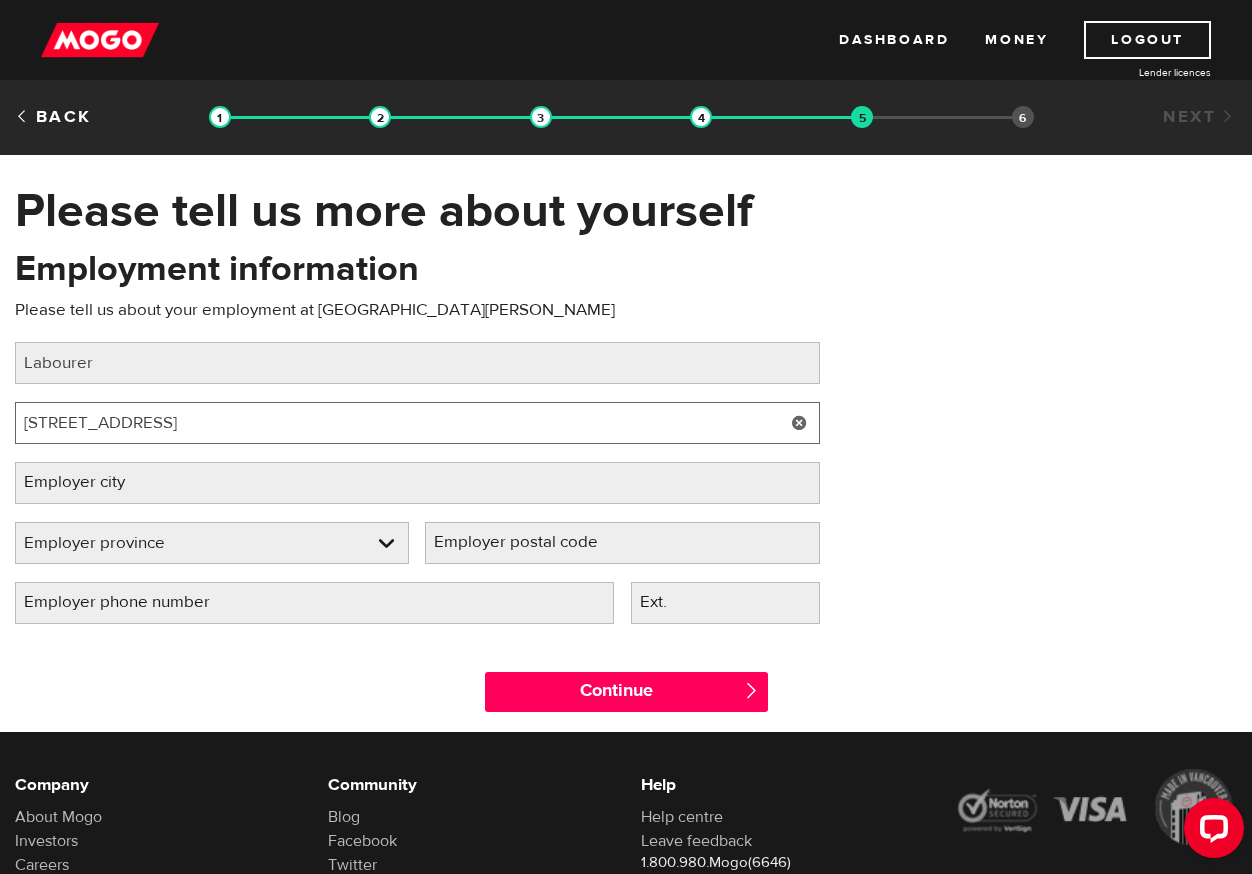 type on "252 14th Street" 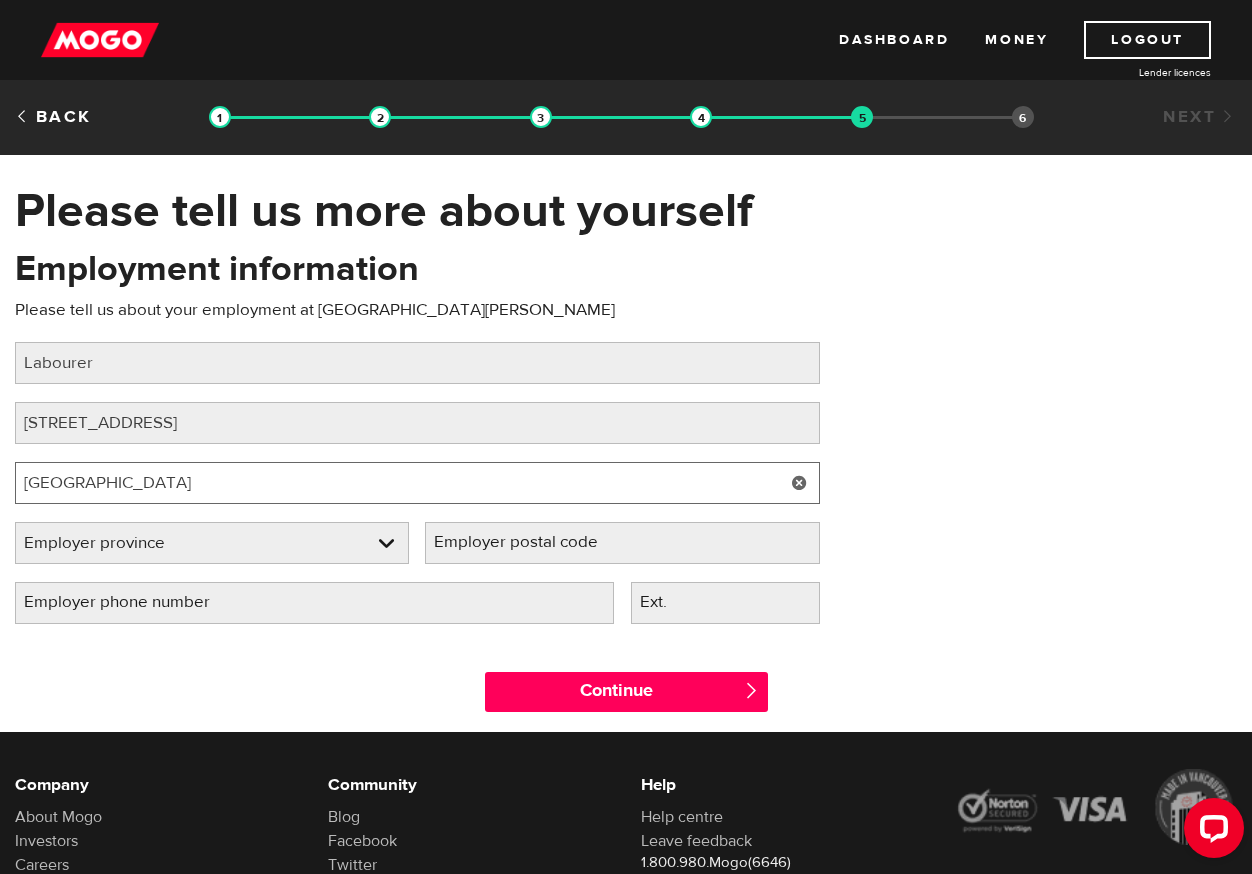 type on "Hanover" 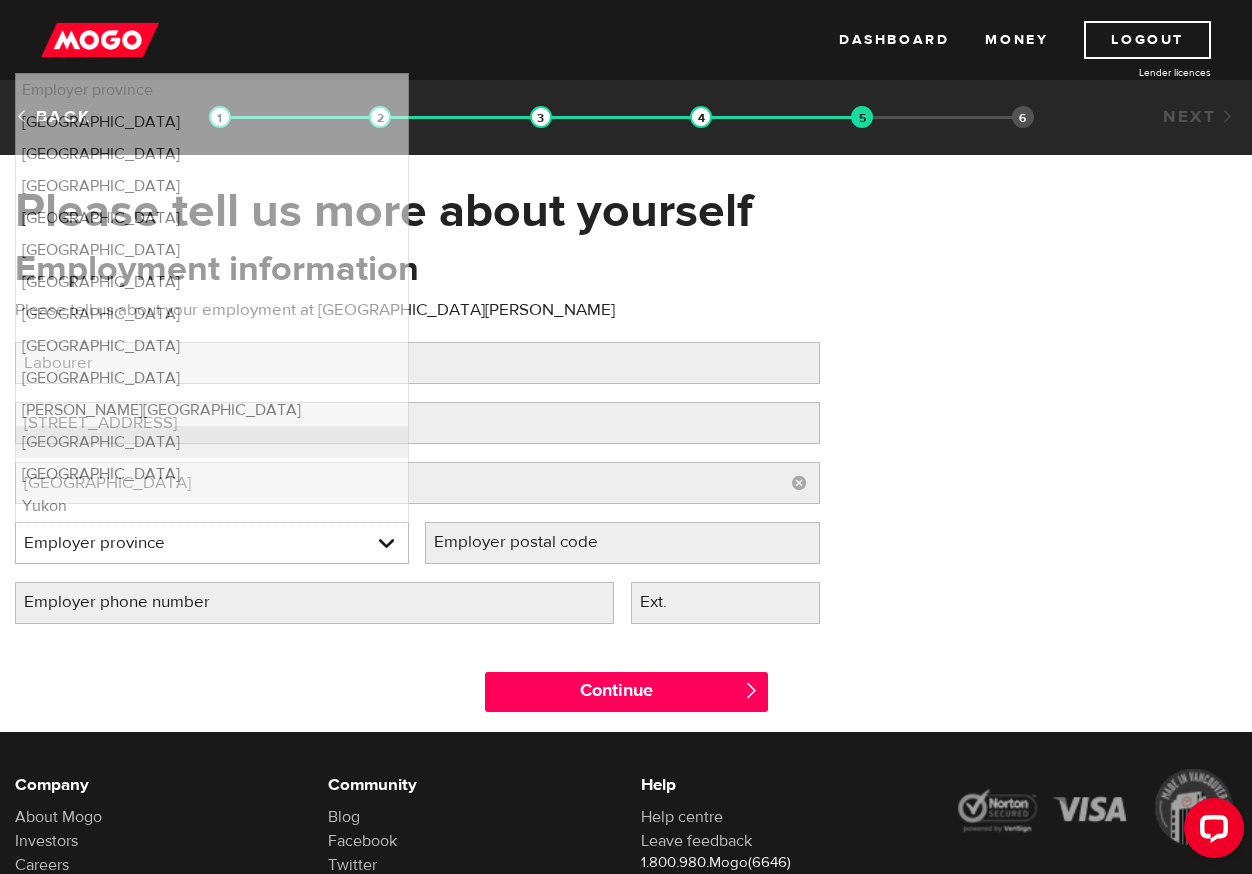 type 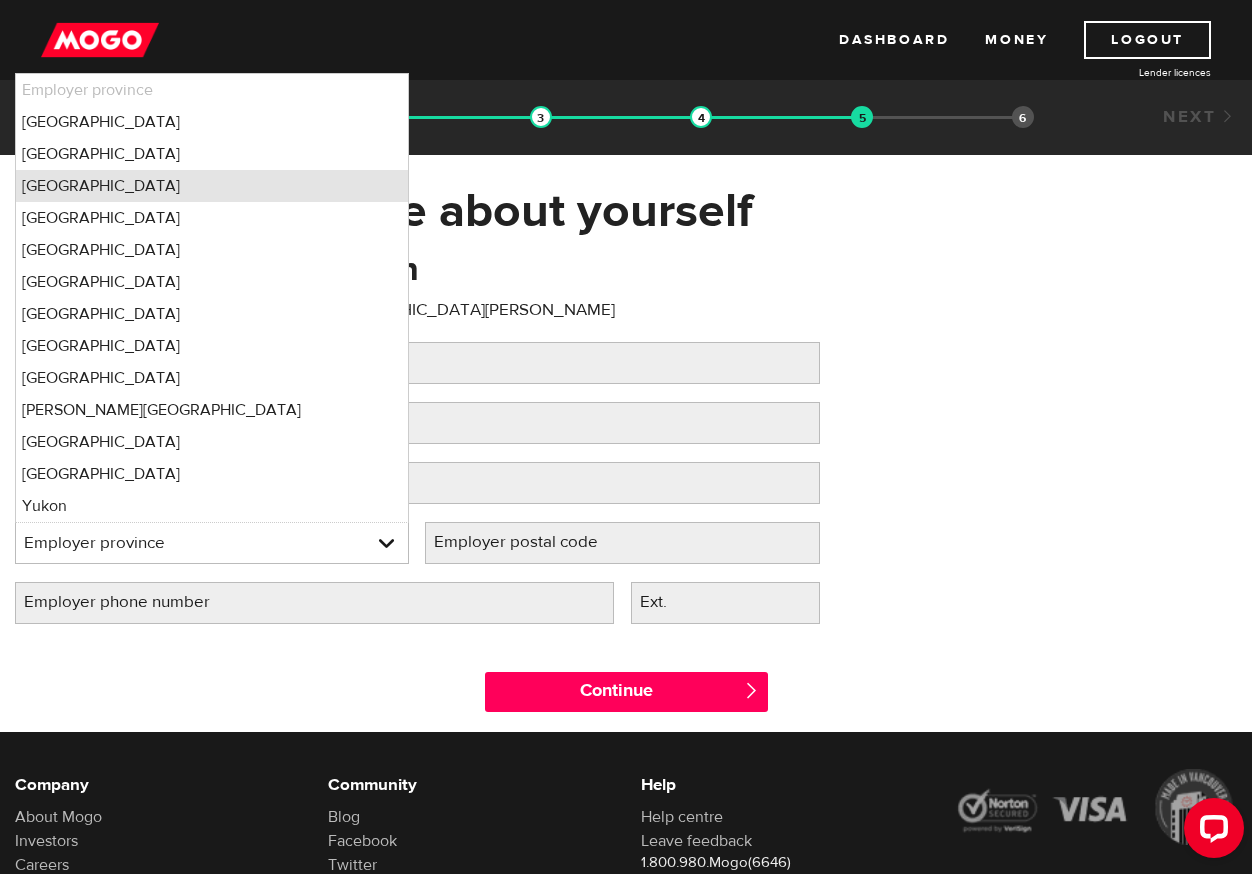 type 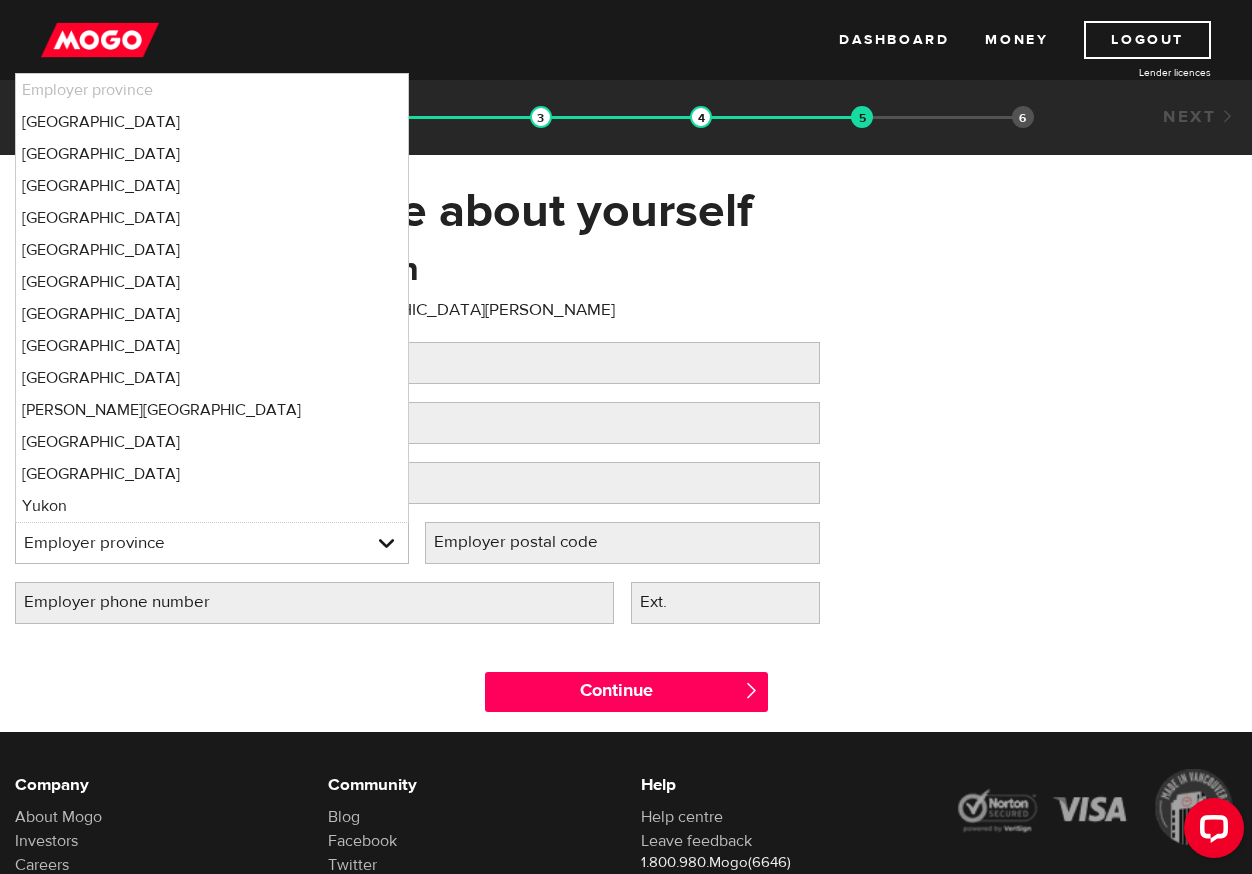 select on "ON" 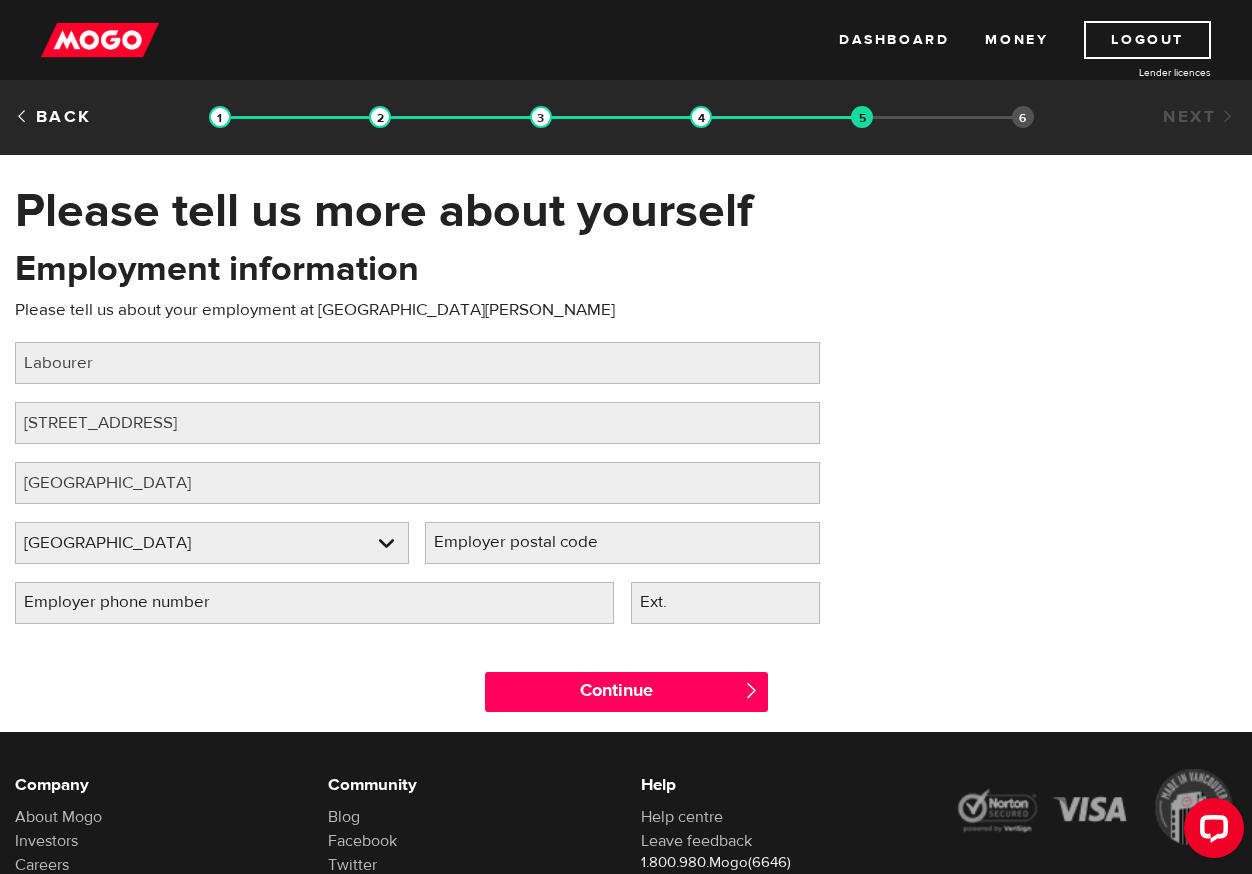 click on "Employer postal code" at bounding box center [532, 542] 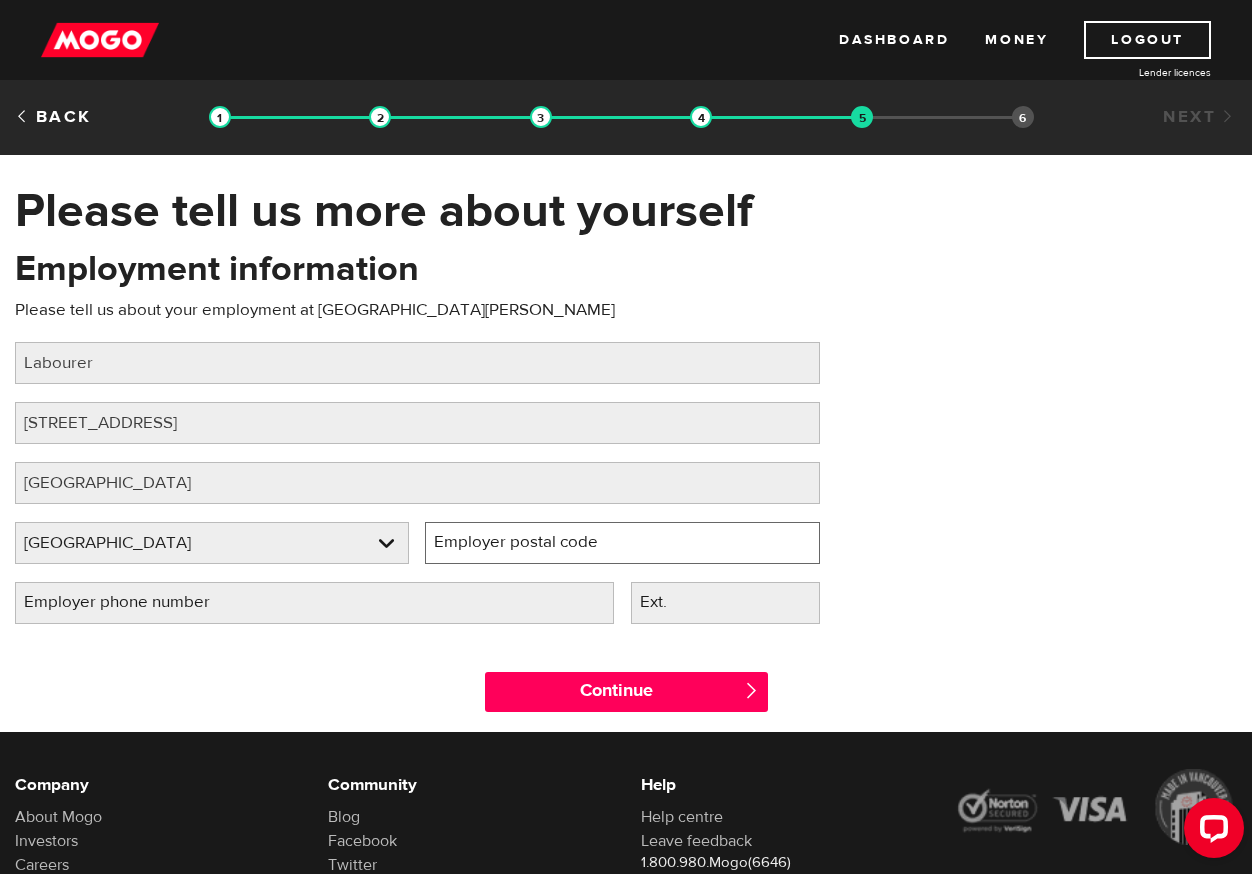 click on "Employer postal code" at bounding box center (622, 543) 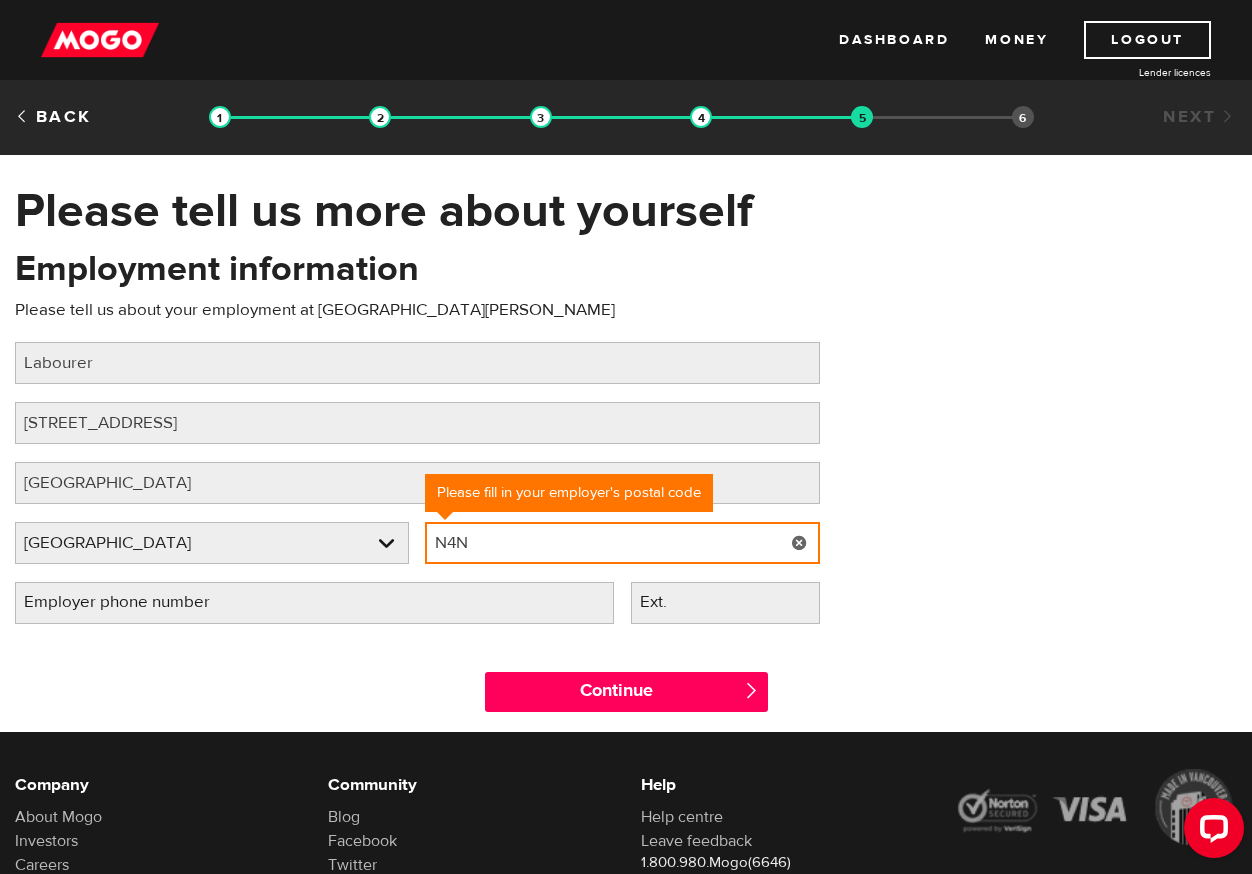 click on "N4N" at bounding box center (622, 543) 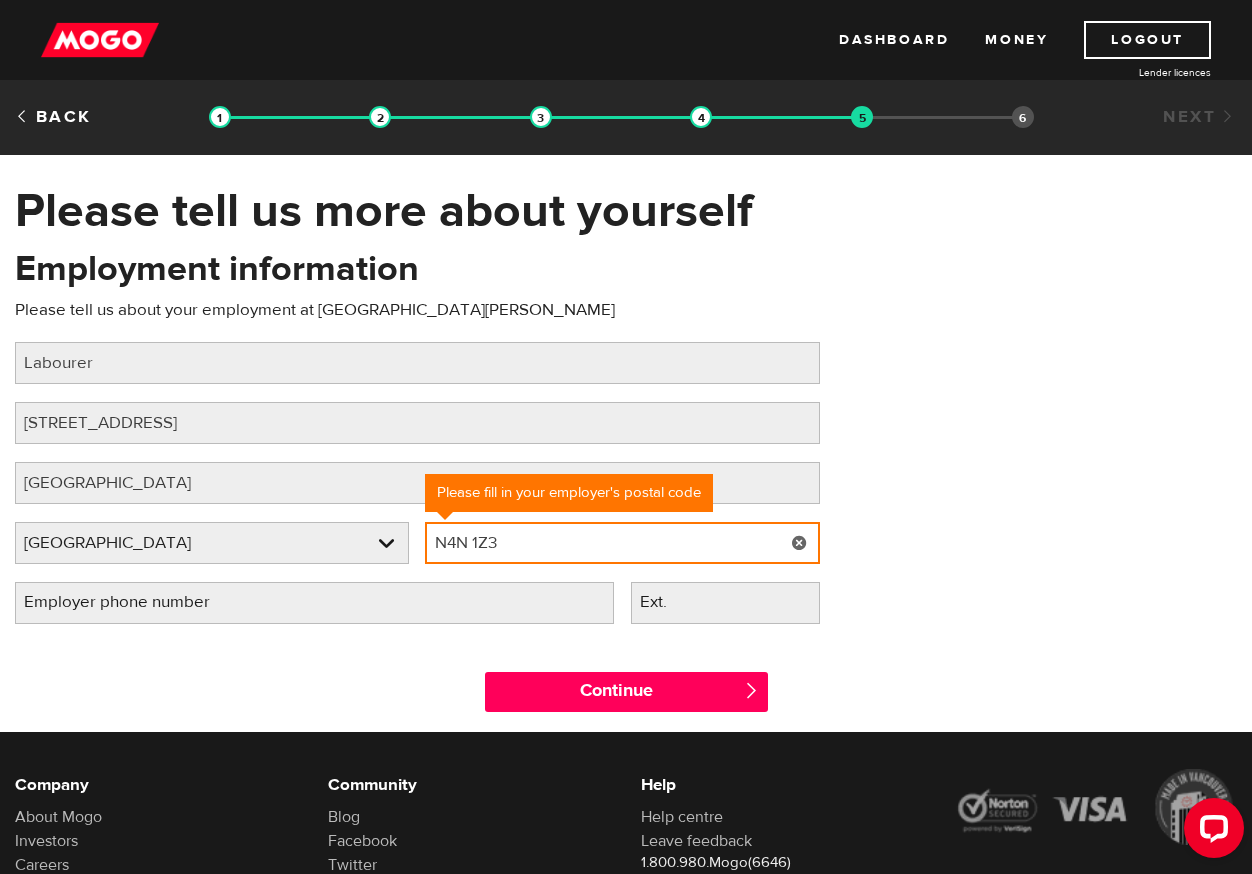 type on "N4N 1Z3" 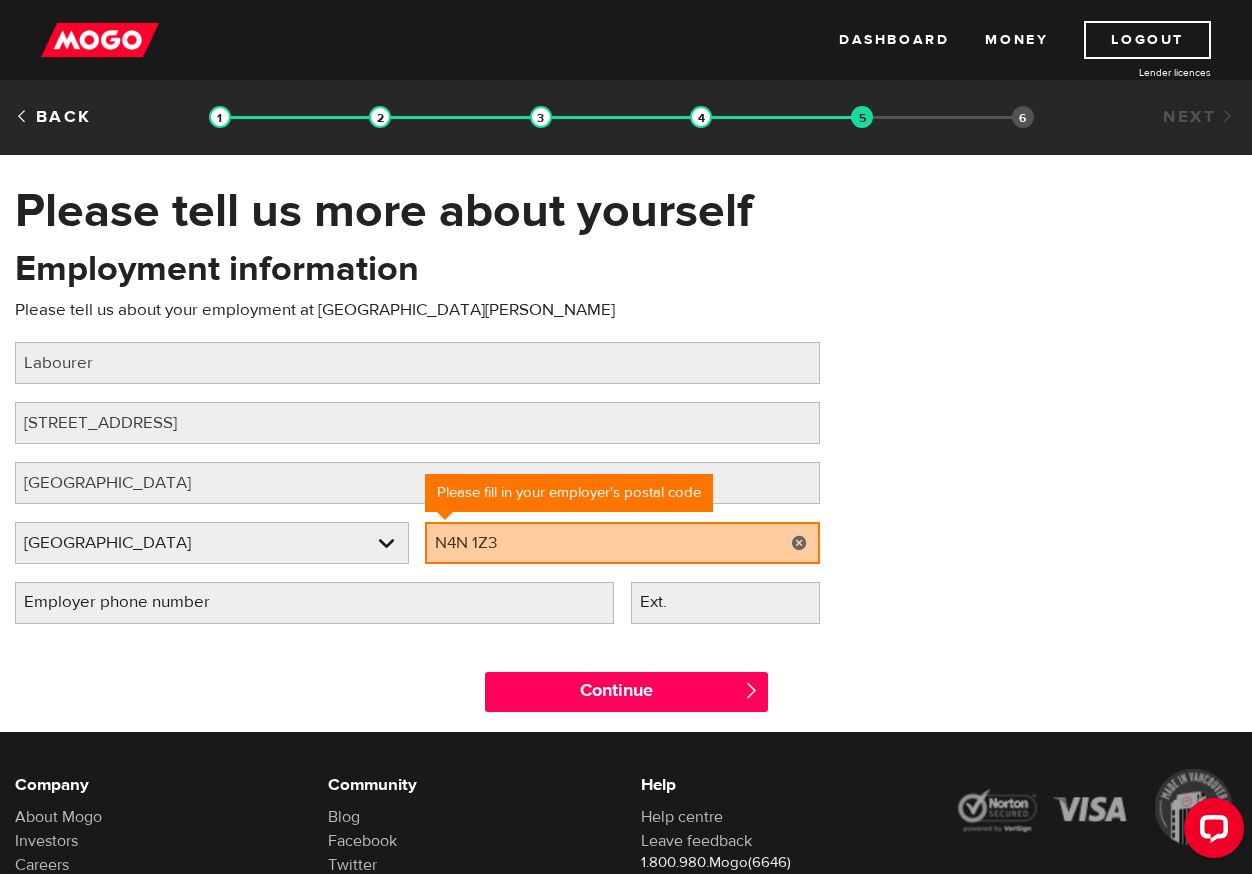 click on "Employer phone number" at bounding box center (133, 602) 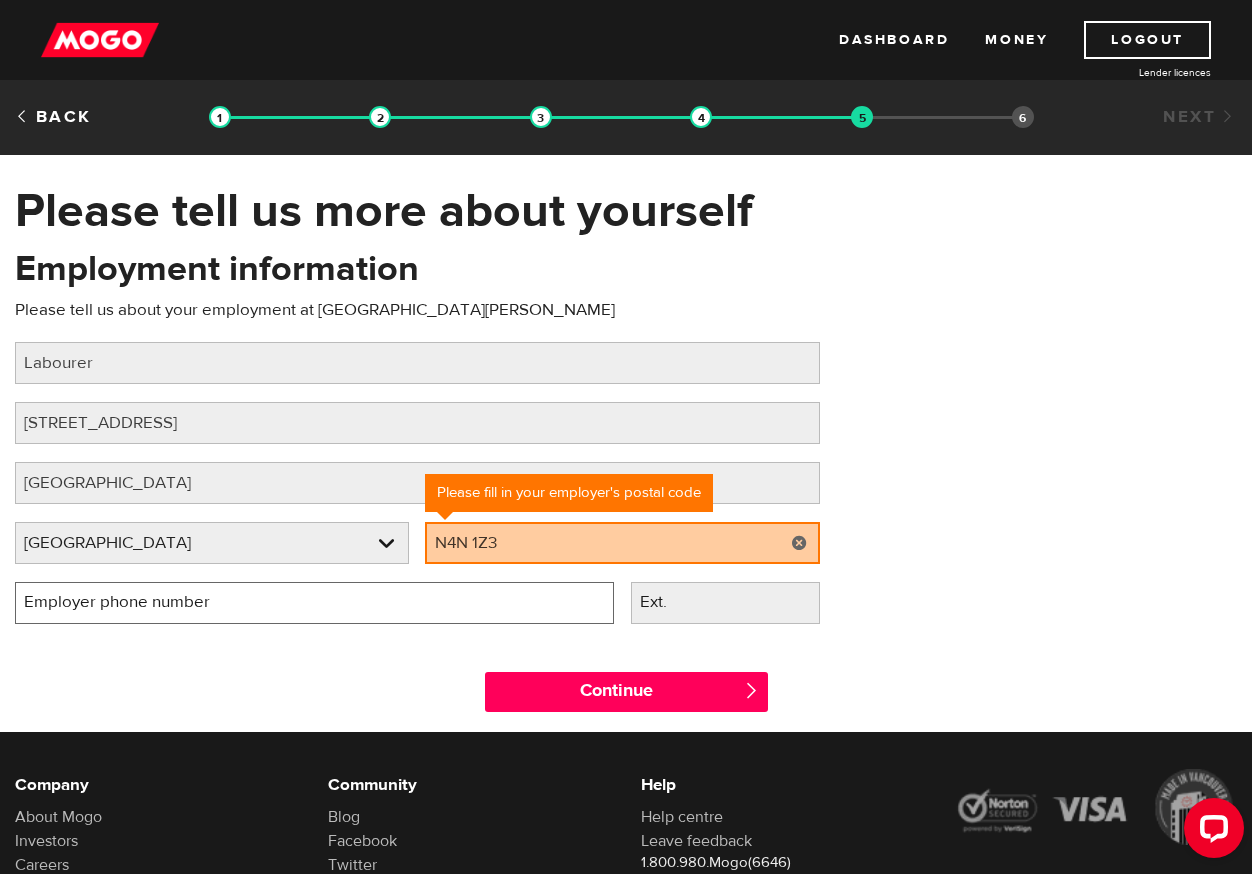 click on "Employer phone number" at bounding box center (314, 603) 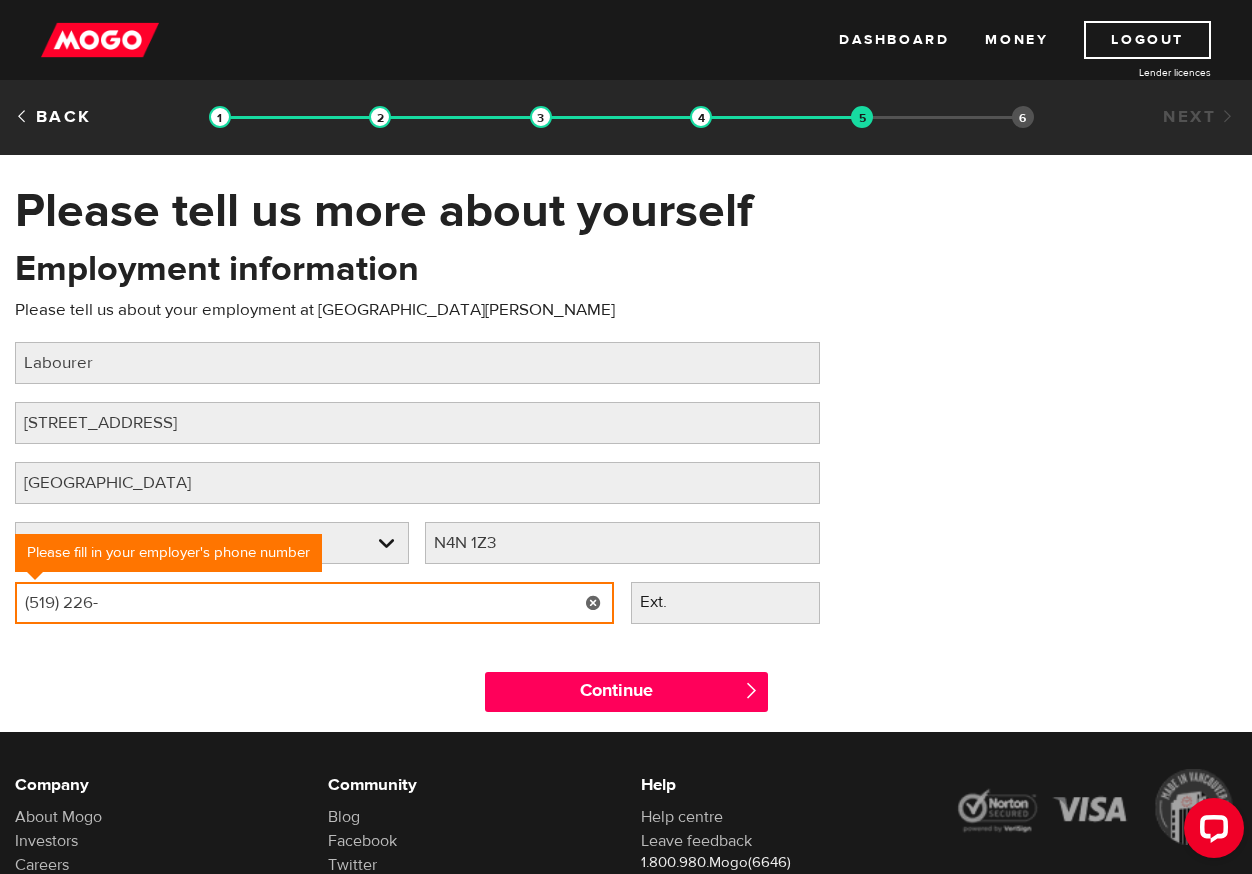 click on "(519) 226-" at bounding box center (314, 603) 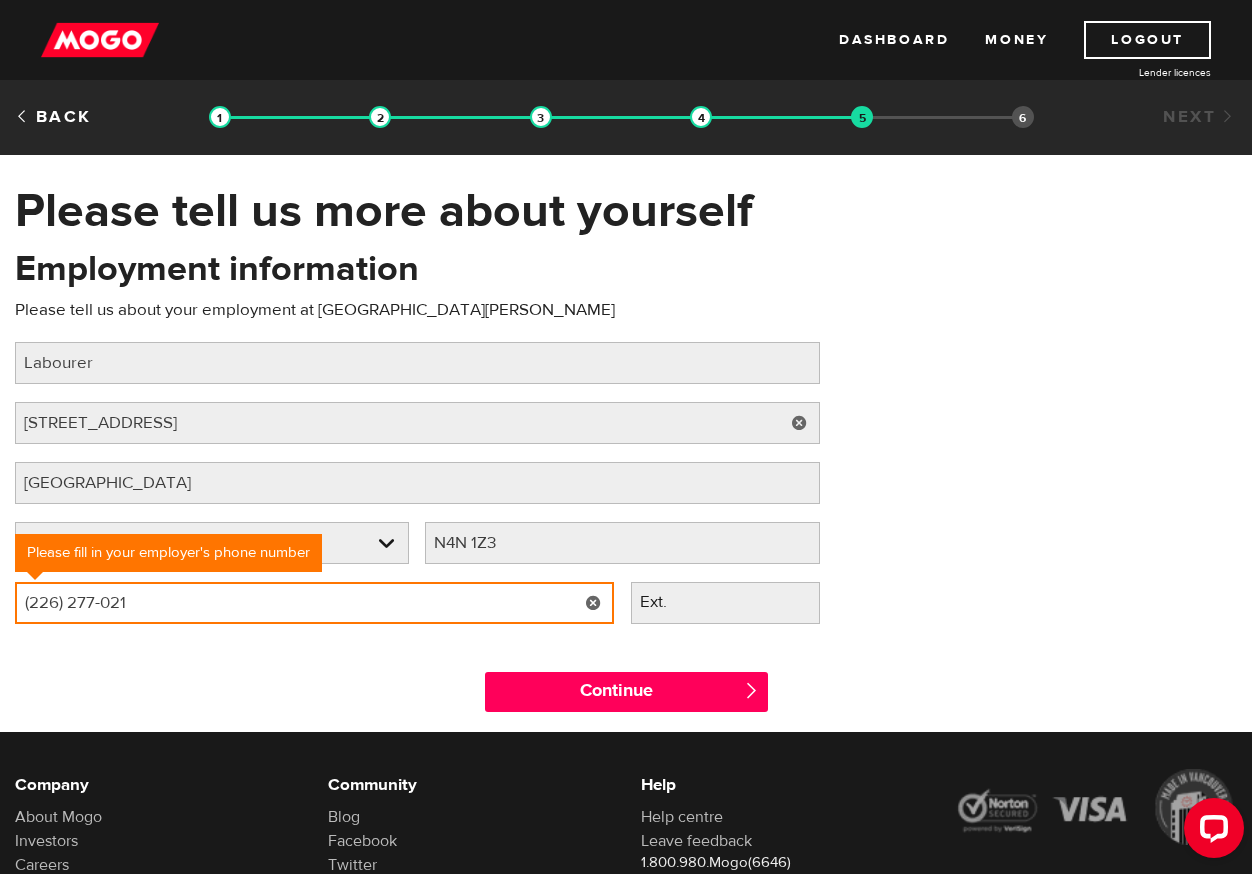 type on "(226) 277-0216" 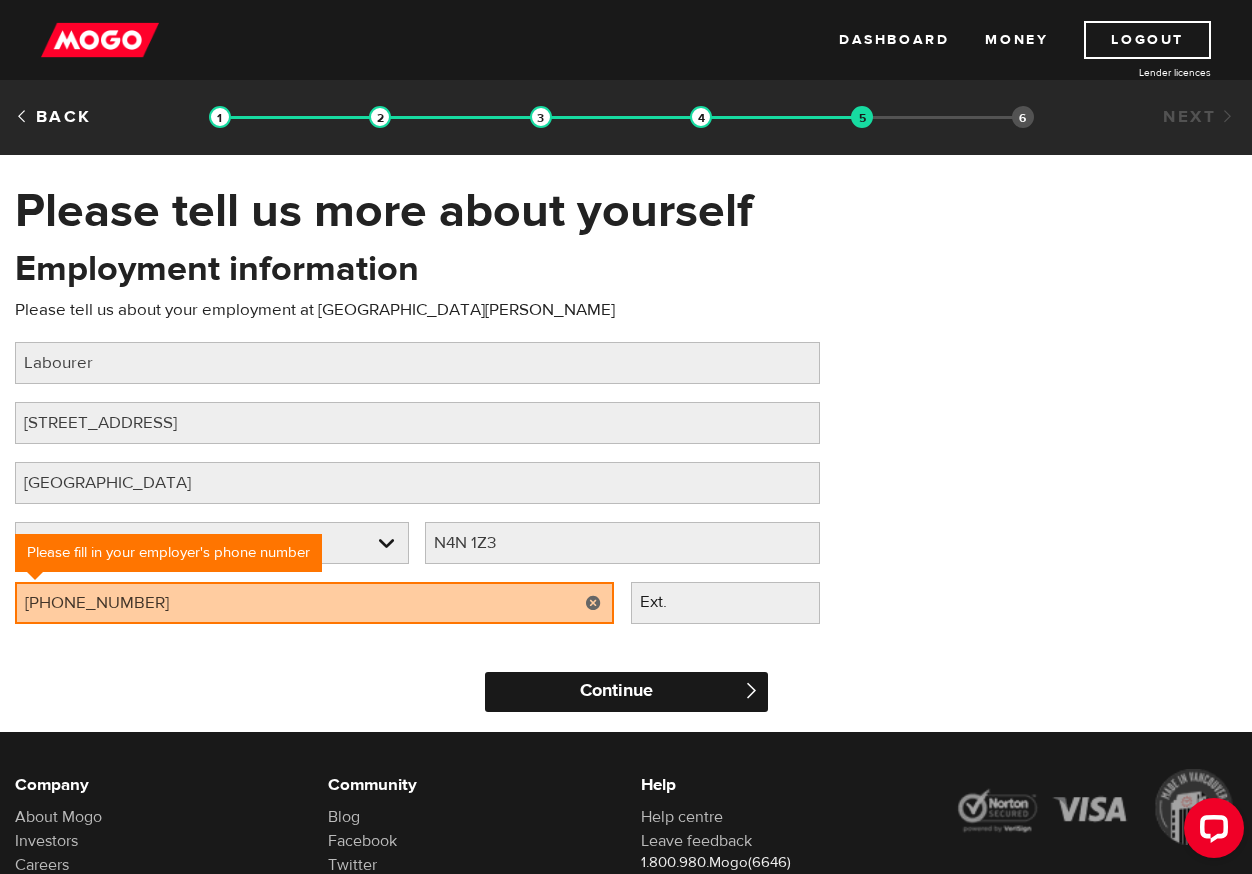 click on "Continue" at bounding box center [626, 692] 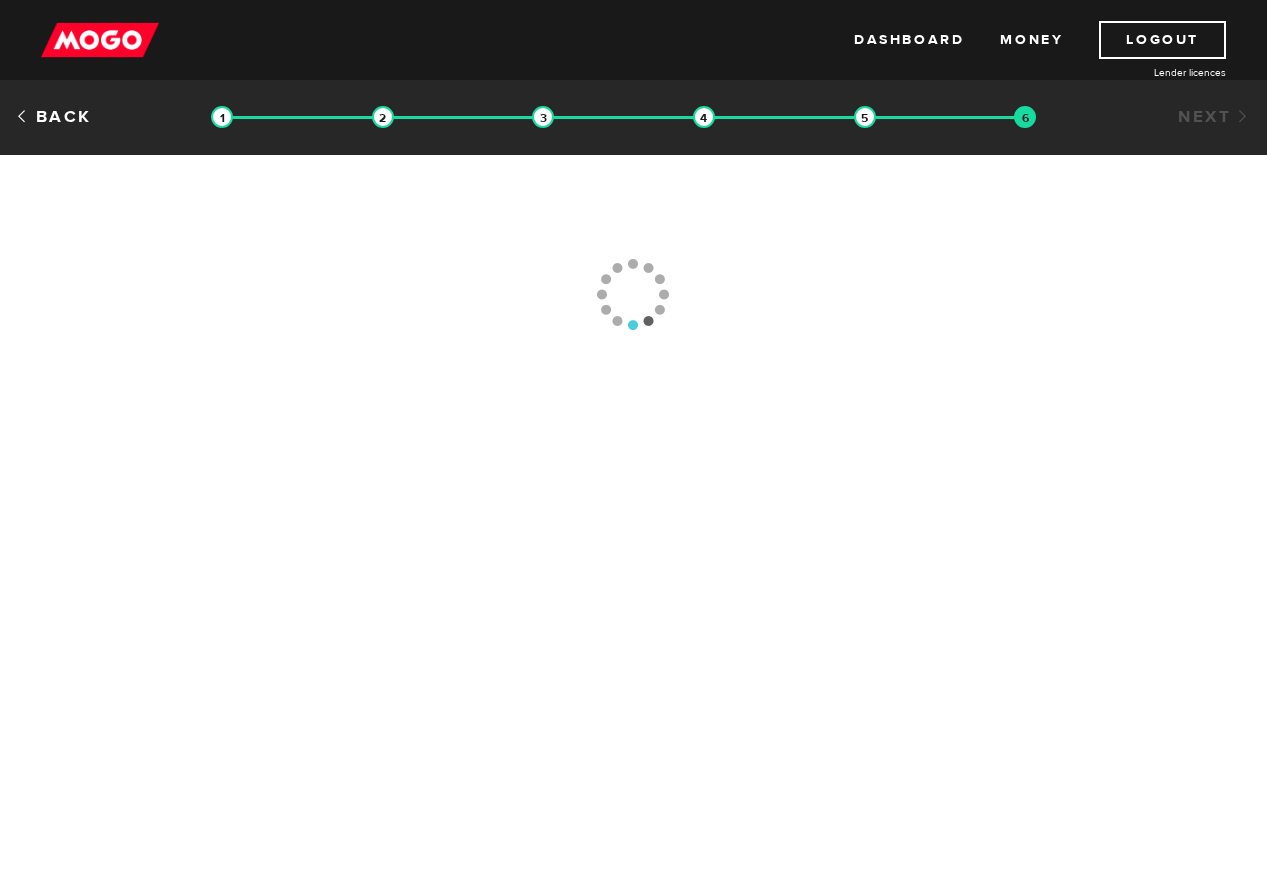 scroll, scrollTop: 0, scrollLeft: 0, axis: both 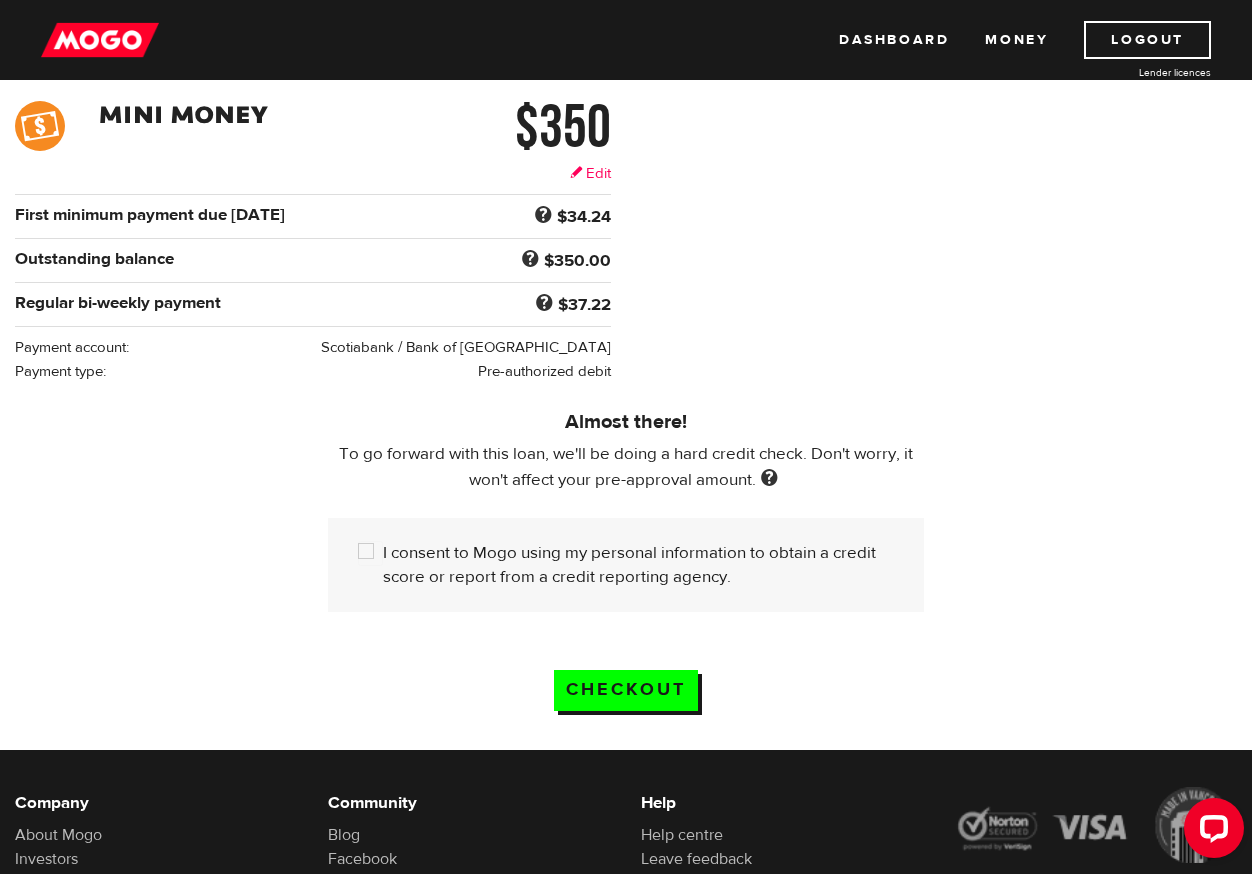 click on "Edit" at bounding box center [590, 173] 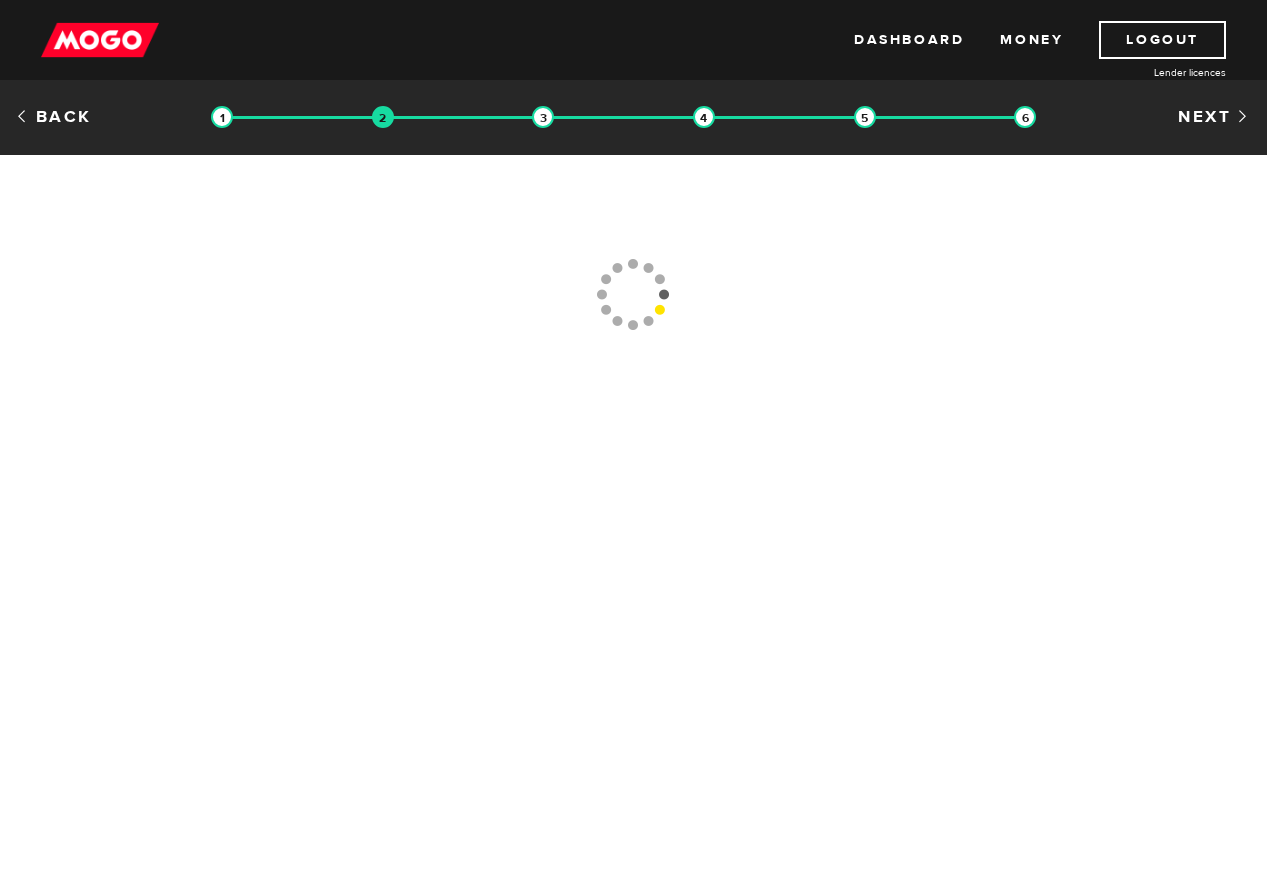 scroll, scrollTop: 0, scrollLeft: 0, axis: both 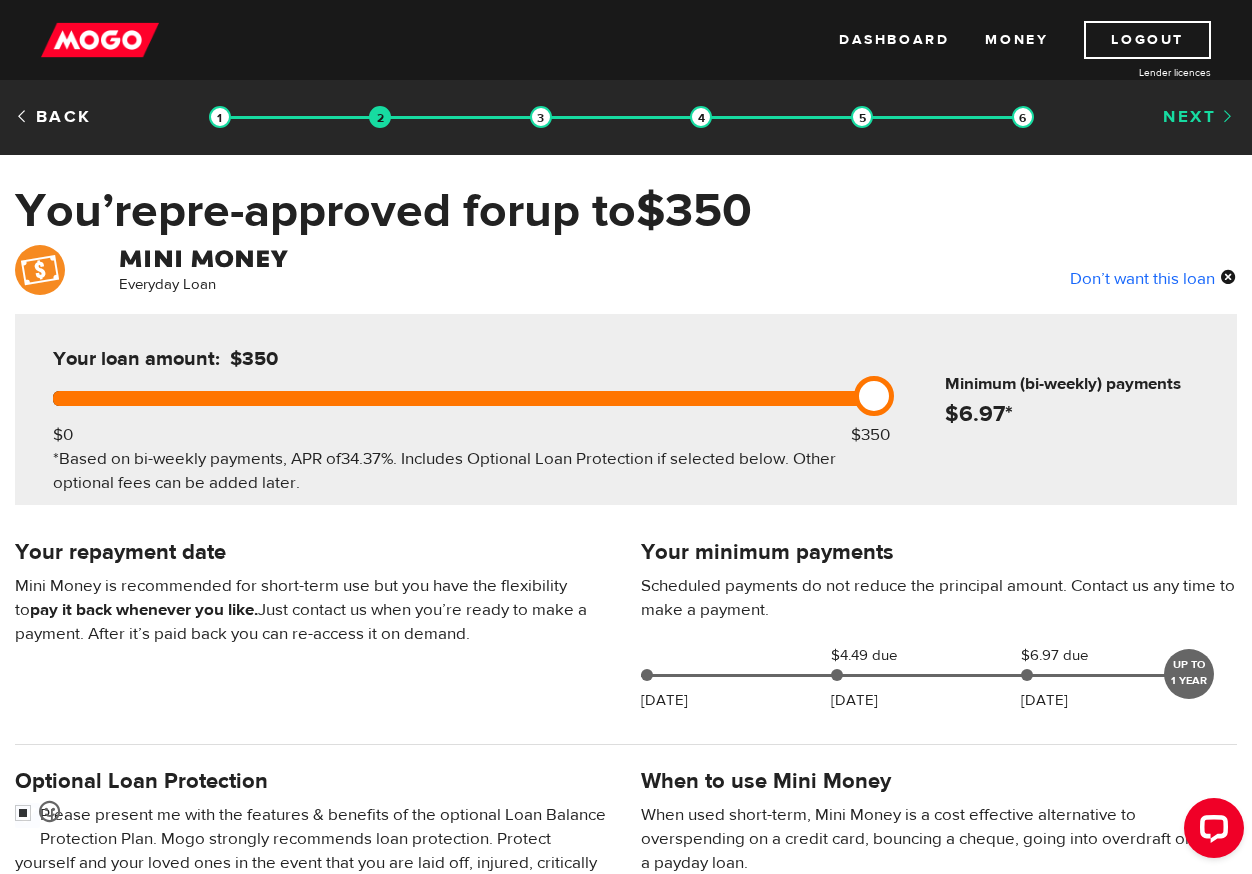 click on "Next" at bounding box center (1200, 117) 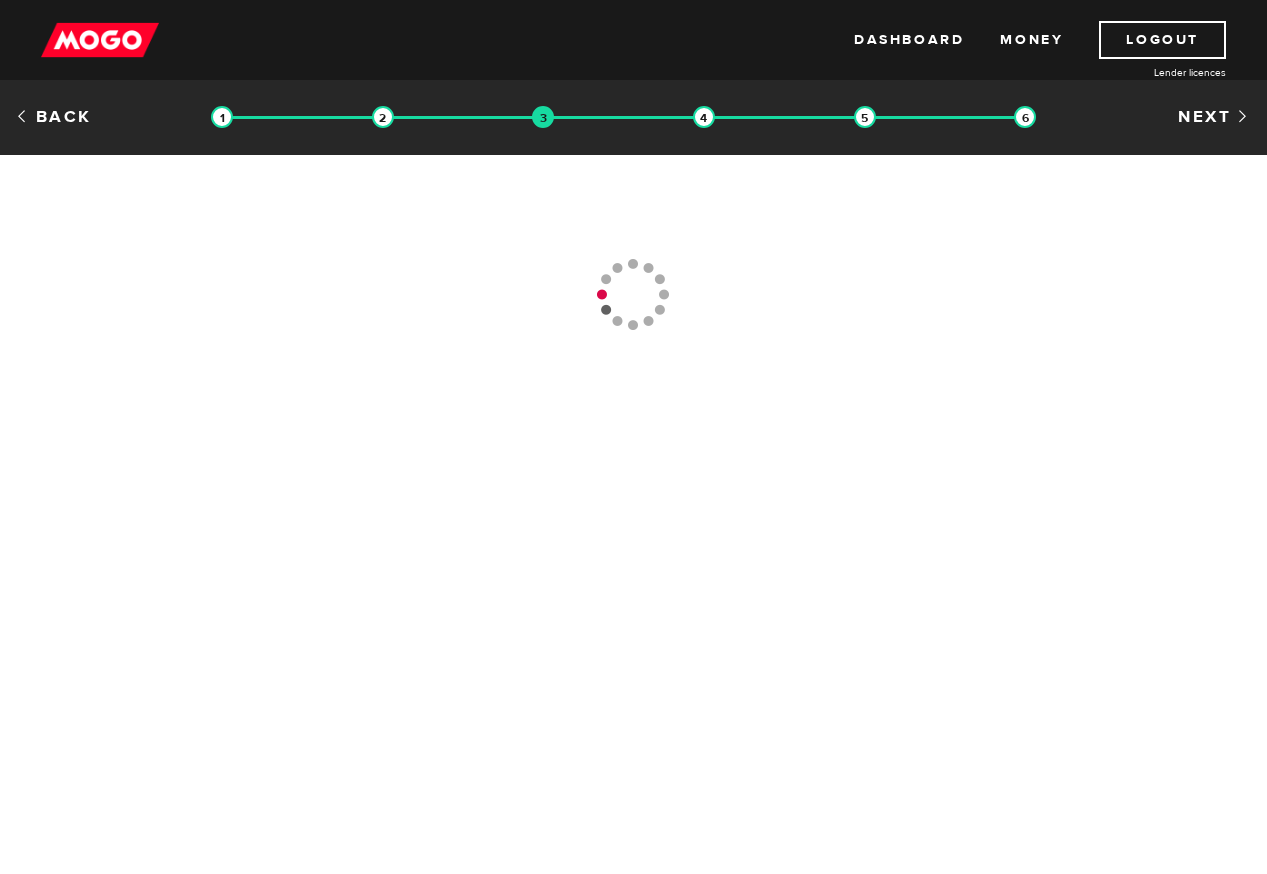 scroll, scrollTop: 0, scrollLeft: 0, axis: both 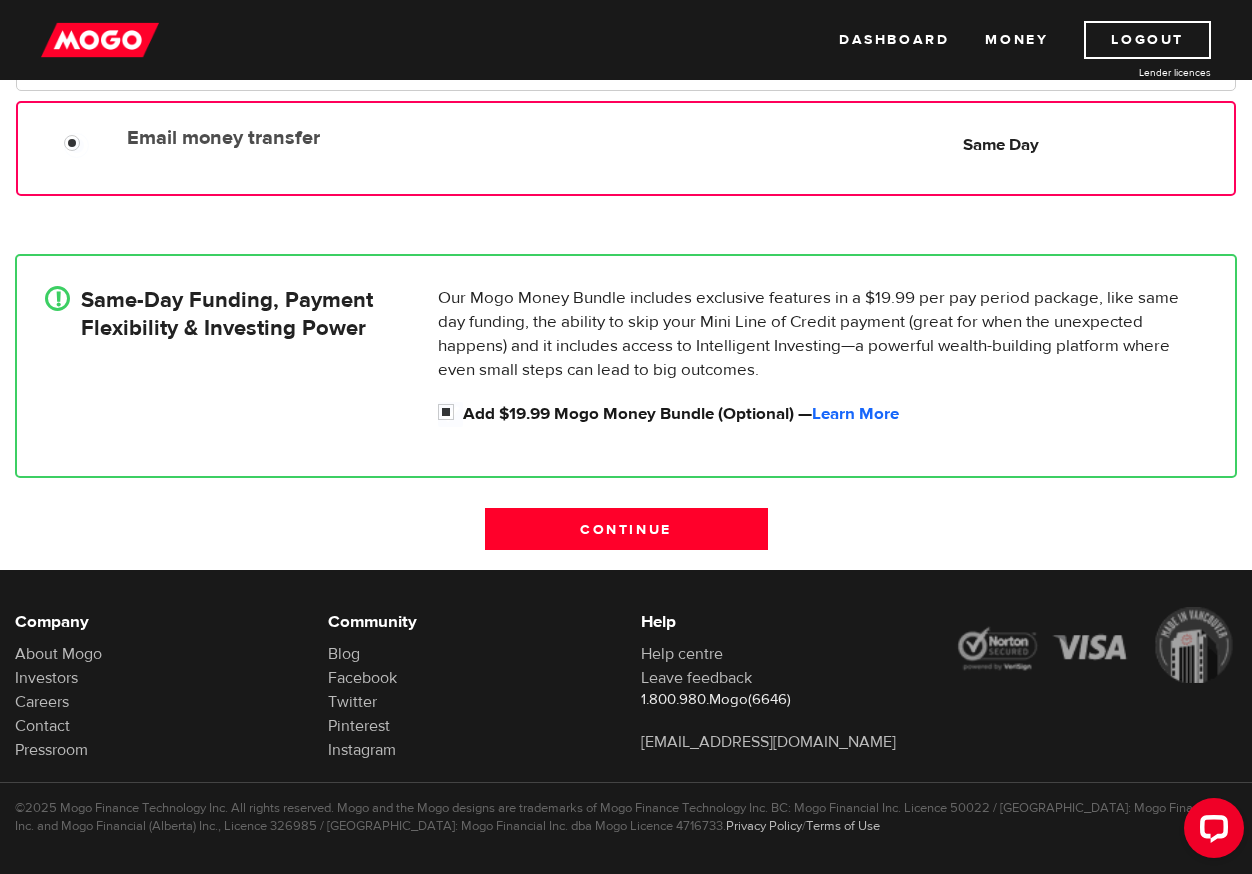 click on "Email money transfer Delivery in  Same Day Same Day" at bounding box center (676, 137) 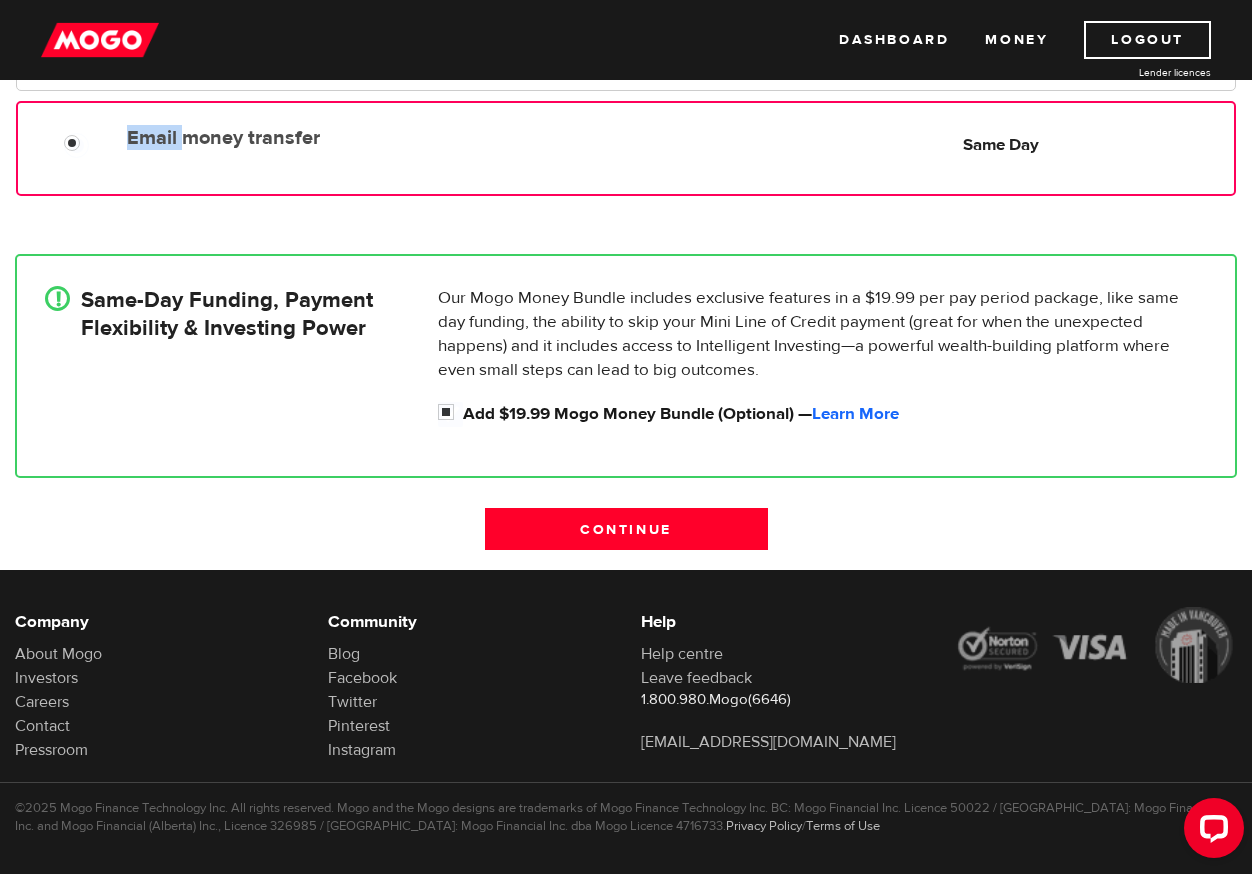 click on "Email money transfer Delivery in  Same Day Same Day" at bounding box center [676, 137] 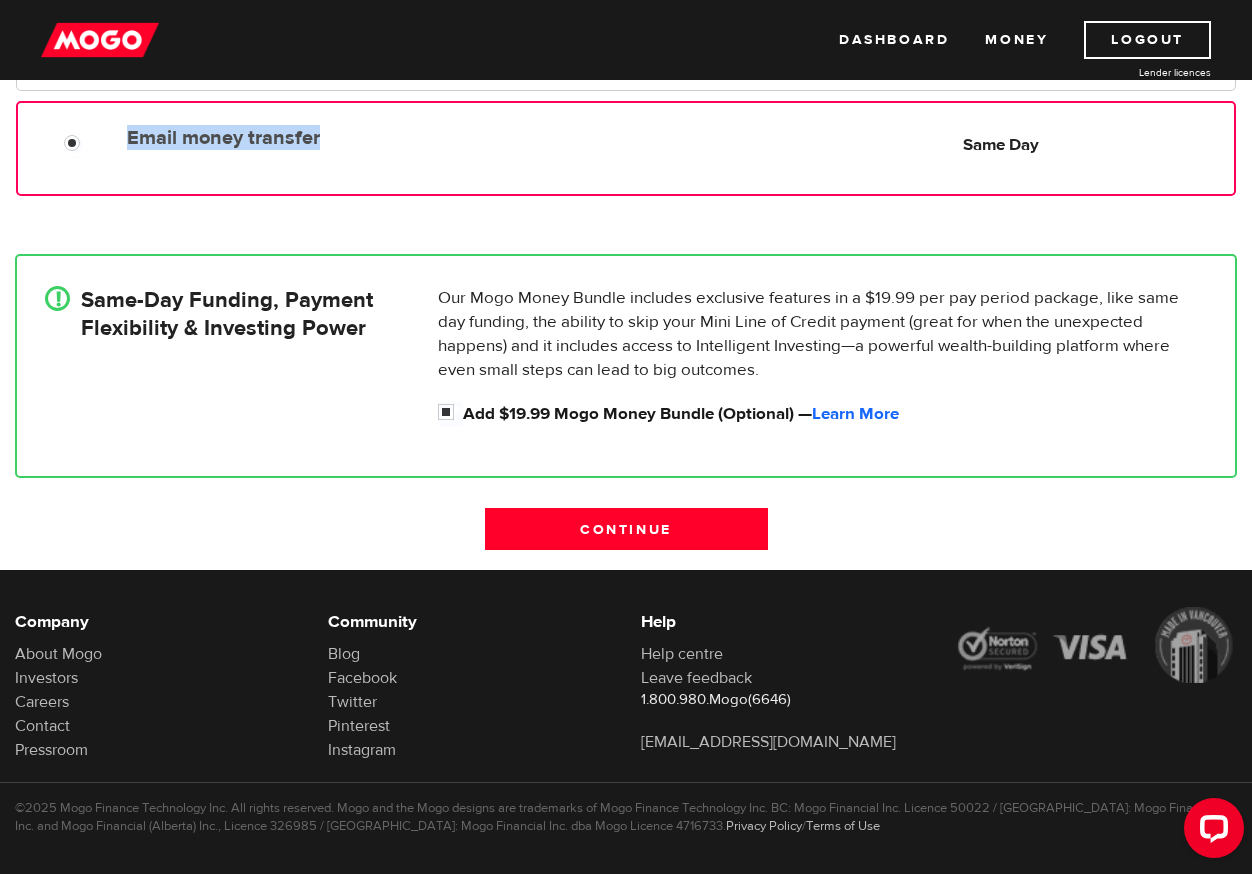 click on "Email money transfer Delivery in  Same Day Same Day" at bounding box center [676, 137] 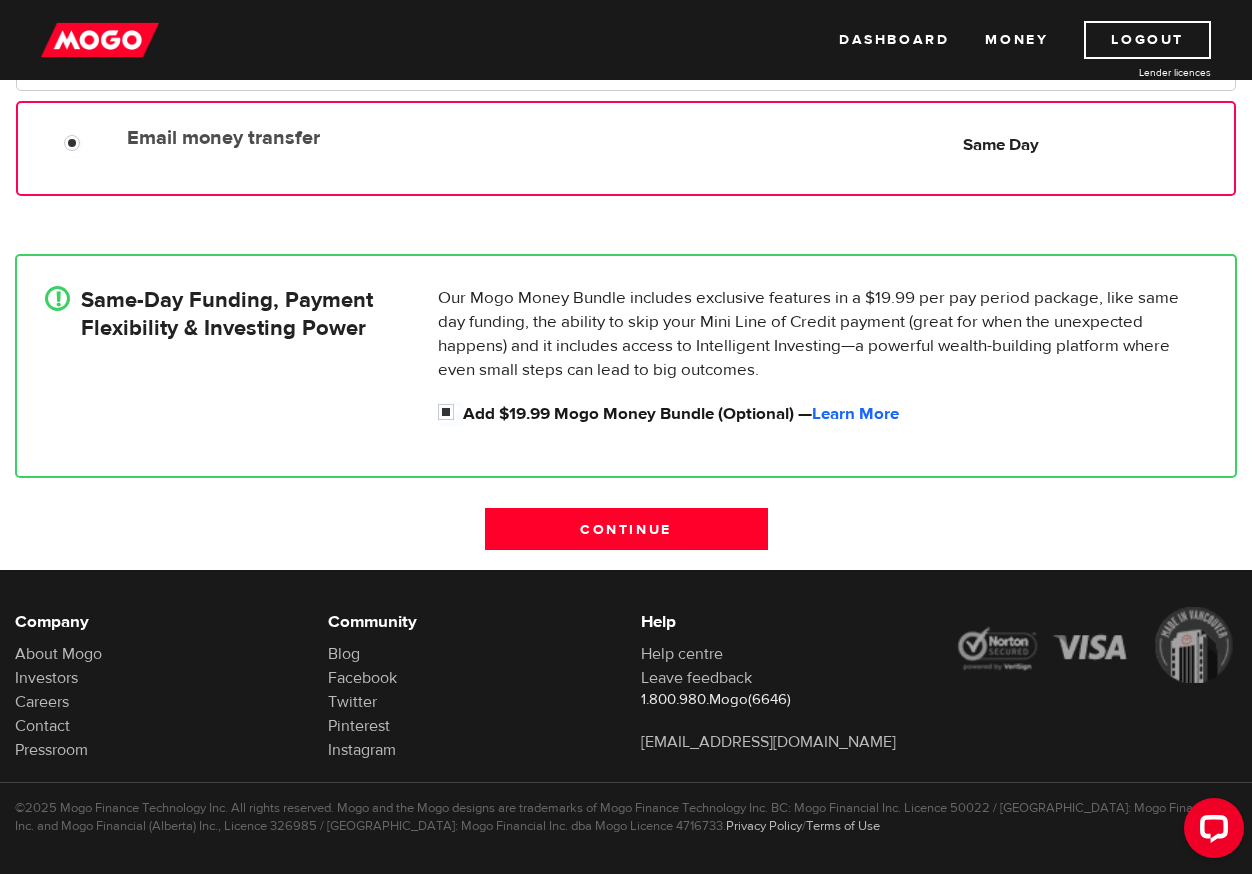 click on "Email money transfer" at bounding box center [351, 138] 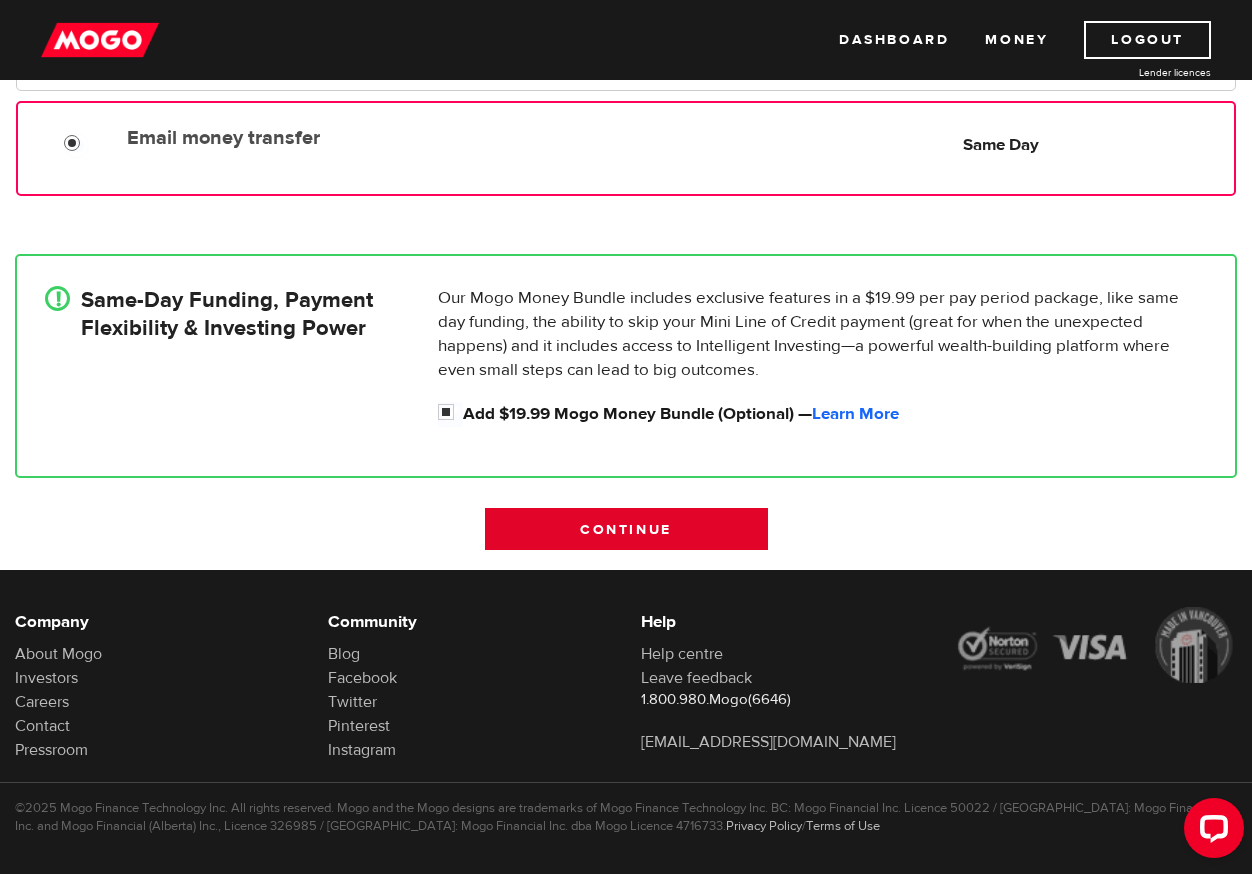 click on "Continue" at bounding box center (626, 529) 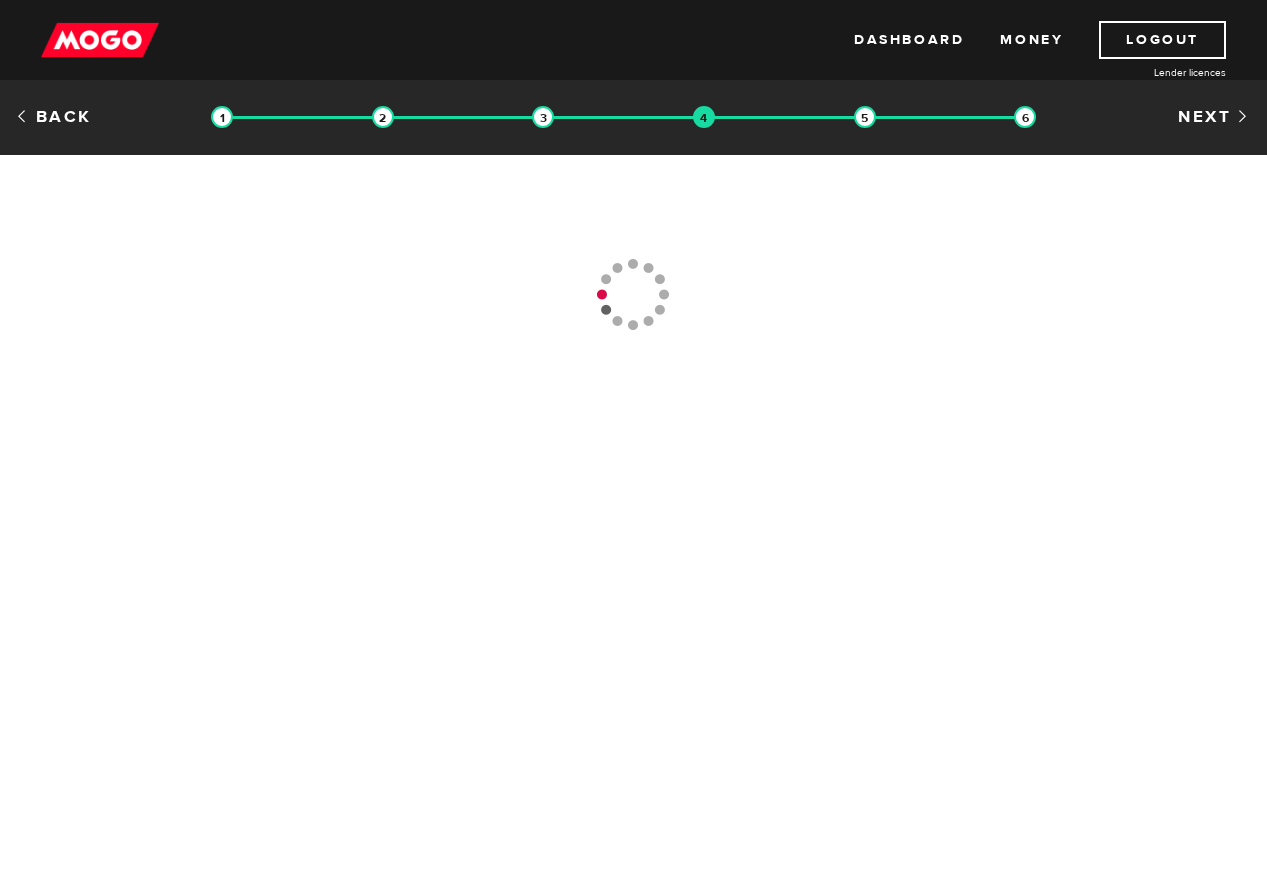 scroll, scrollTop: 0, scrollLeft: 0, axis: both 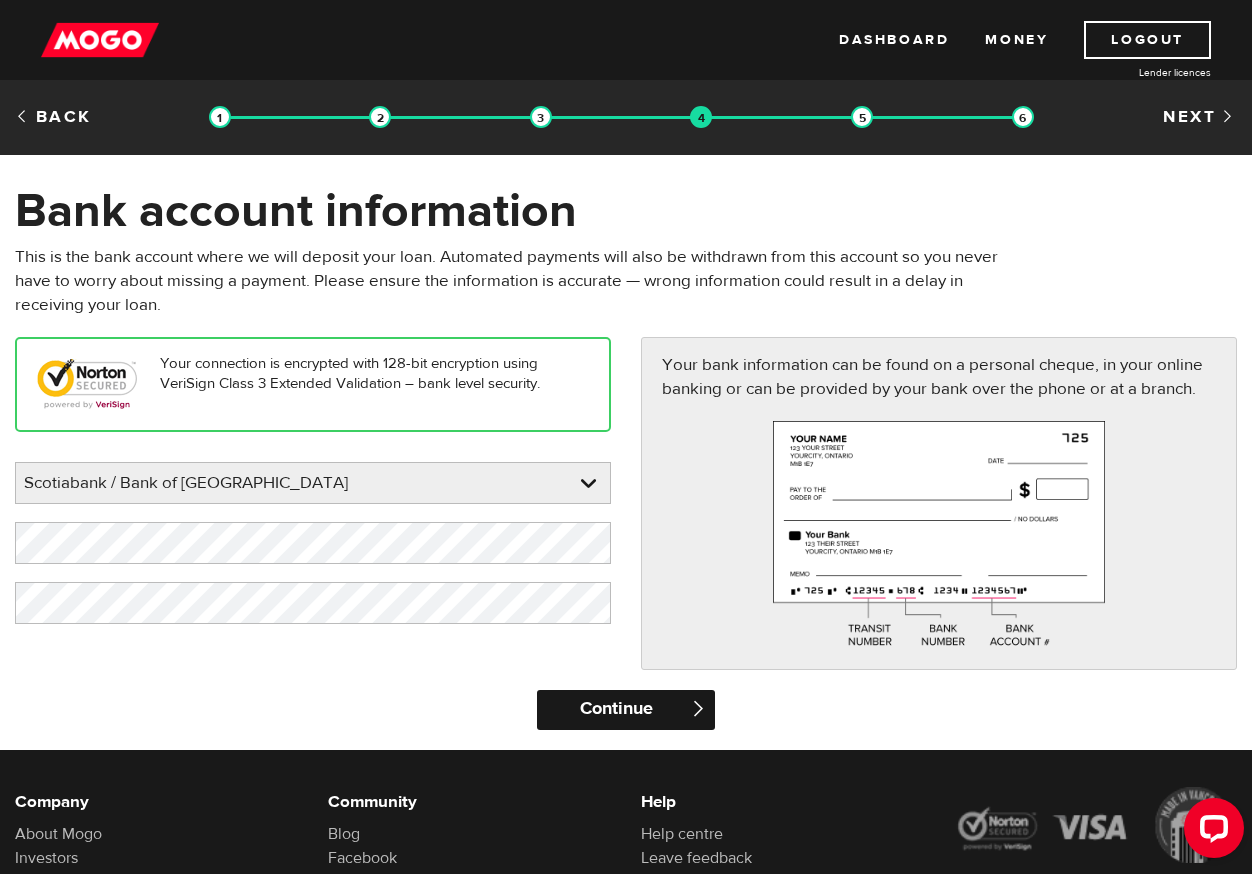 click on "Continue" at bounding box center [626, 710] 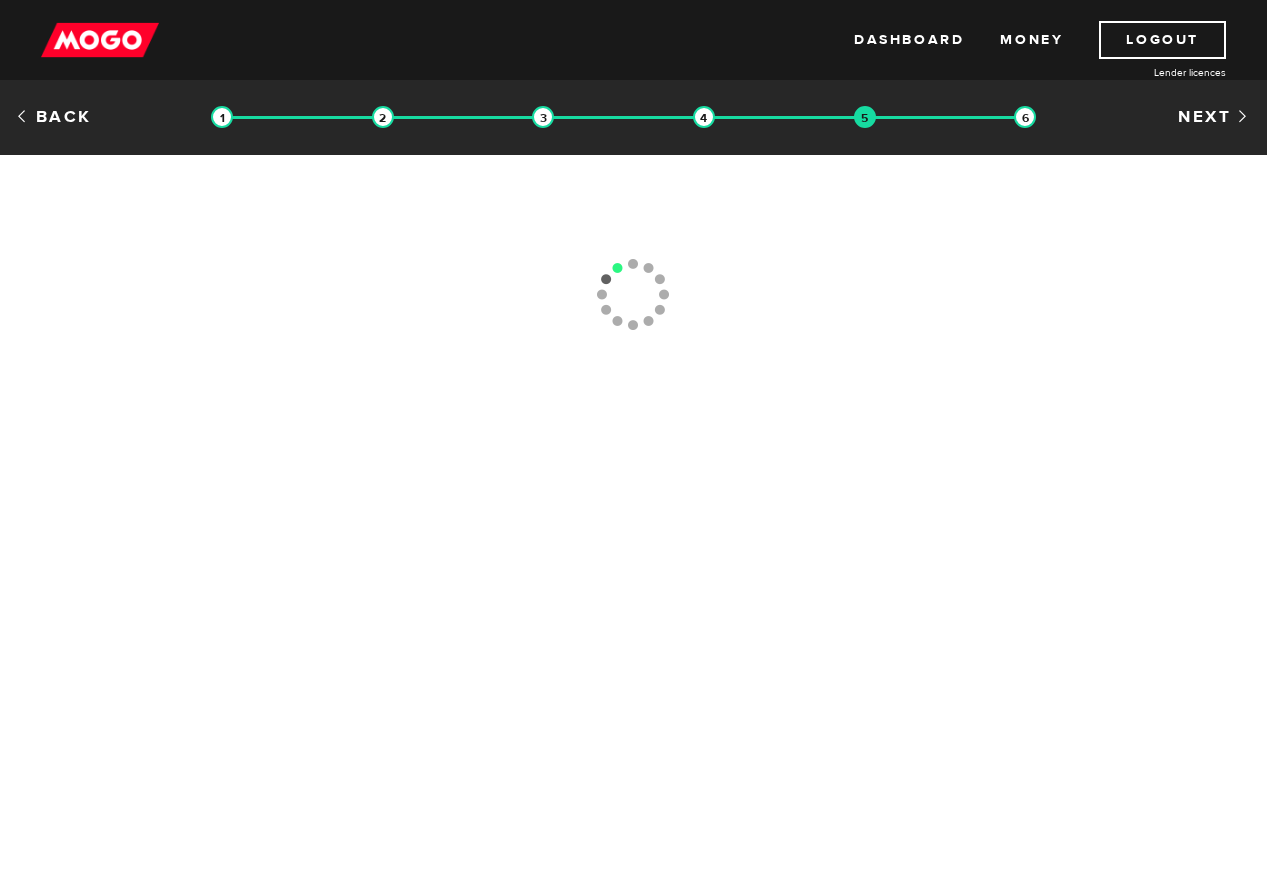 scroll, scrollTop: 0, scrollLeft: 0, axis: both 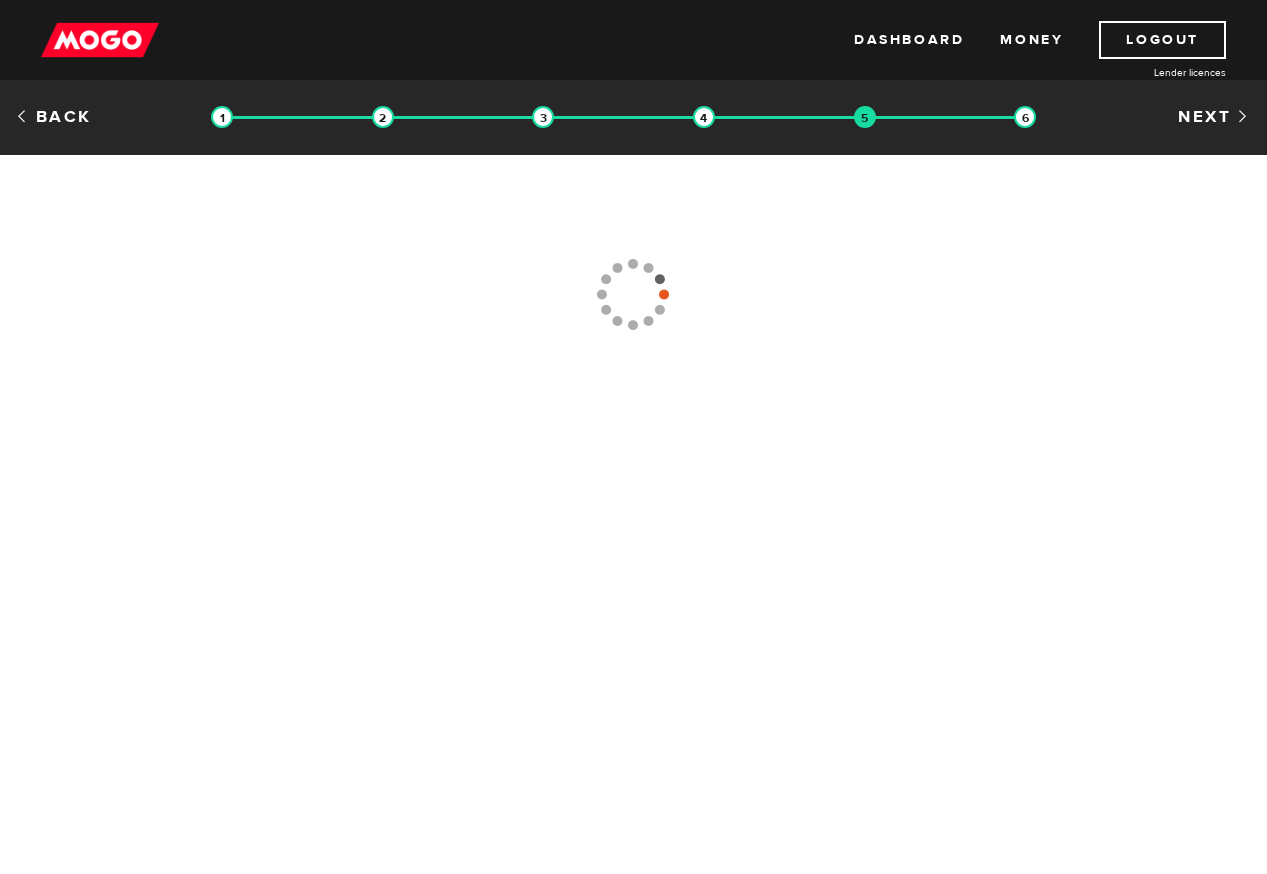 type on "[PHONE_NUMBER]" 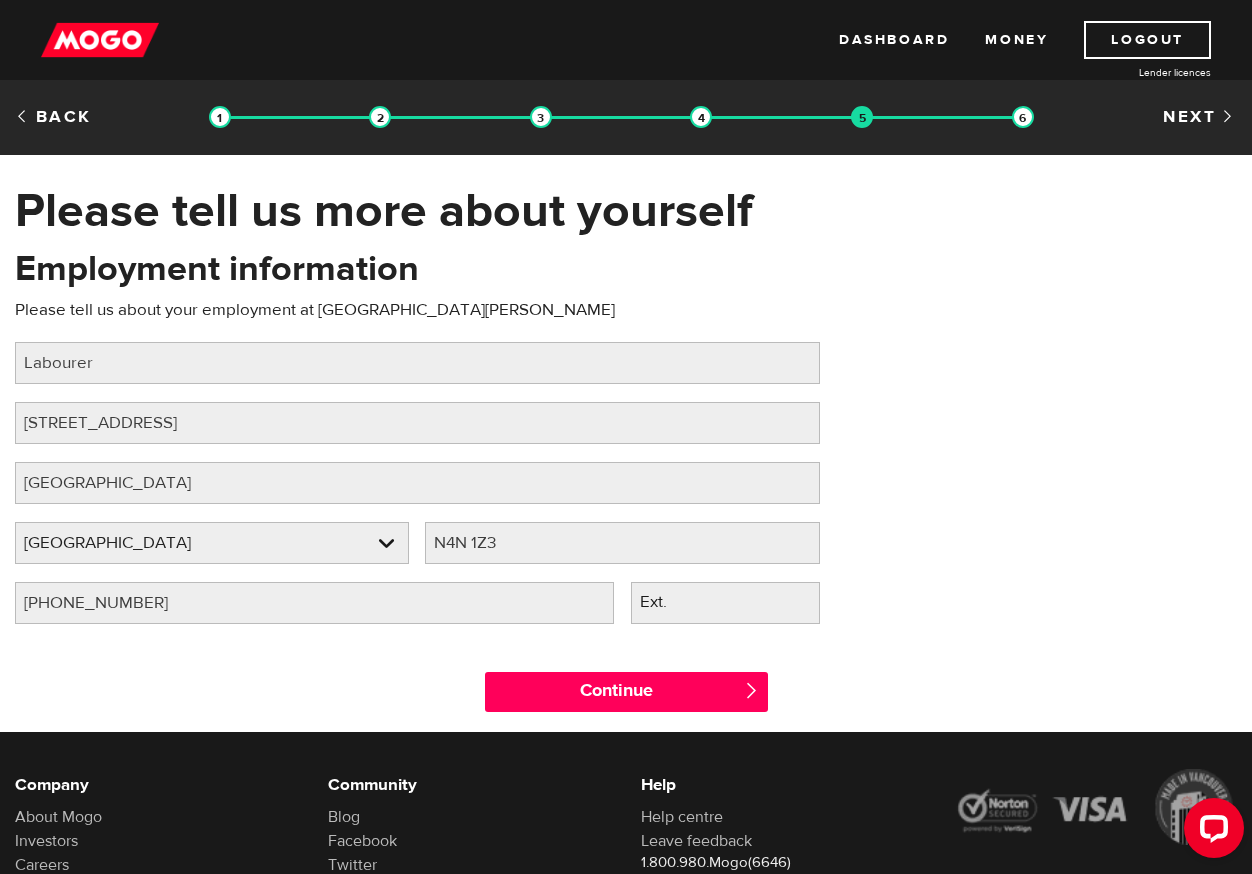 scroll, scrollTop: 0, scrollLeft: 0, axis: both 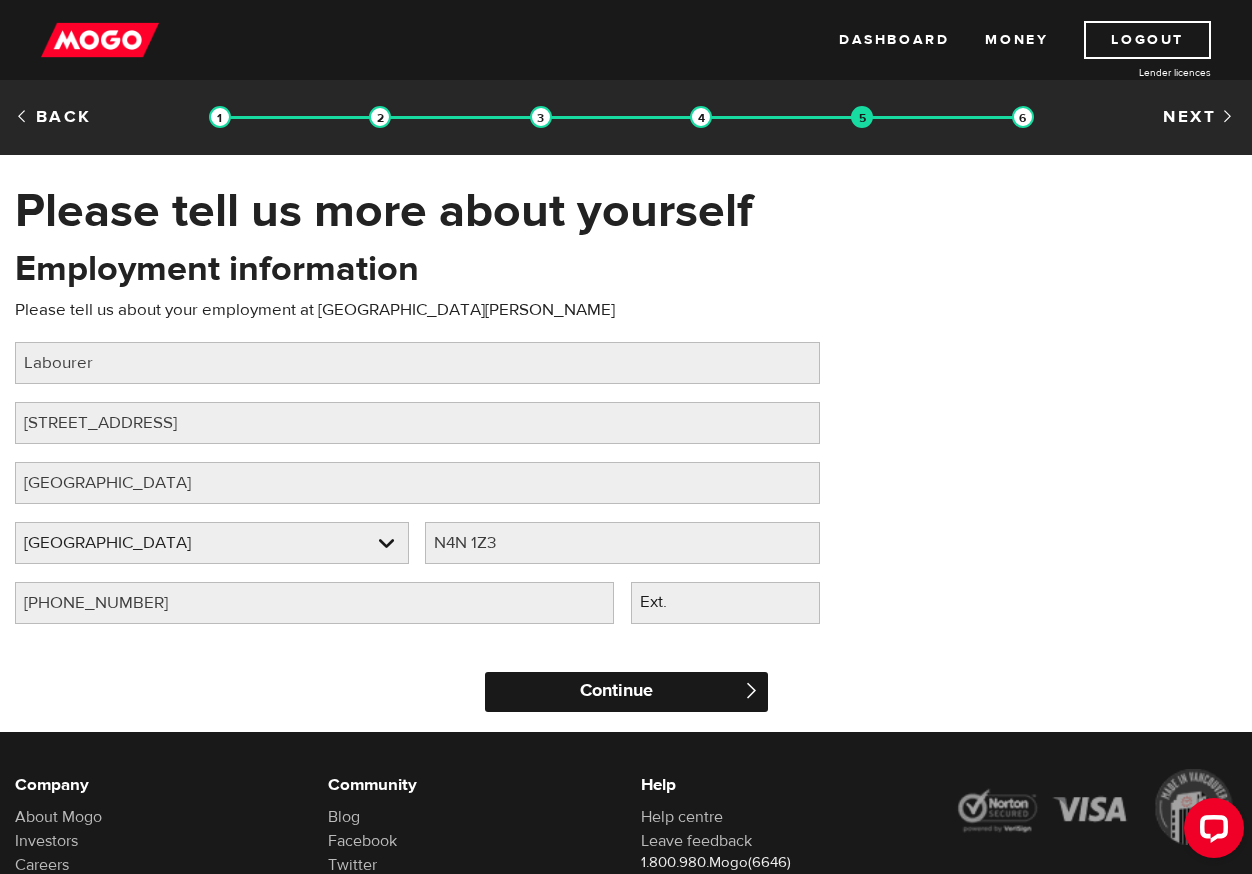click on "Continue" at bounding box center [626, 692] 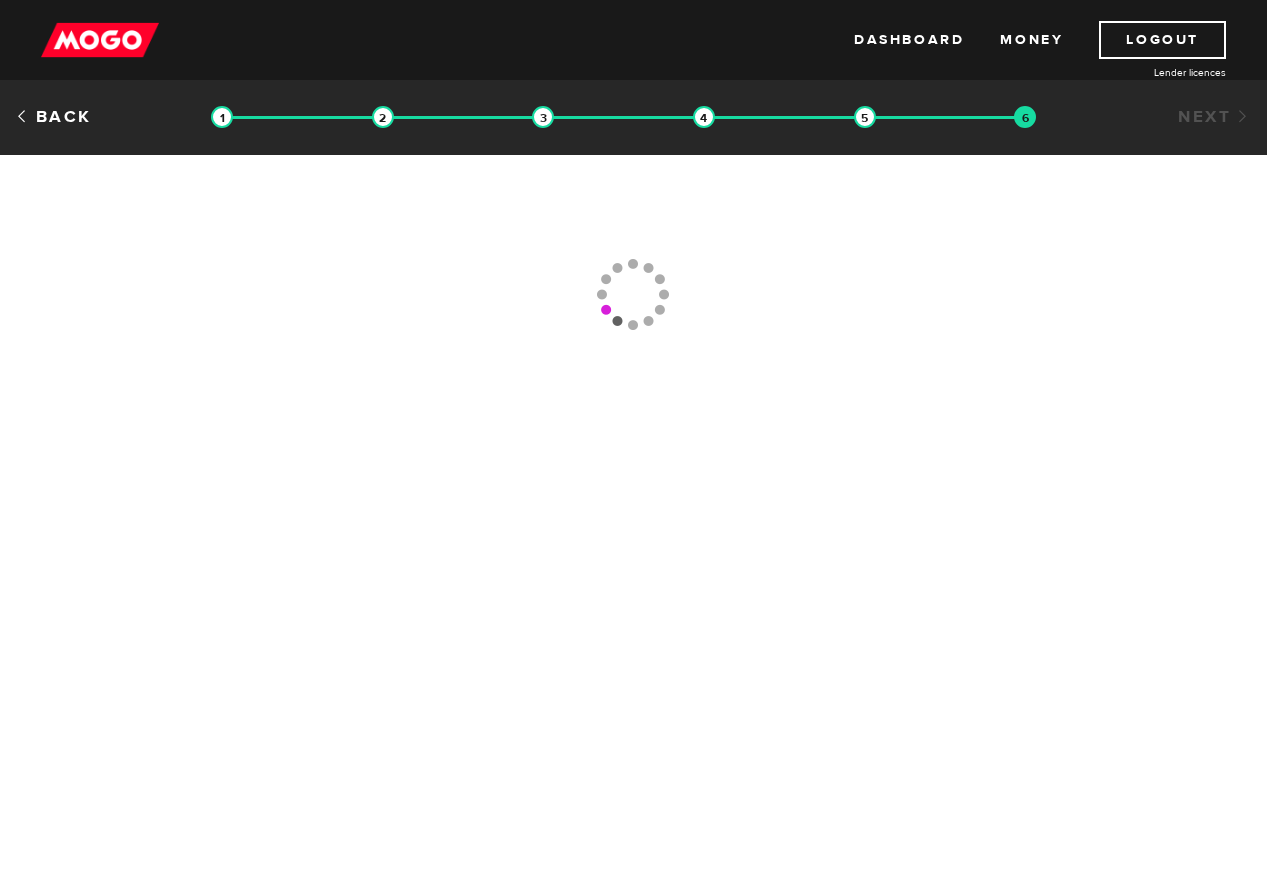 scroll, scrollTop: 0, scrollLeft: 0, axis: both 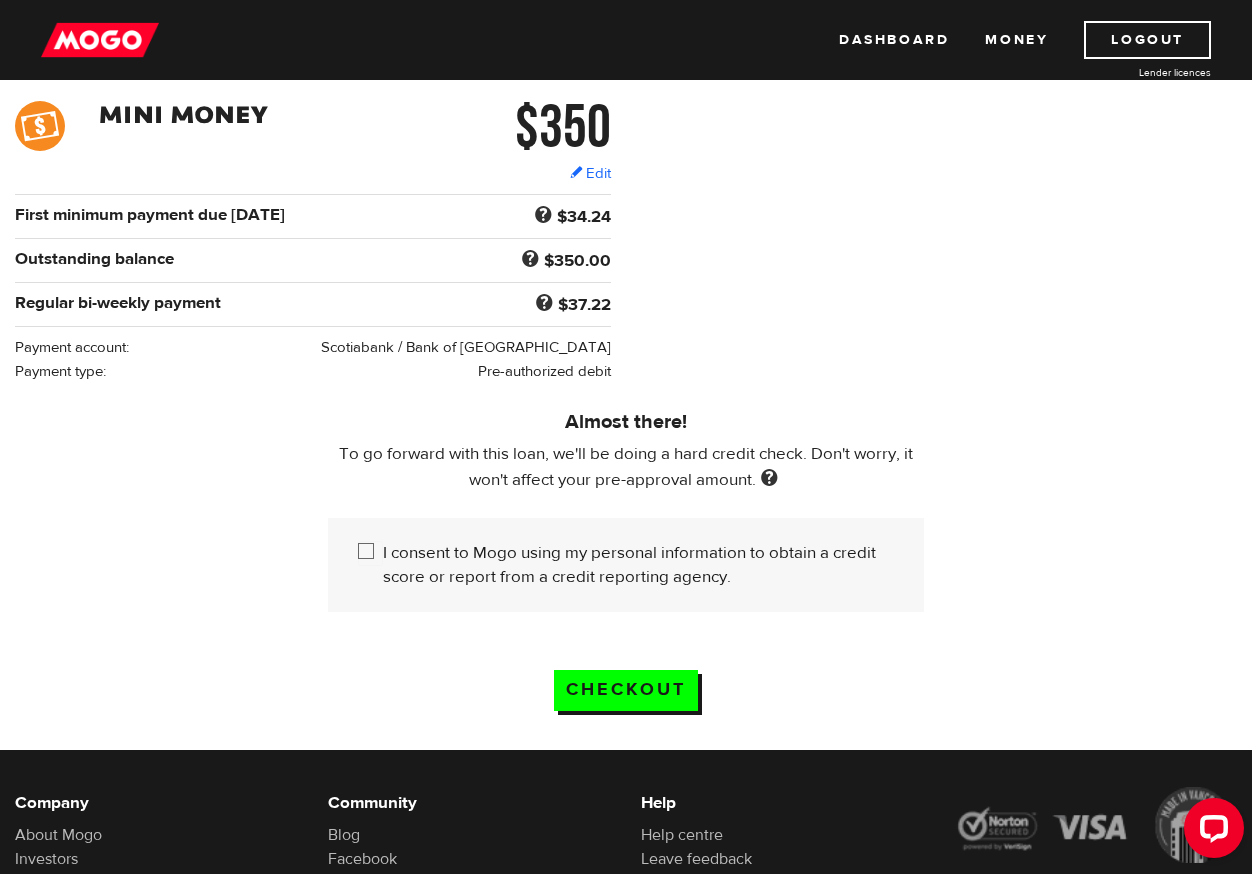 click on "I consent to Mogo using my personal information to obtain a credit score or report from a credit reporting agency." at bounding box center [638, 565] 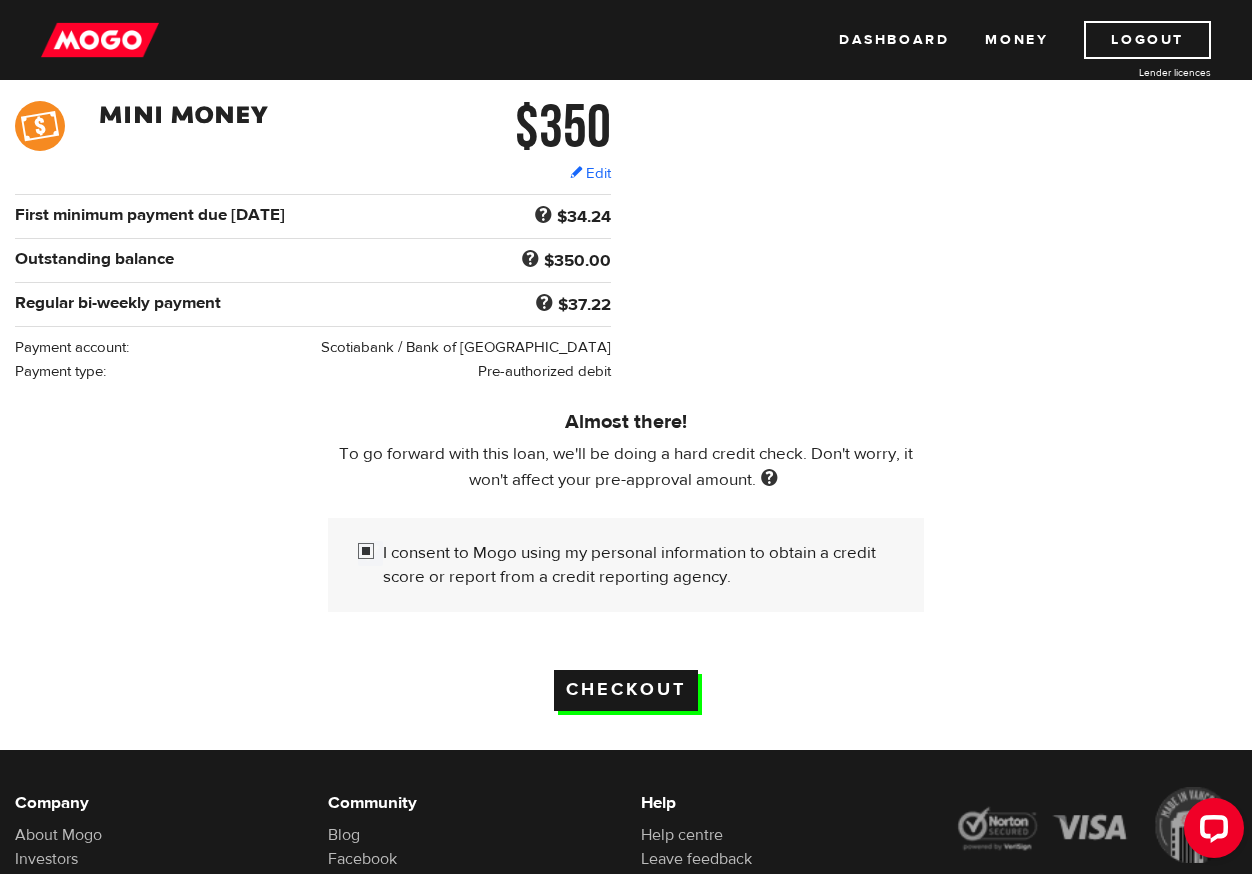 click on "Checkout" at bounding box center (626, 690) 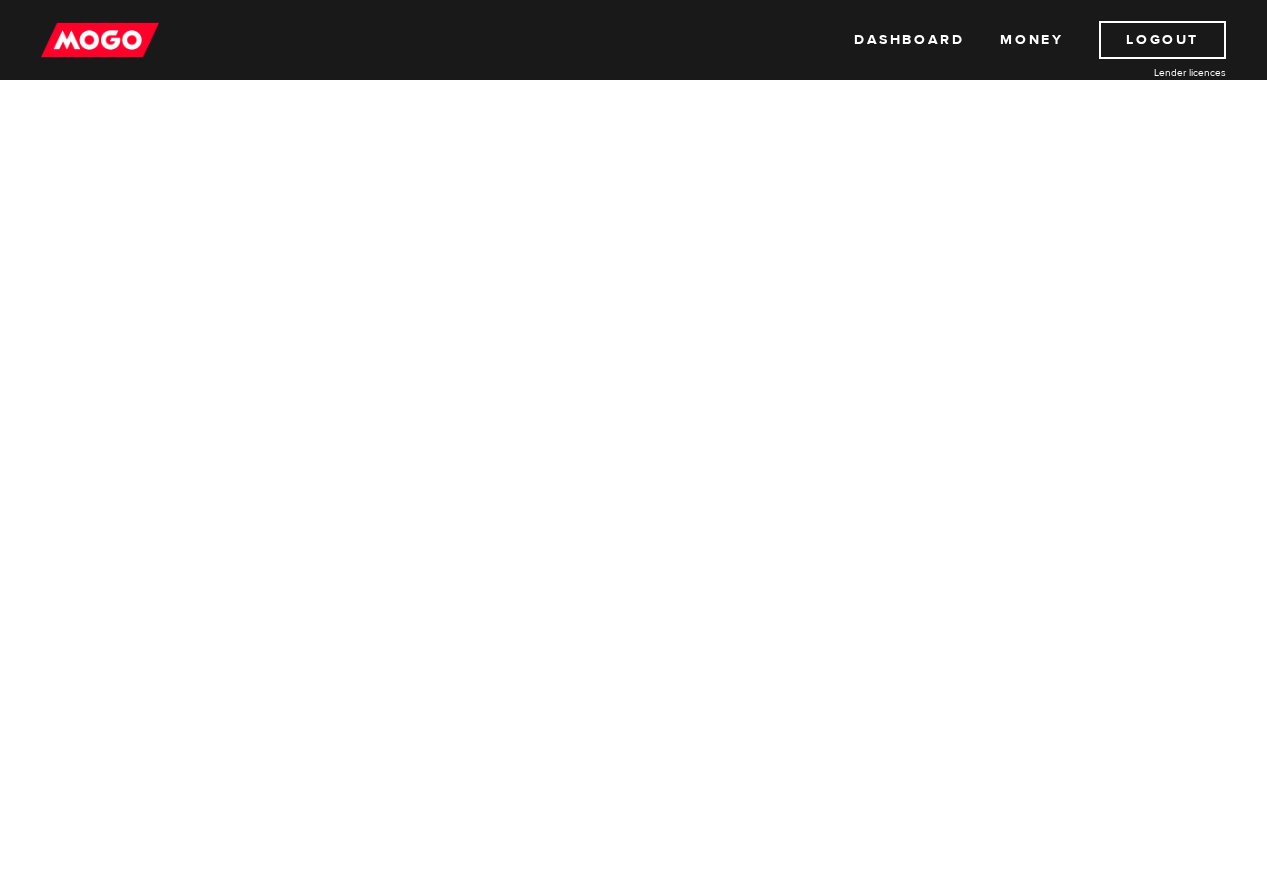 scroll, scrollTop: 0, scrollLeft: 0, axis: both 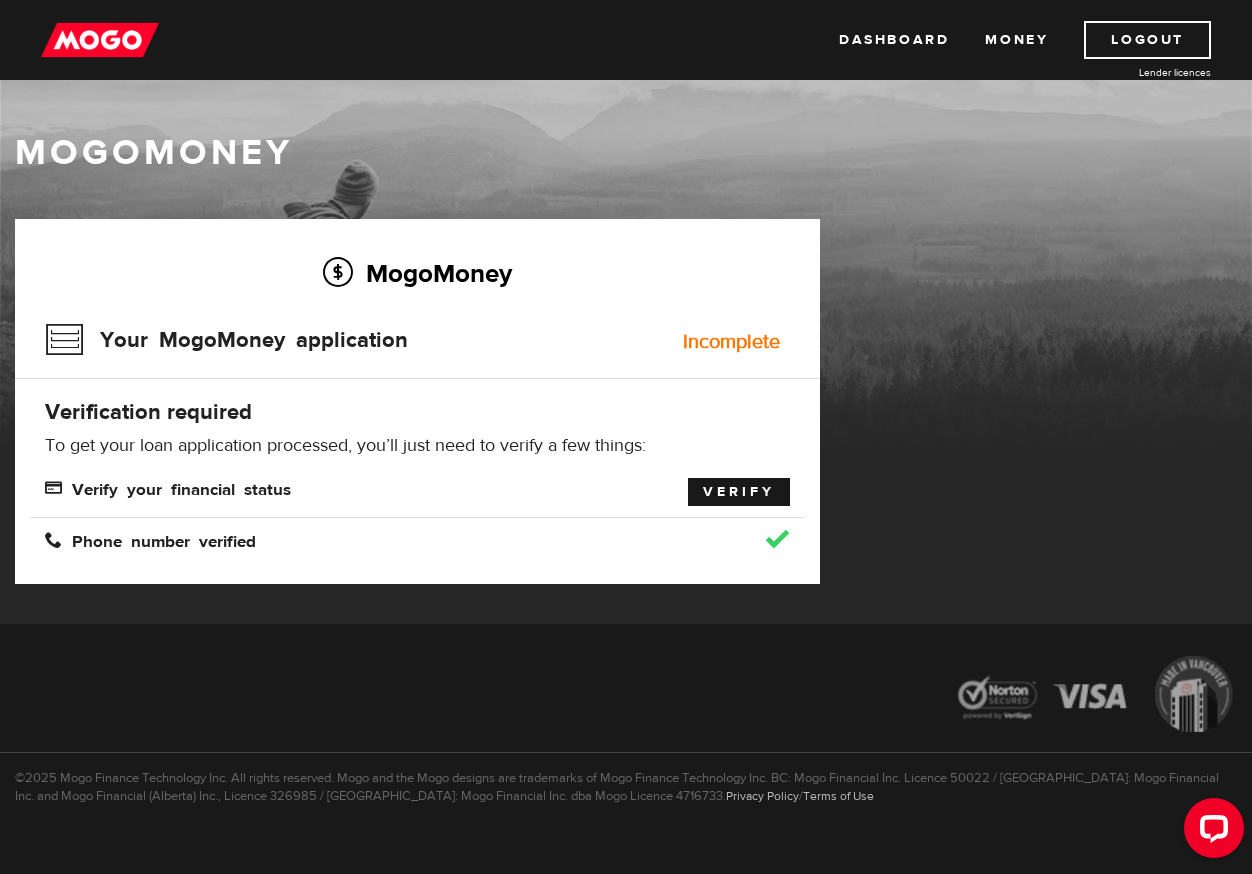 click on "Verify" at bounding box center [739, 492] 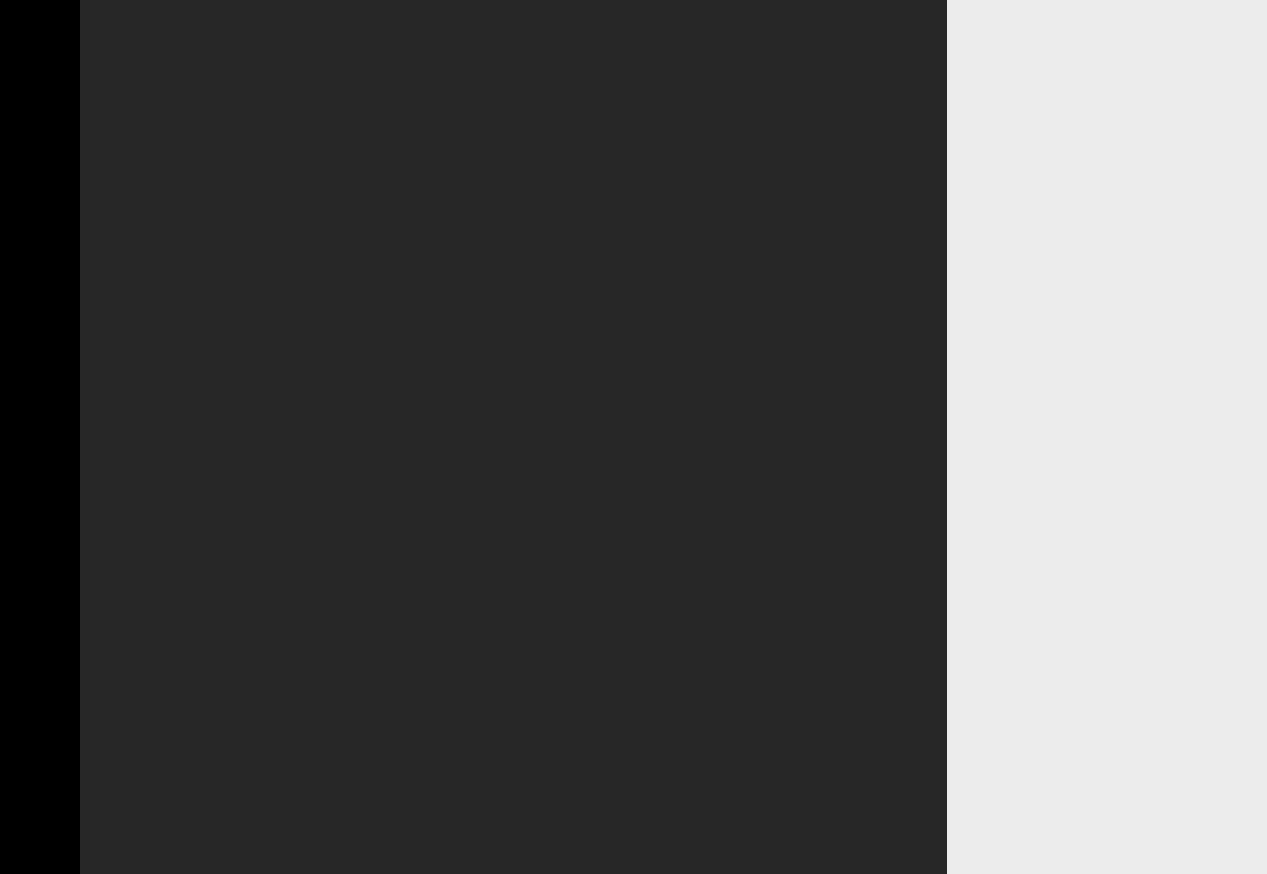 scroll, scrollTop: 0, scrollLeft: 0, axis: both 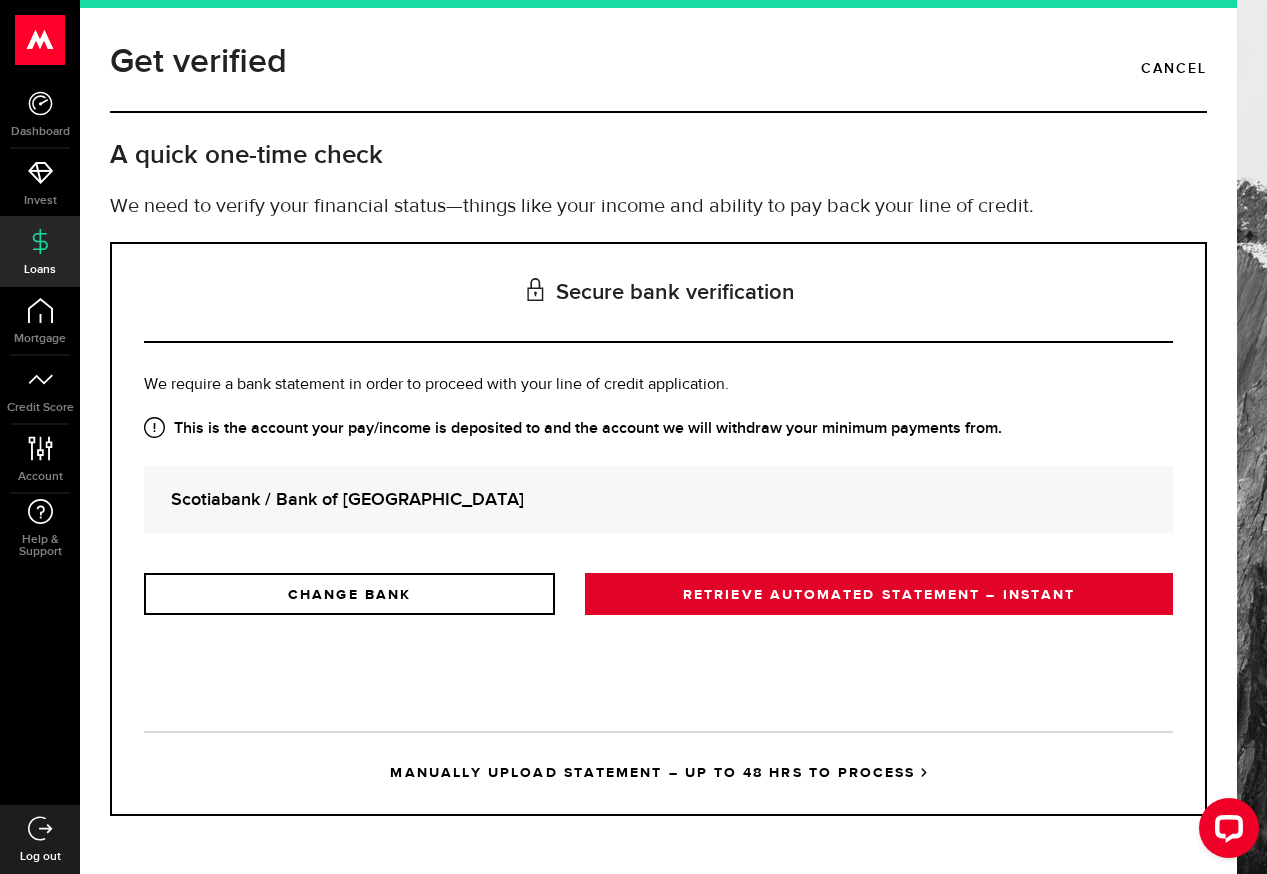 click on "RETRIEVE AUTOMATED STATEMENT – INSTANT" at bounding box center [879, 594] 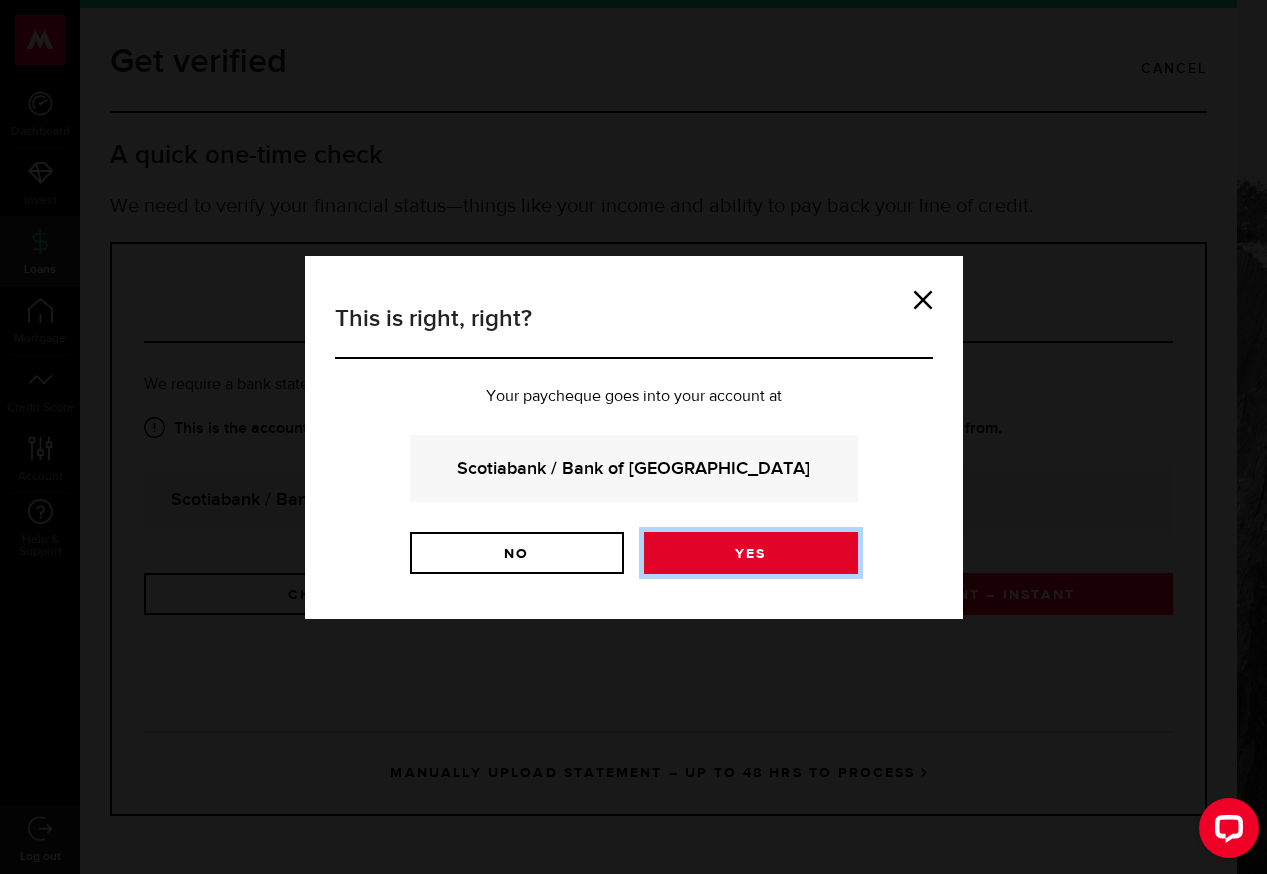 click on "Yes" at bounding box center (751, 553) 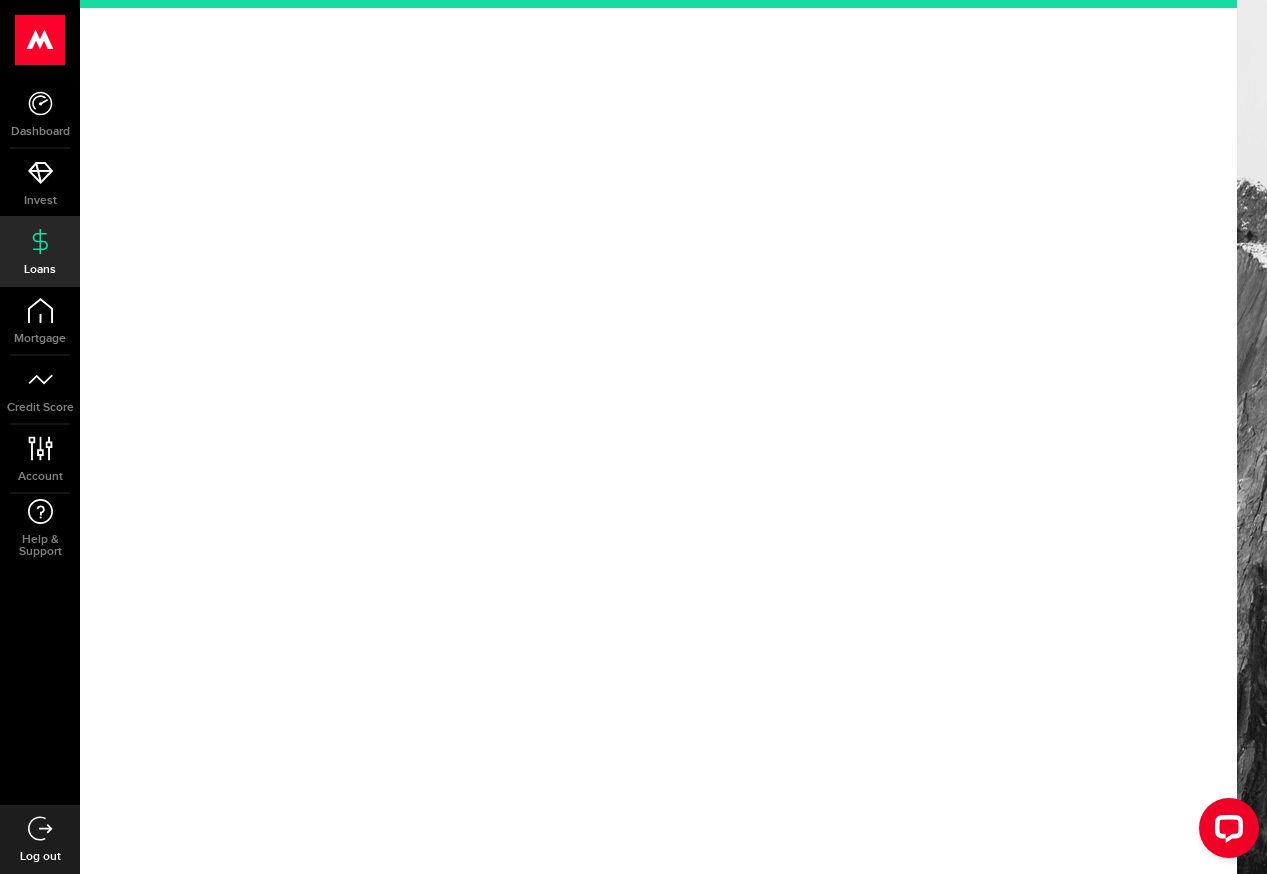 click at bounding box center [658, 437] 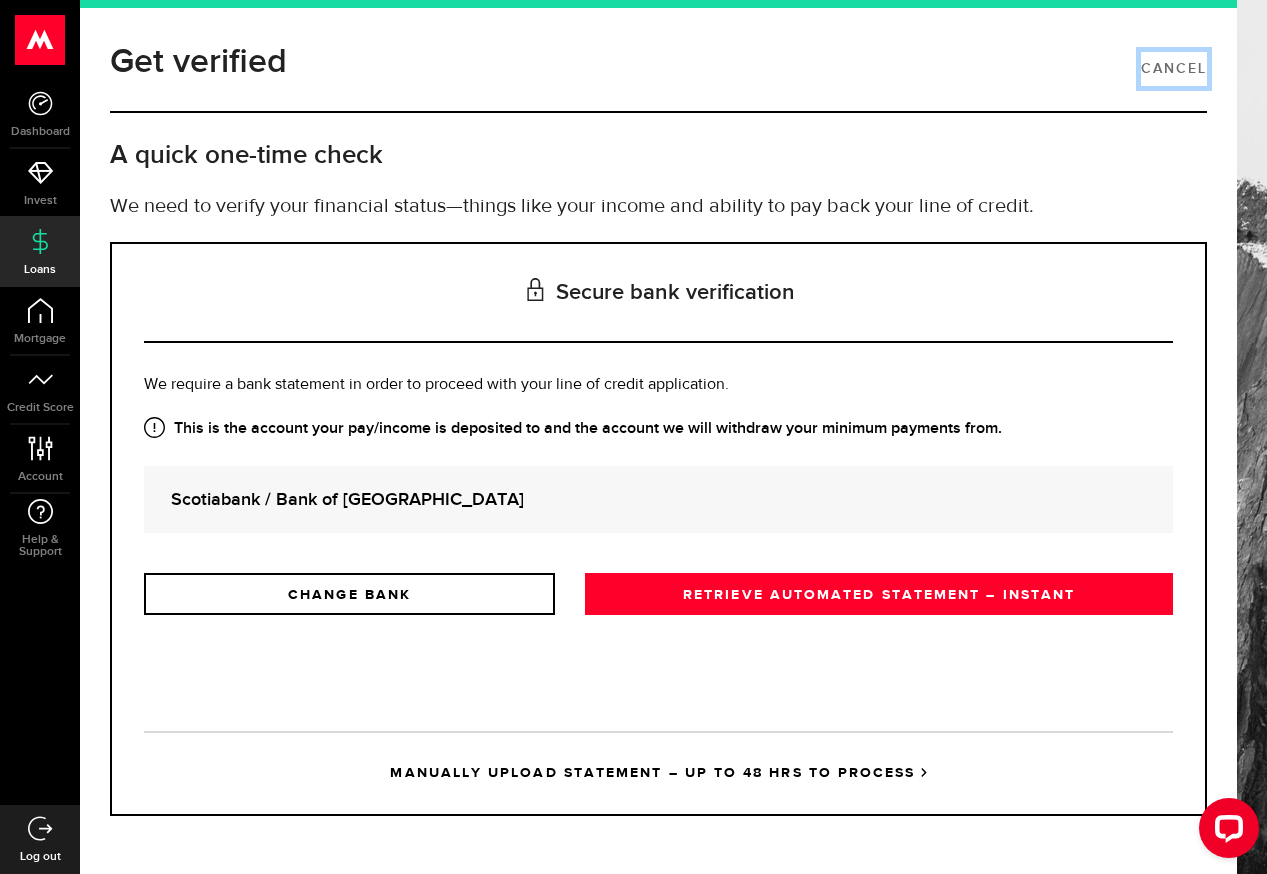 click on "Cancel" at bounding box center (1174, 69) 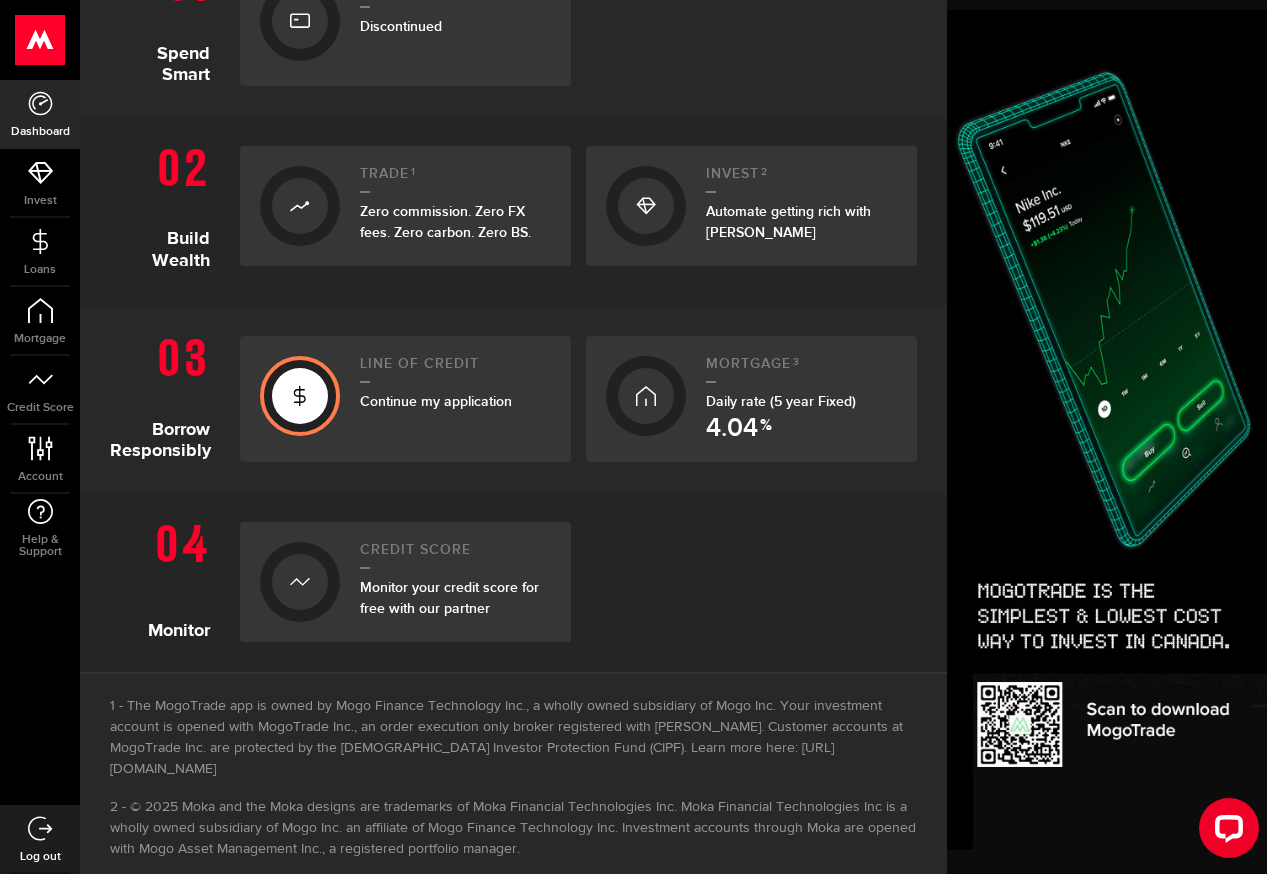 scroll, scrollTop: 519, scrollLeft: 0, axis: vertical 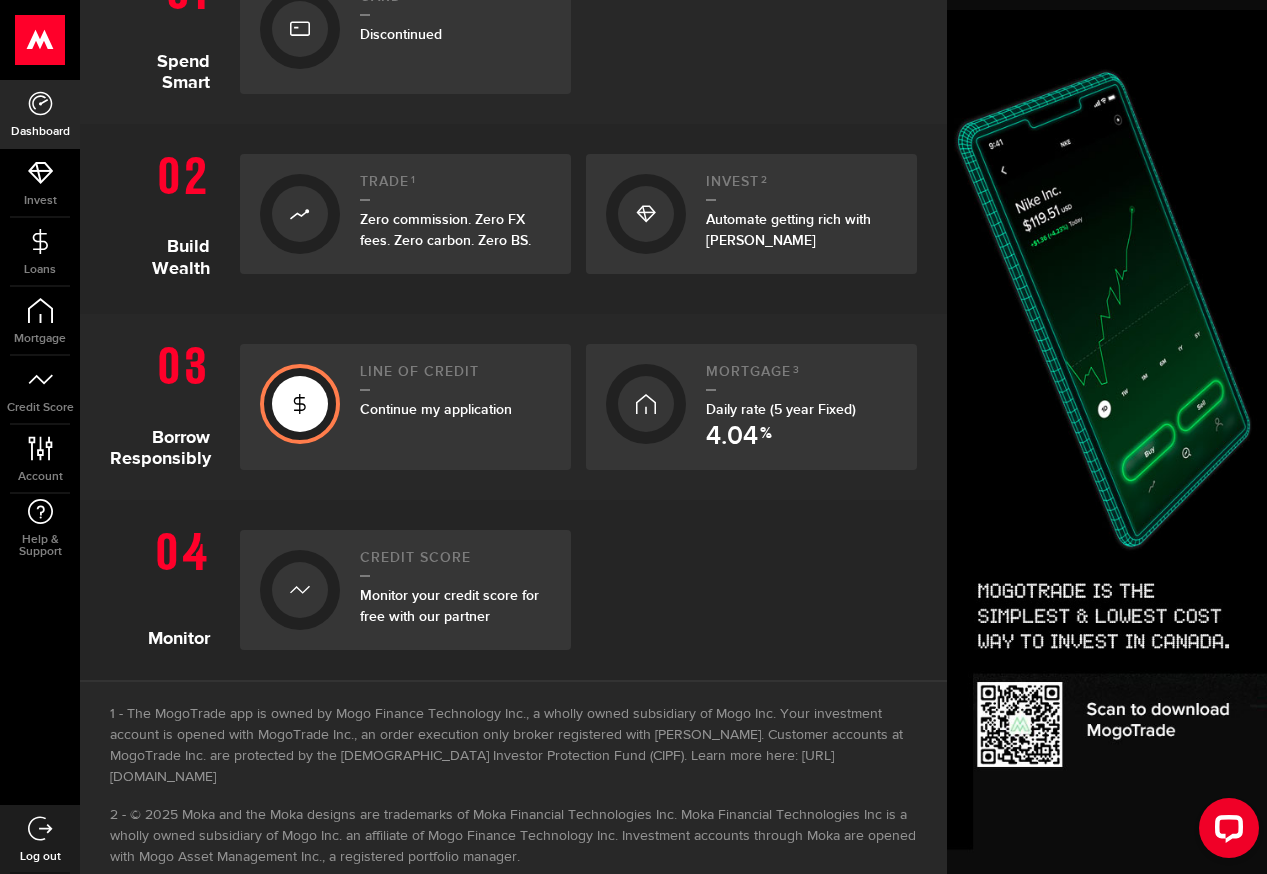 click on "Continue my application" at bounding box center [436, 409] 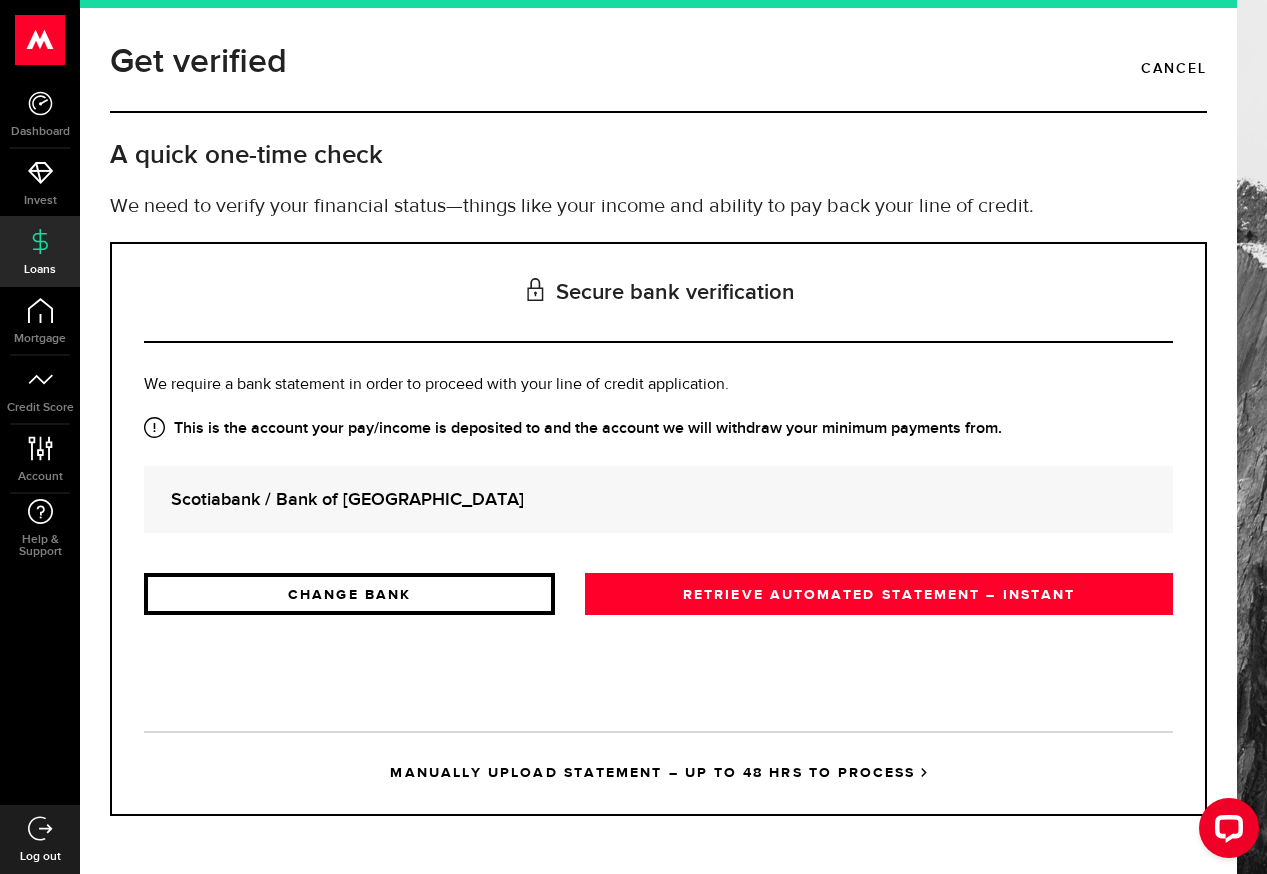 click on "CHANGE BANK" at bounding box center [349, 594] 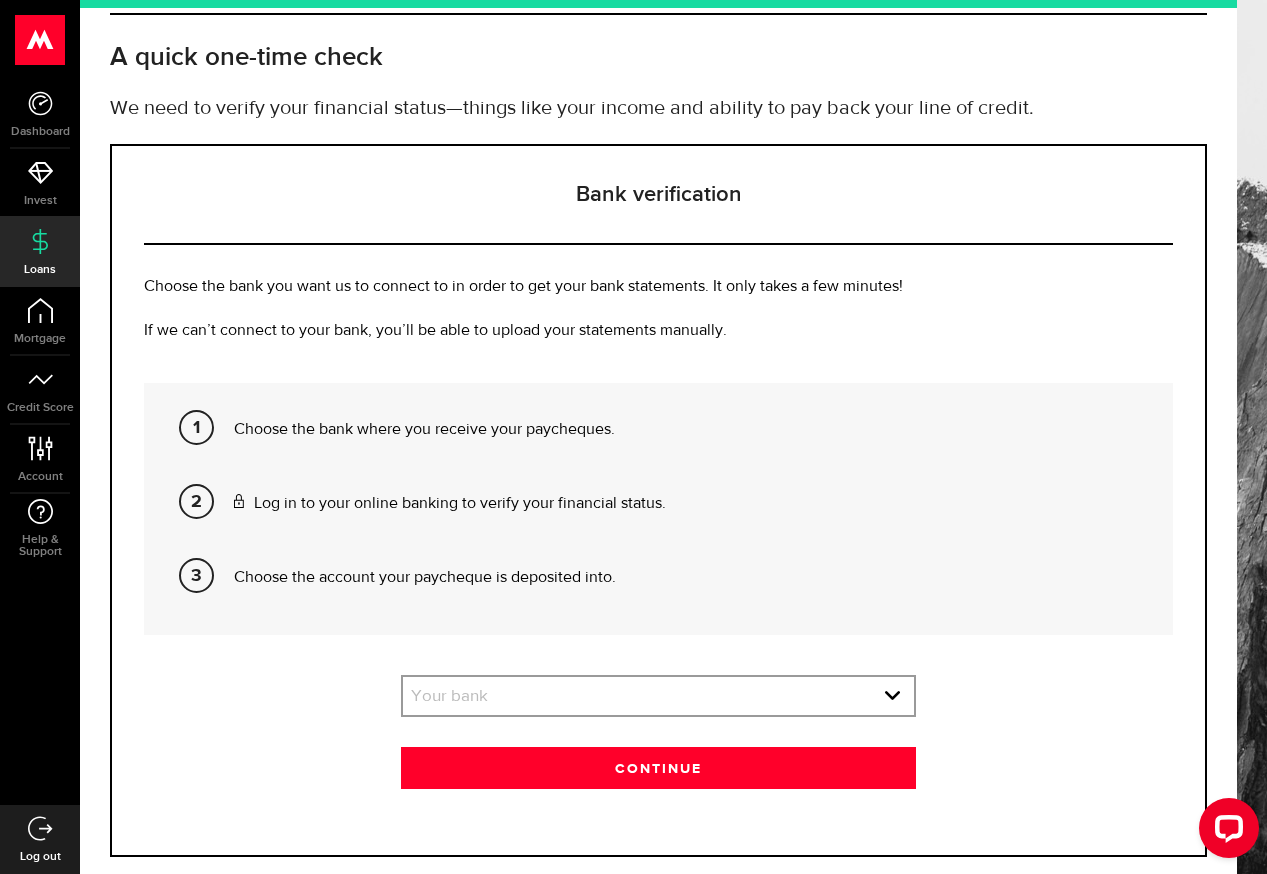 scroll, scrollTop: 139, scrollLeft: 0, axis: vertical 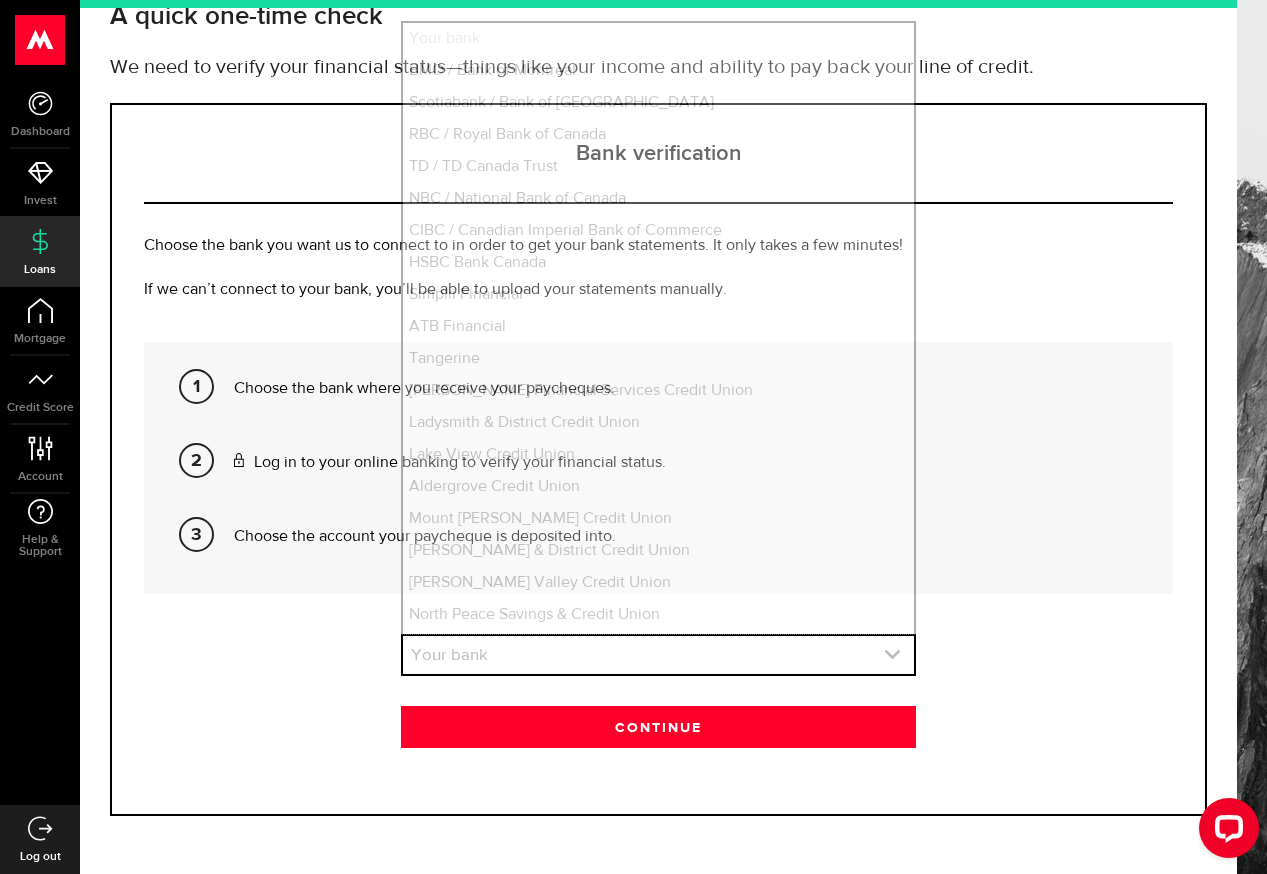 click at bounding box center [658, 655] 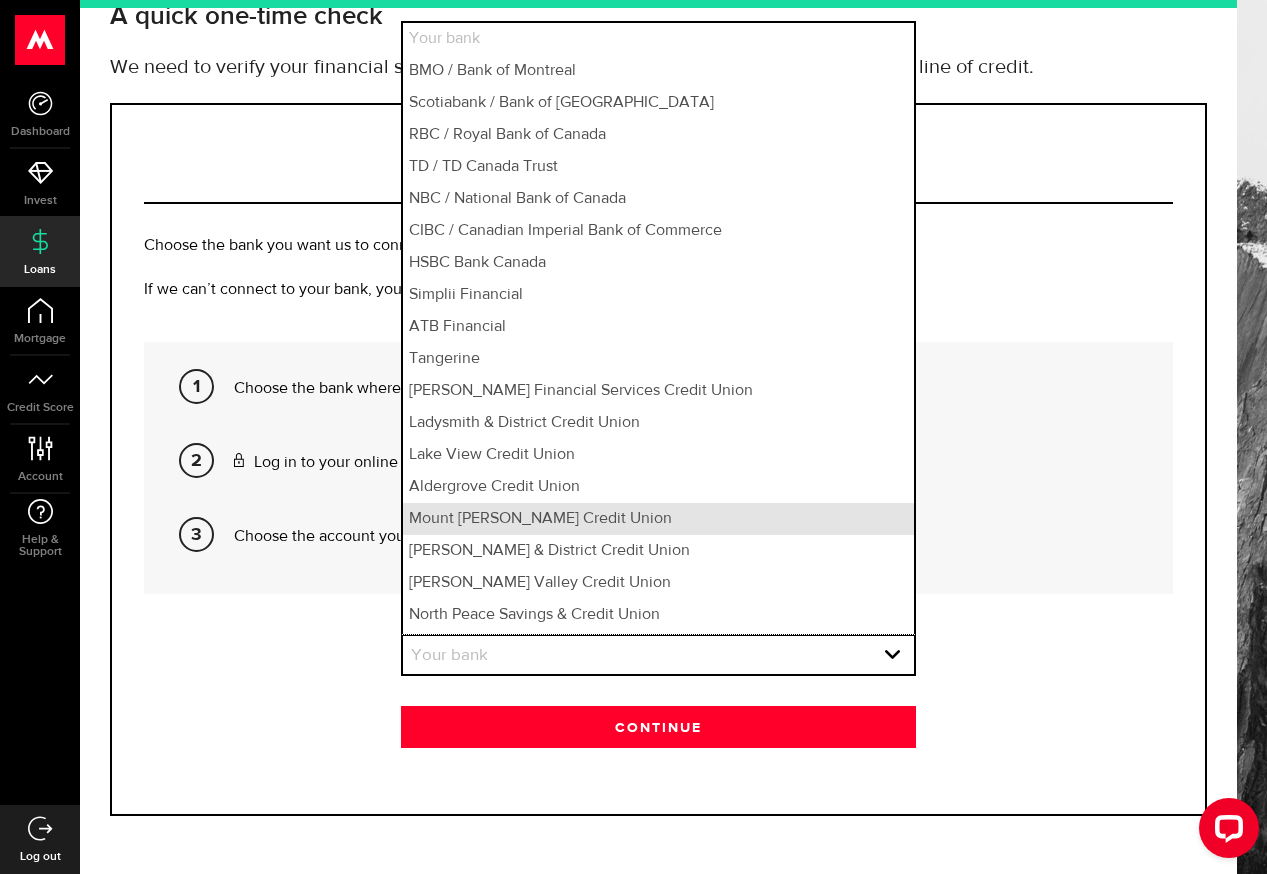 scroll, scrollTop: 29, scrollLeft: 0, axis: vertical 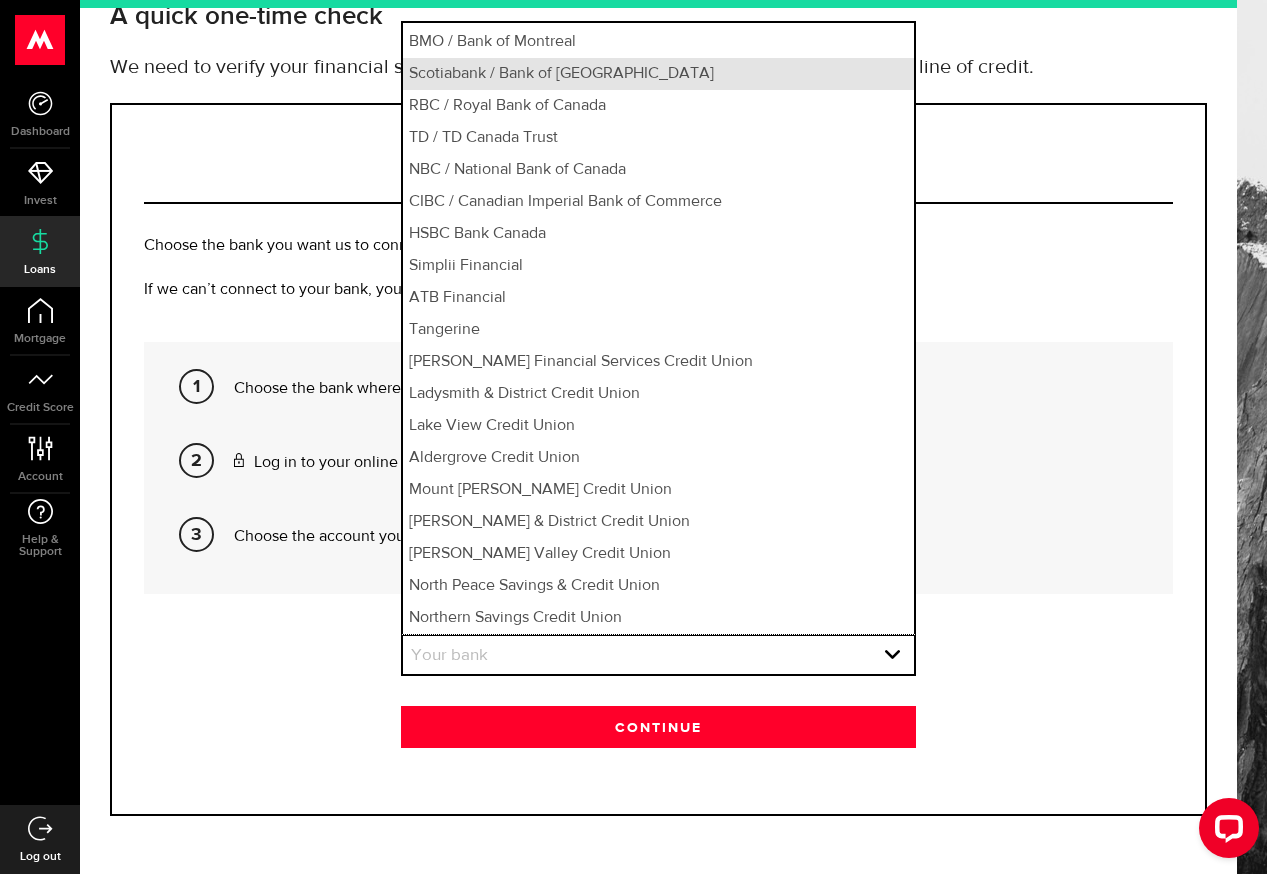 click on "Scotiabank / Bank of [GEOGRAPHIC_DATA]" at bounding box center [658, 74] 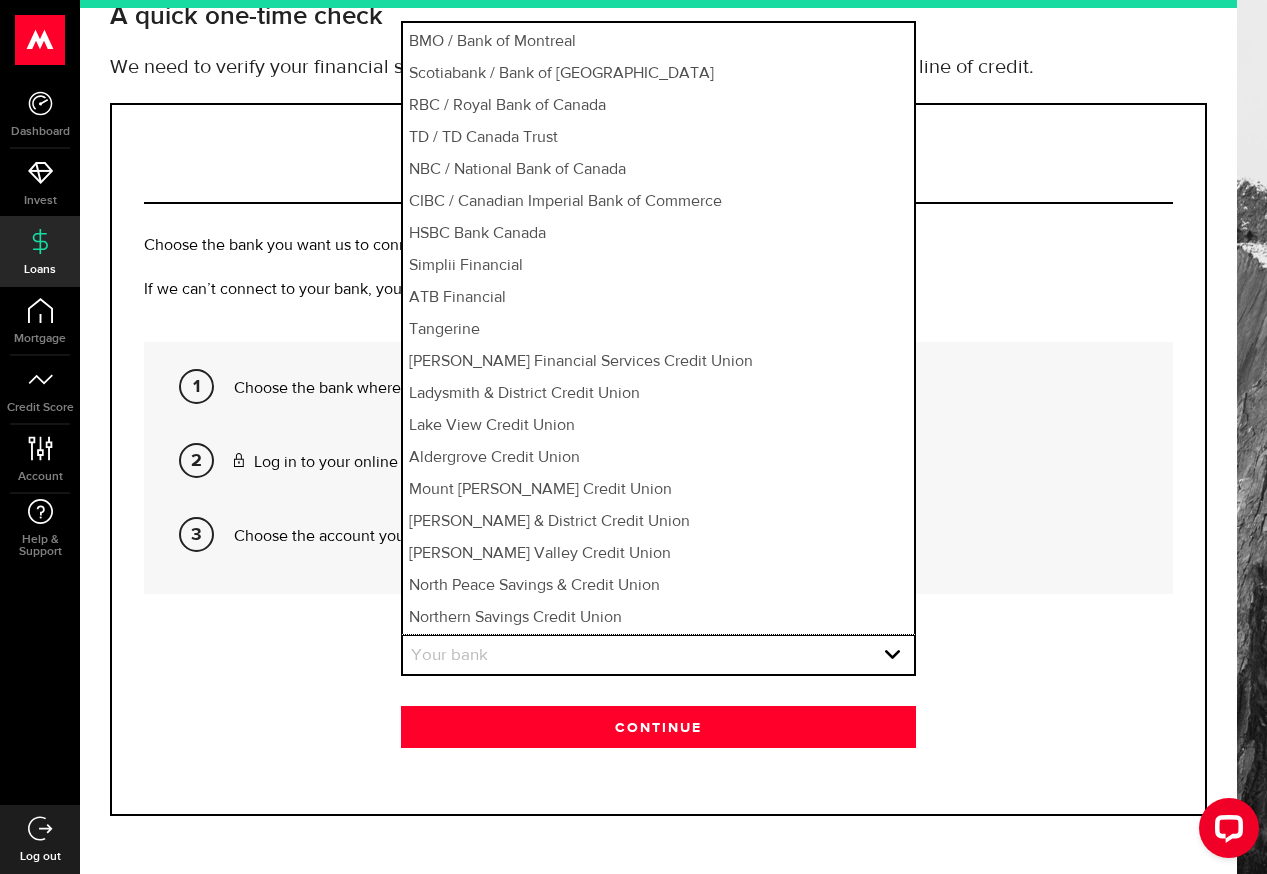 select on "2" 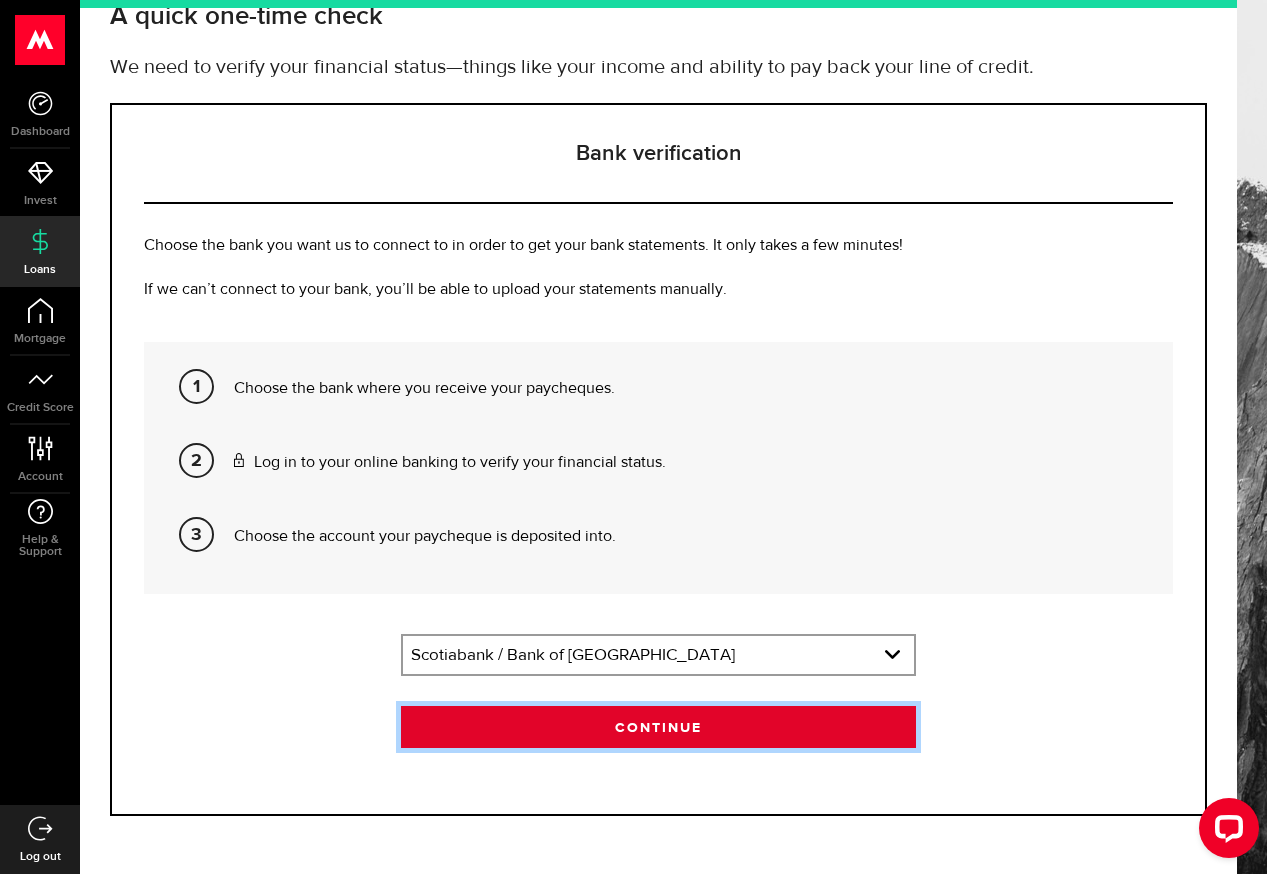 click on "Continue" at bounding box center (658, 727) 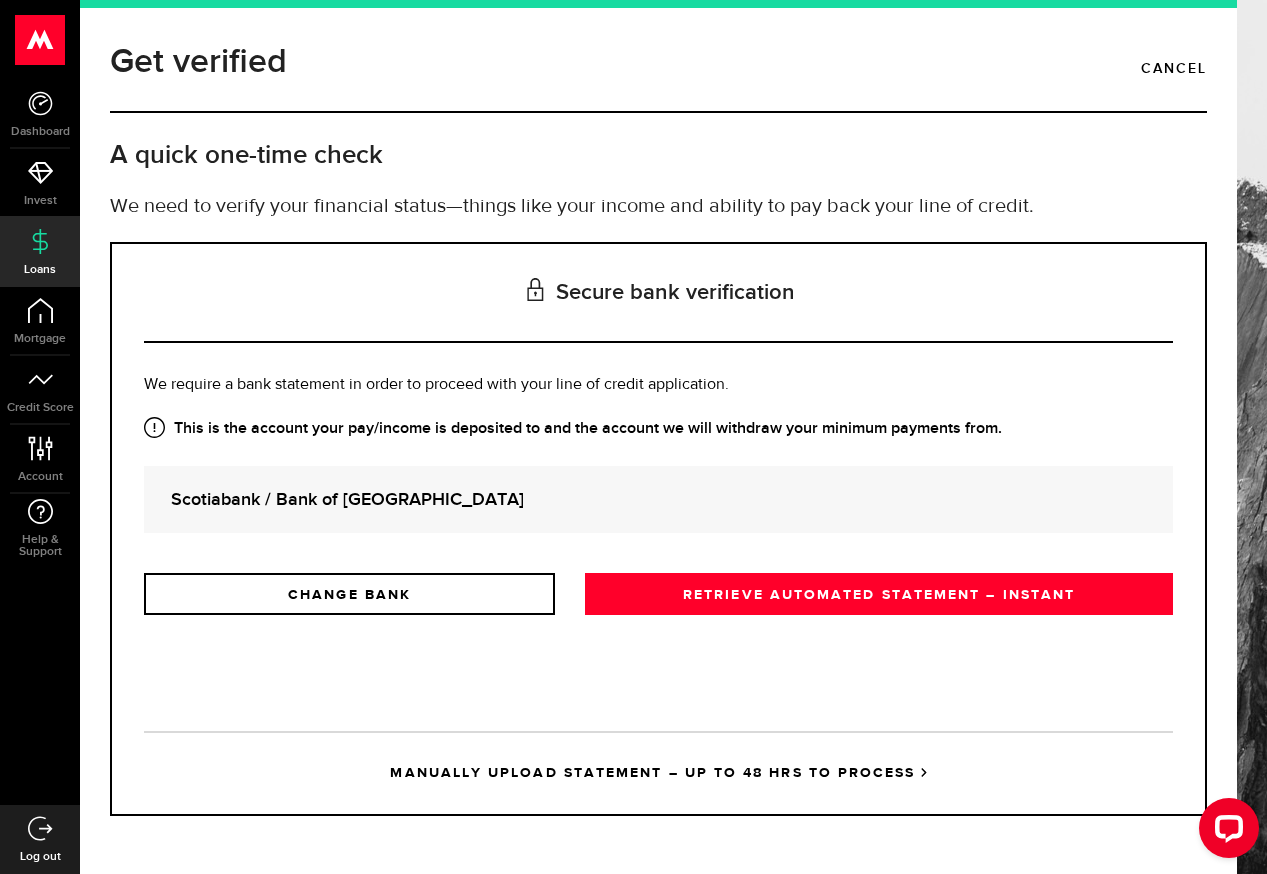 scroll, scrollTop: 0, scrollLeft: 0, axis: both 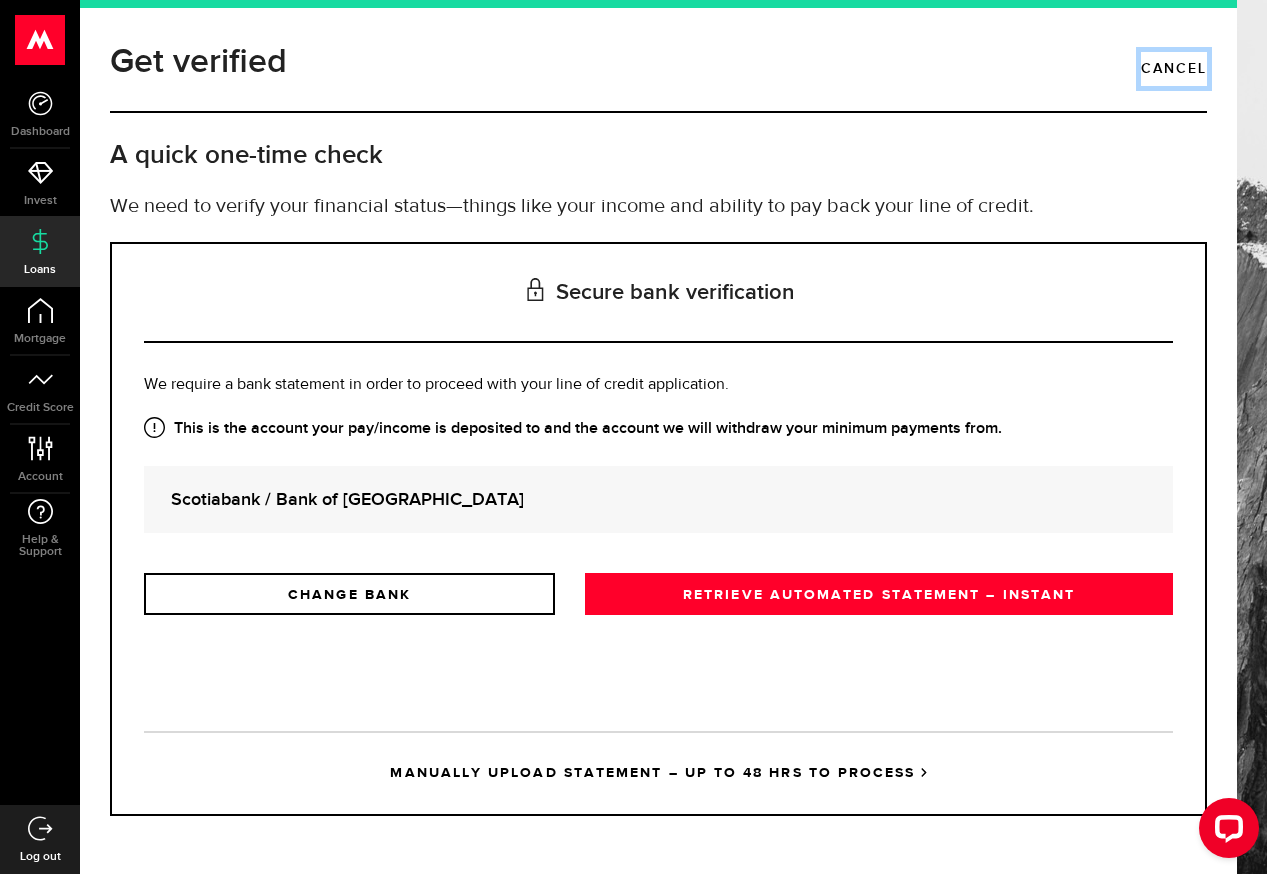 click on "Cancel" at bounding box center (1174, 69) 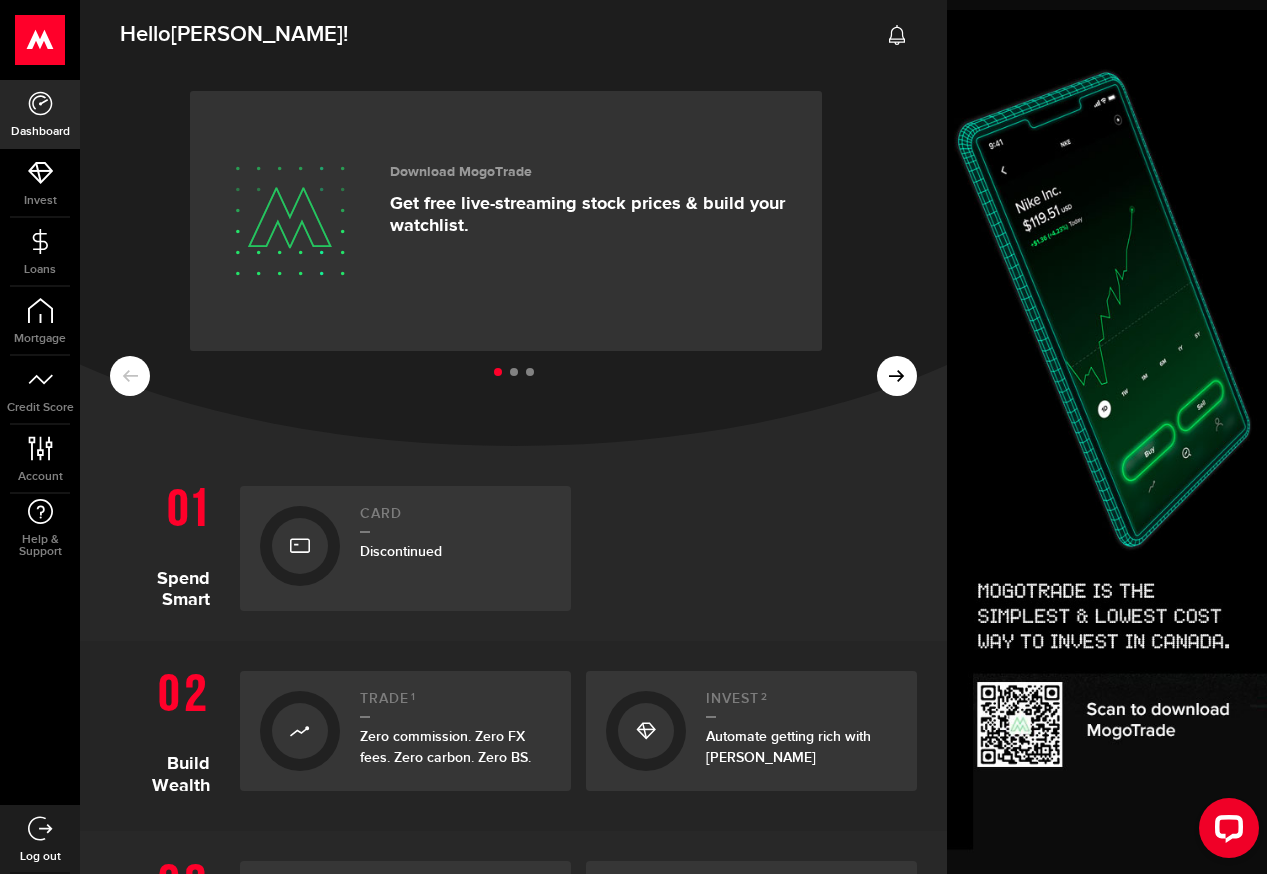 scroll, scrollTop: 0, scrollLeft: 0, axis: both 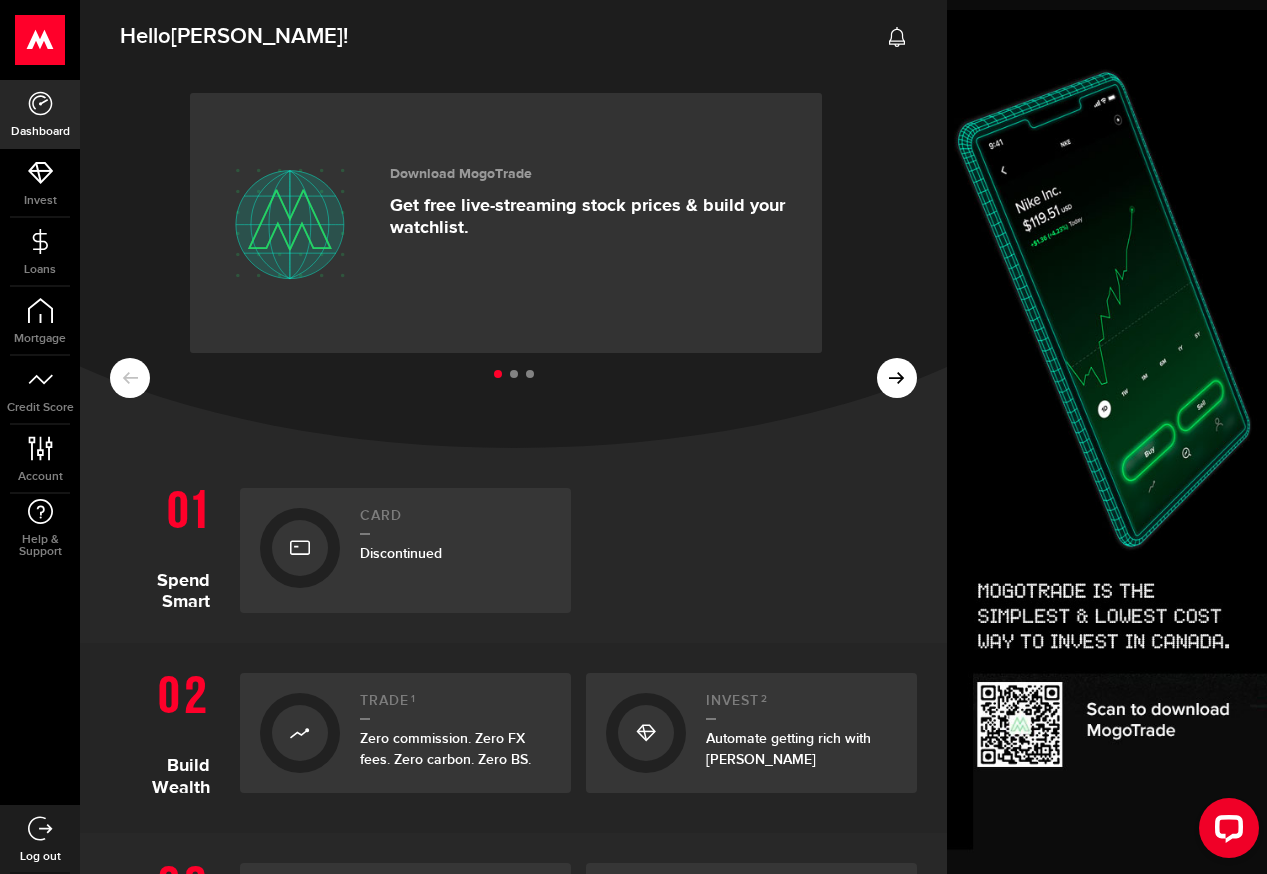 click on "Log out" at bounding box center [40, 839] 